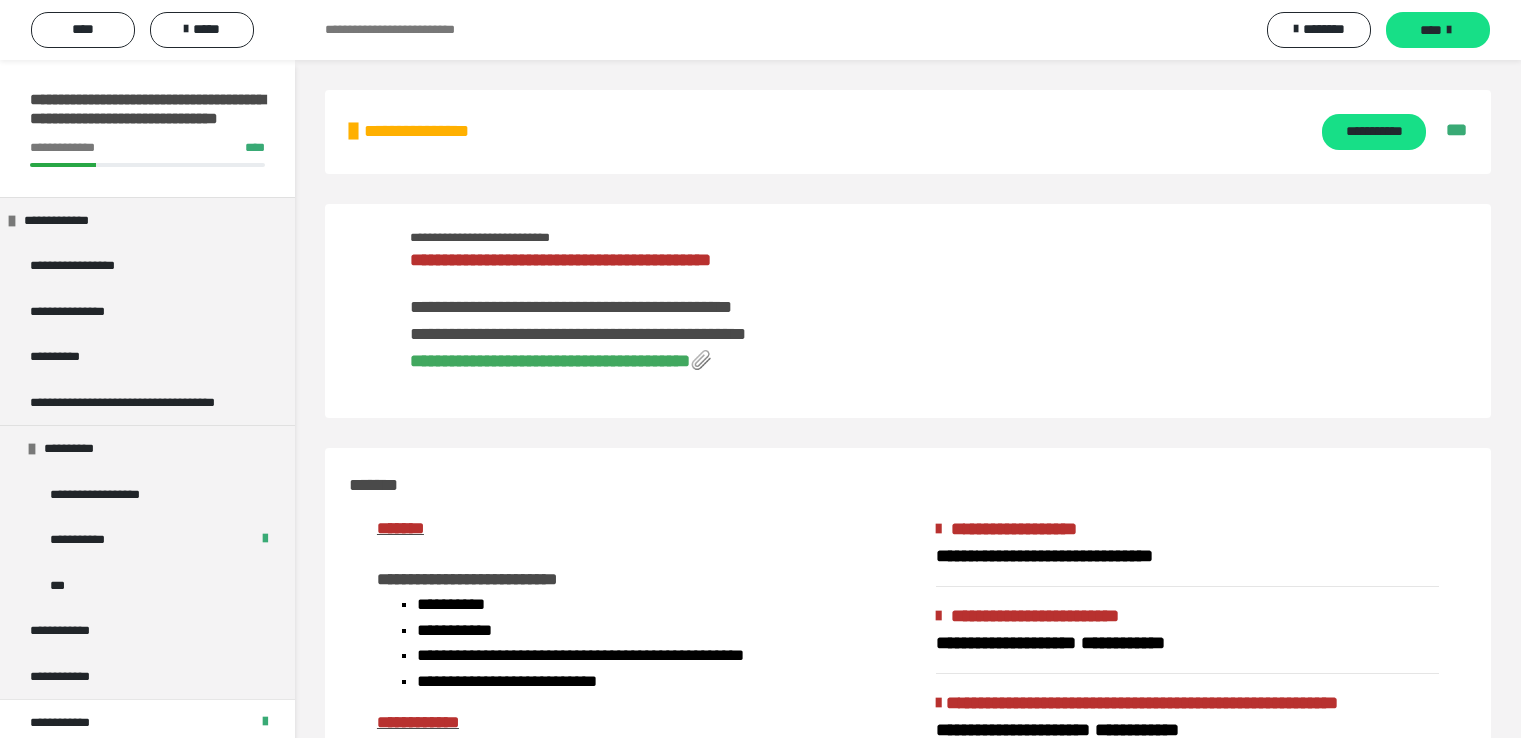 click at bounding box center [1281, 984] 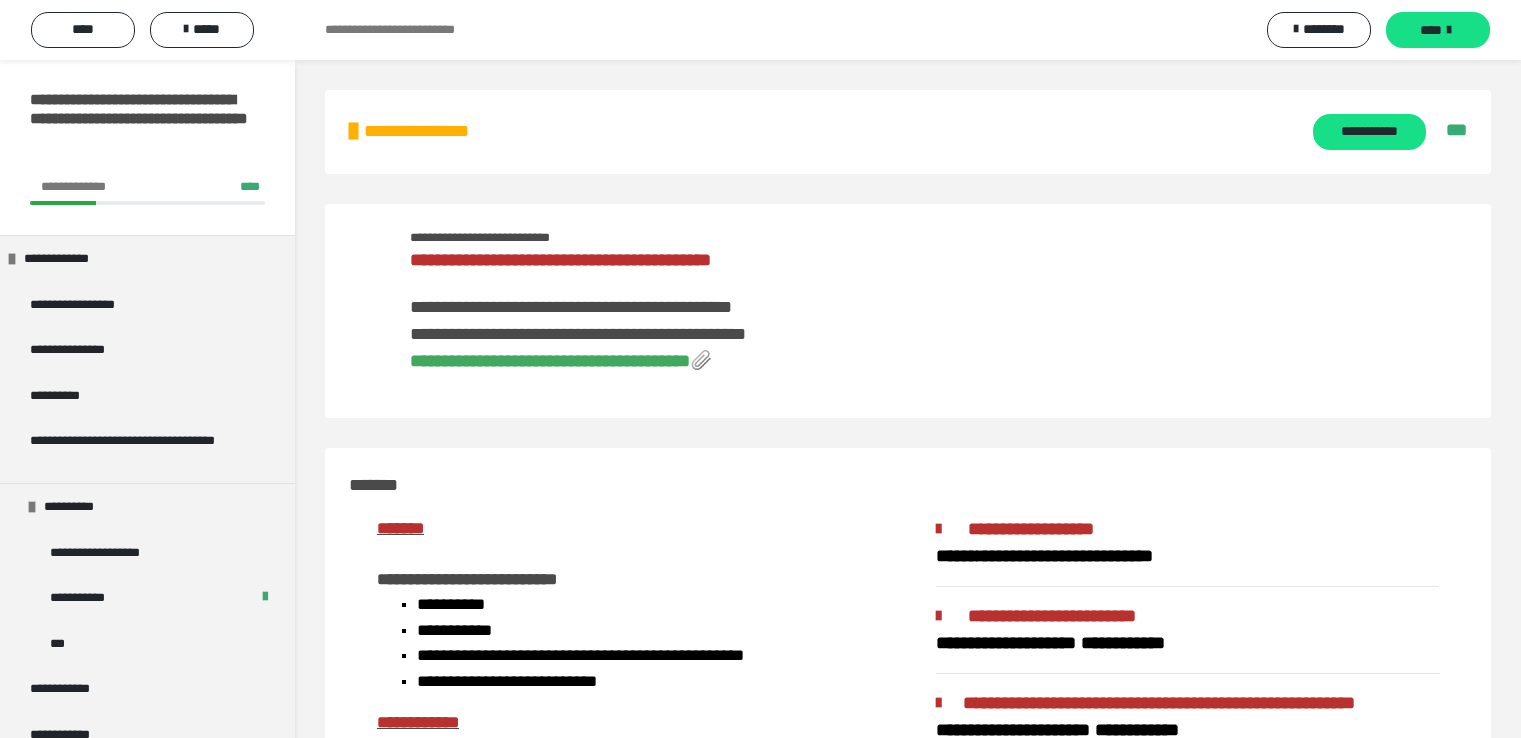 scroll, scrollTop: 805, scrollLeft: 0, axis: vertical 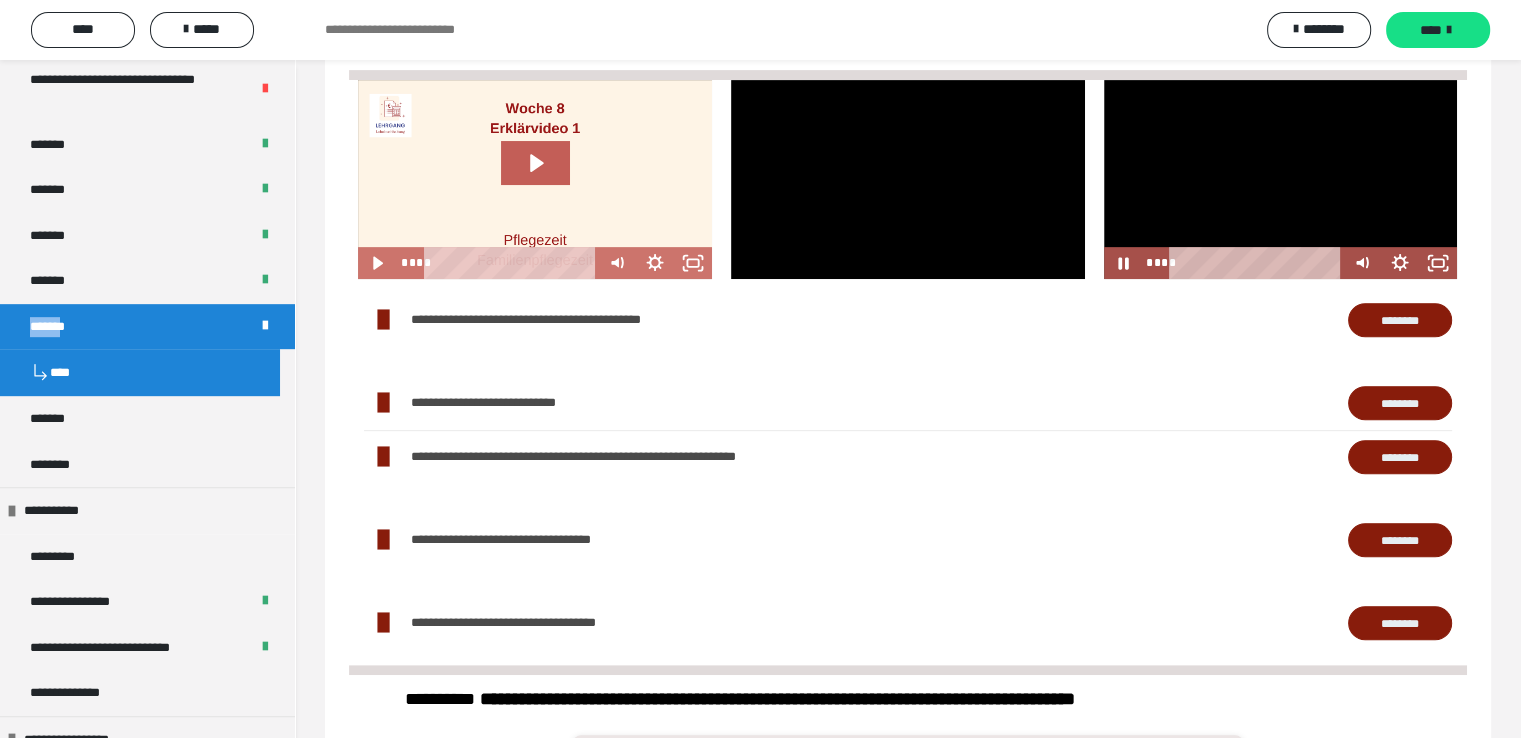 click at bounding box center (1281, 179) 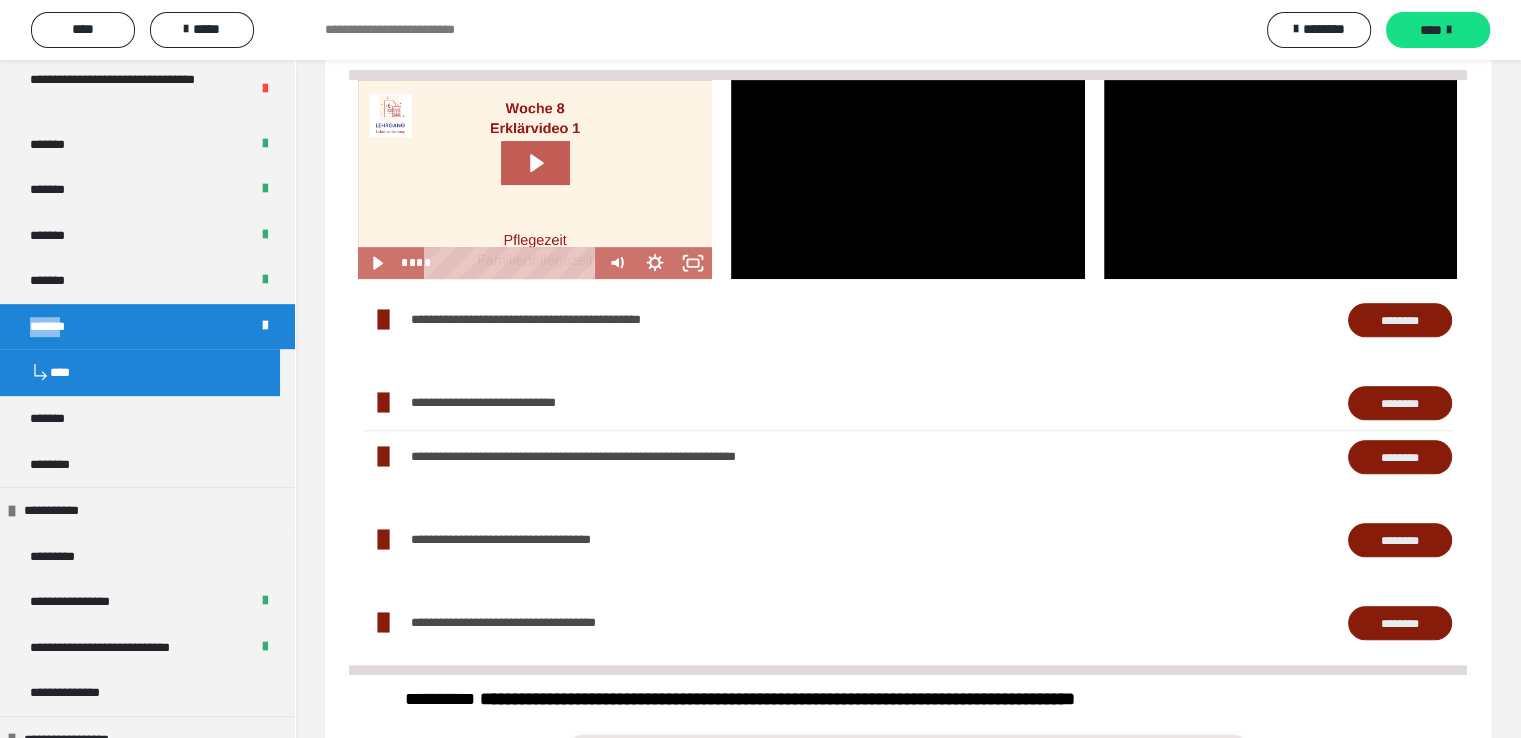 click at bounding box center (1281, 179) 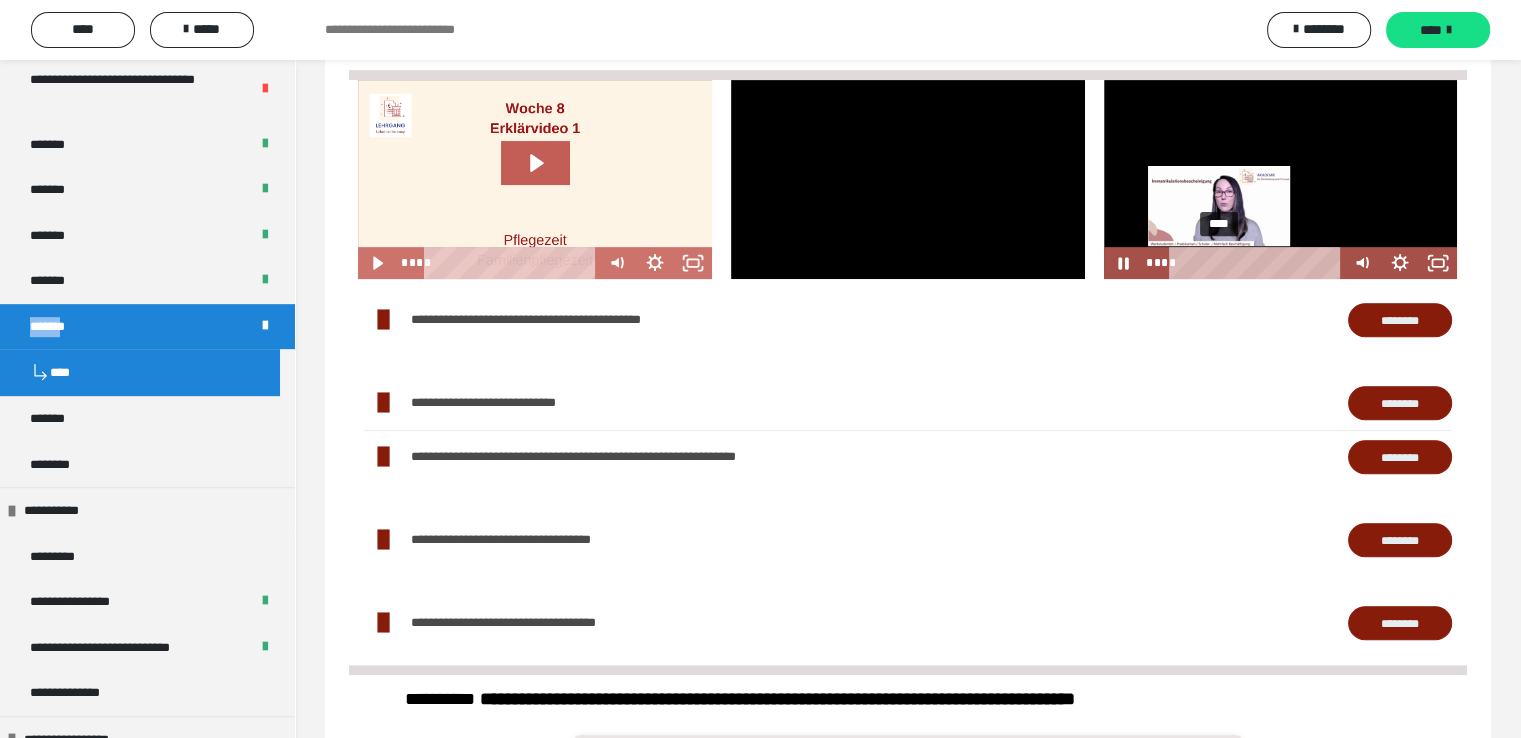 click at bounding box center (1219, 262) 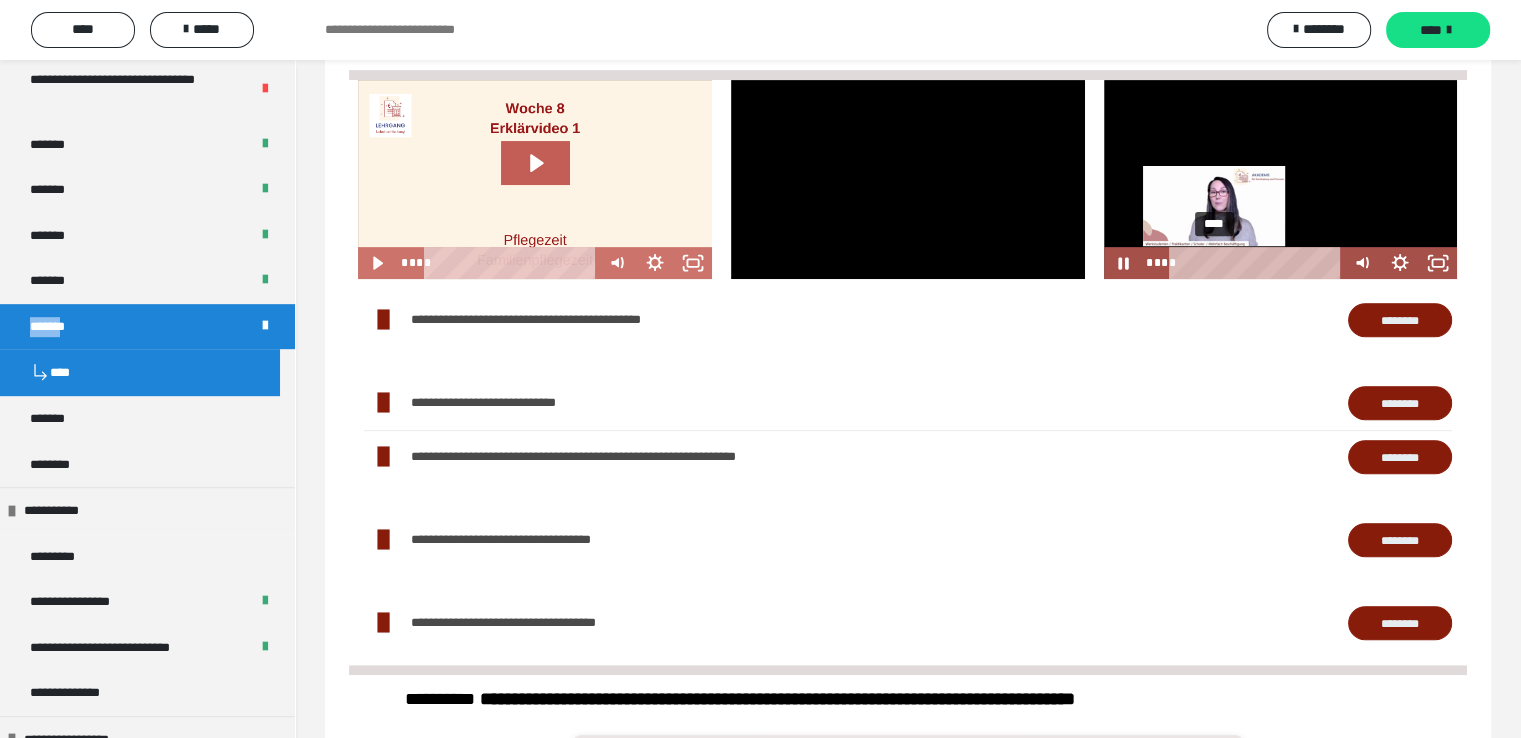 click on "****" at bounding box center (1258, 263) 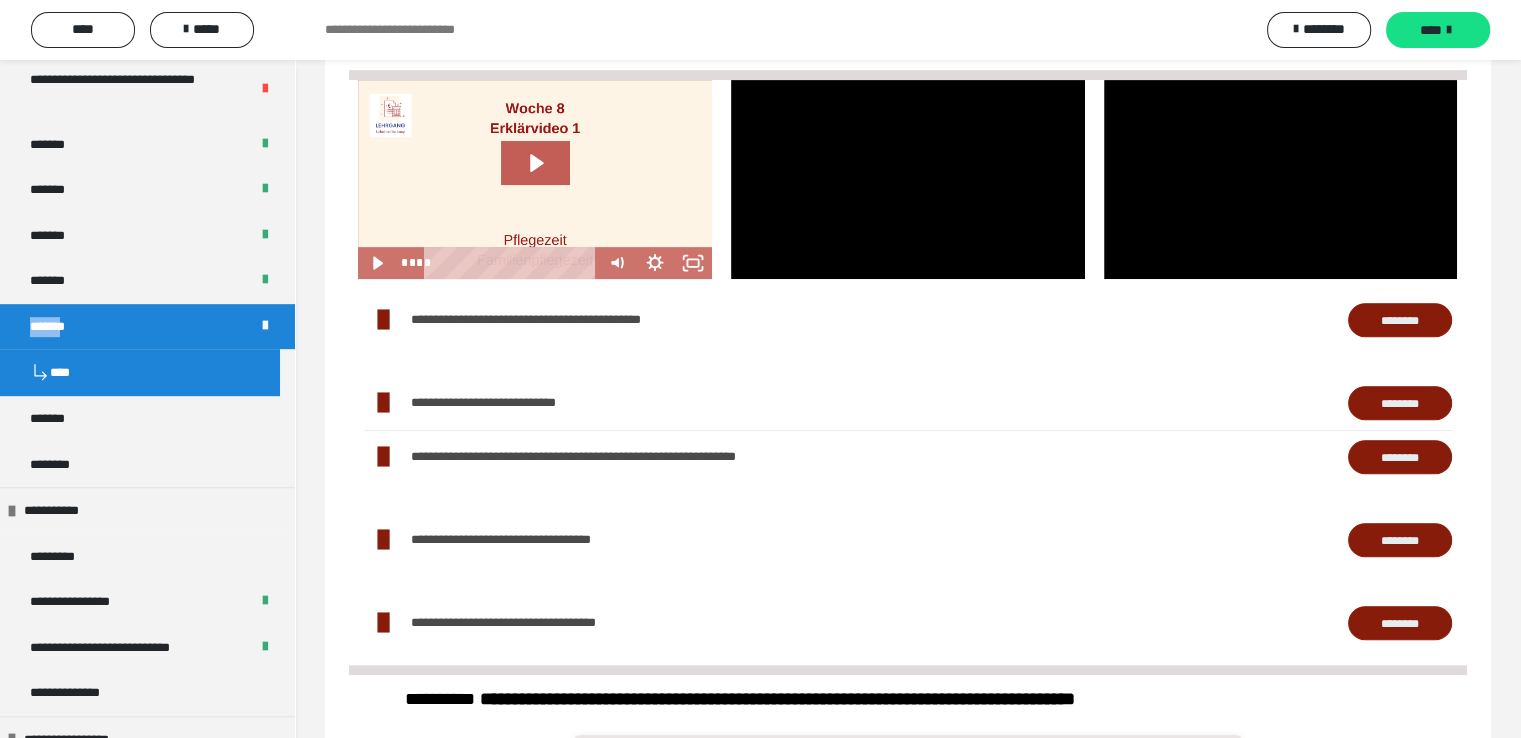 click at bounding box center [1281, 179] 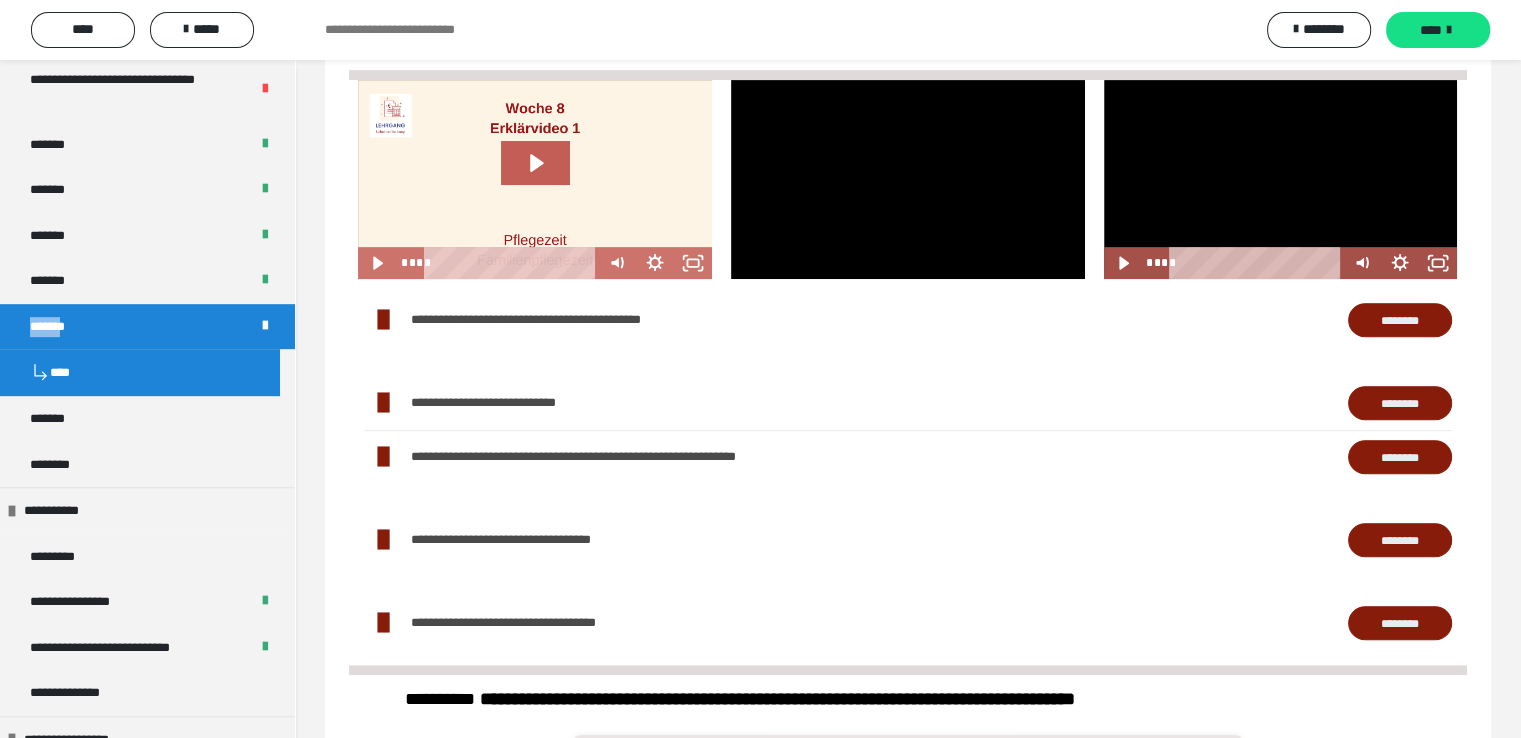 click at bounding box center [1281, 179] 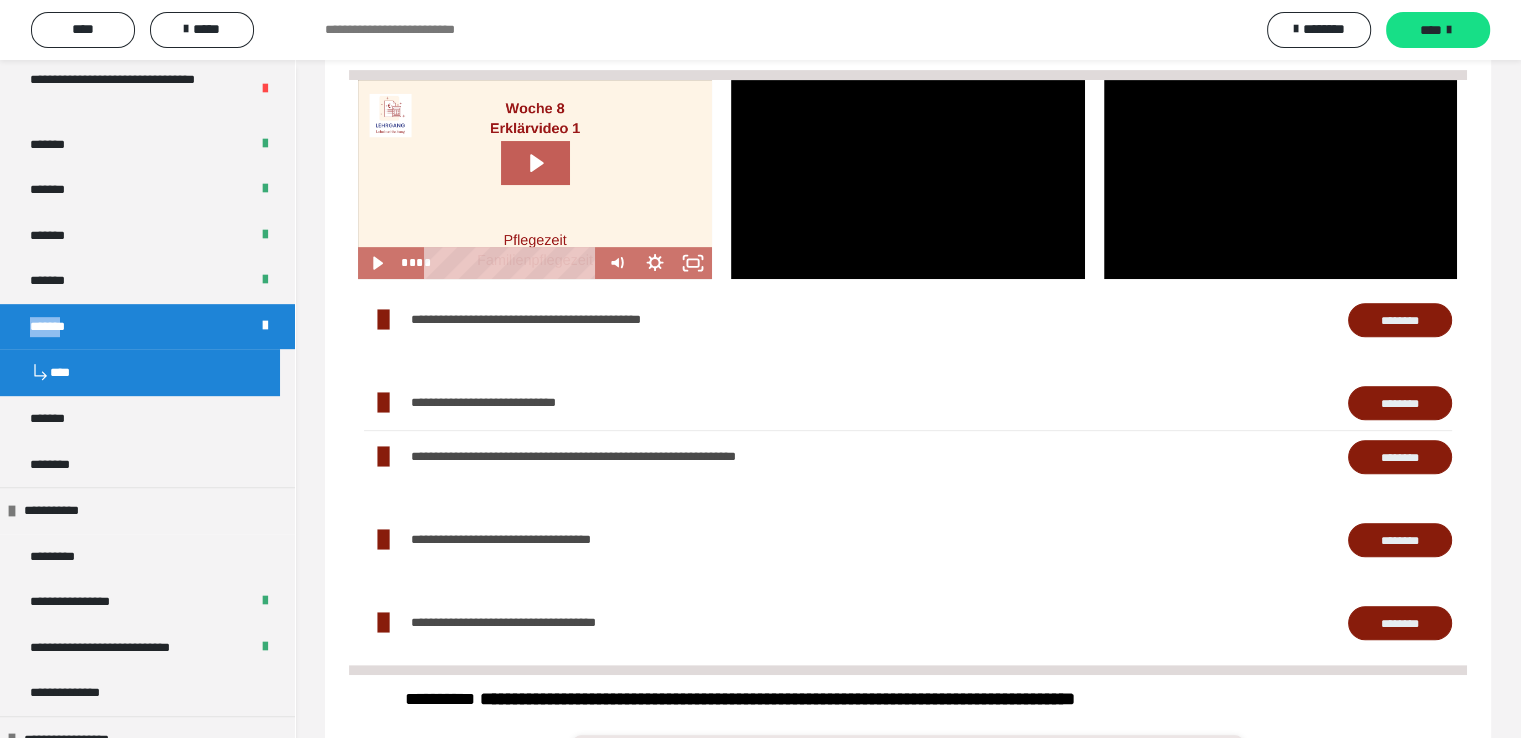click at bounding box center (1281, 179) 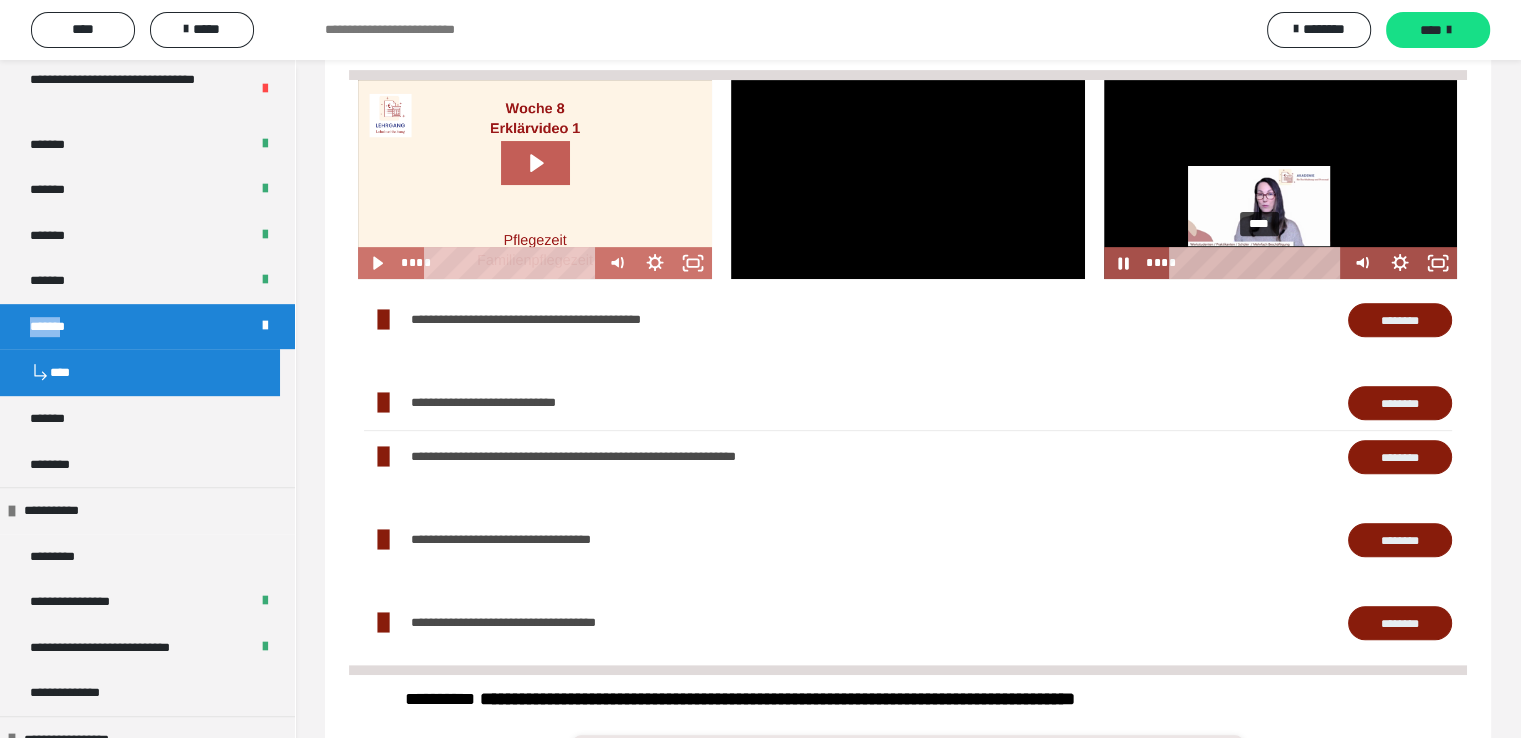 click at bounding box center (1259, 262) 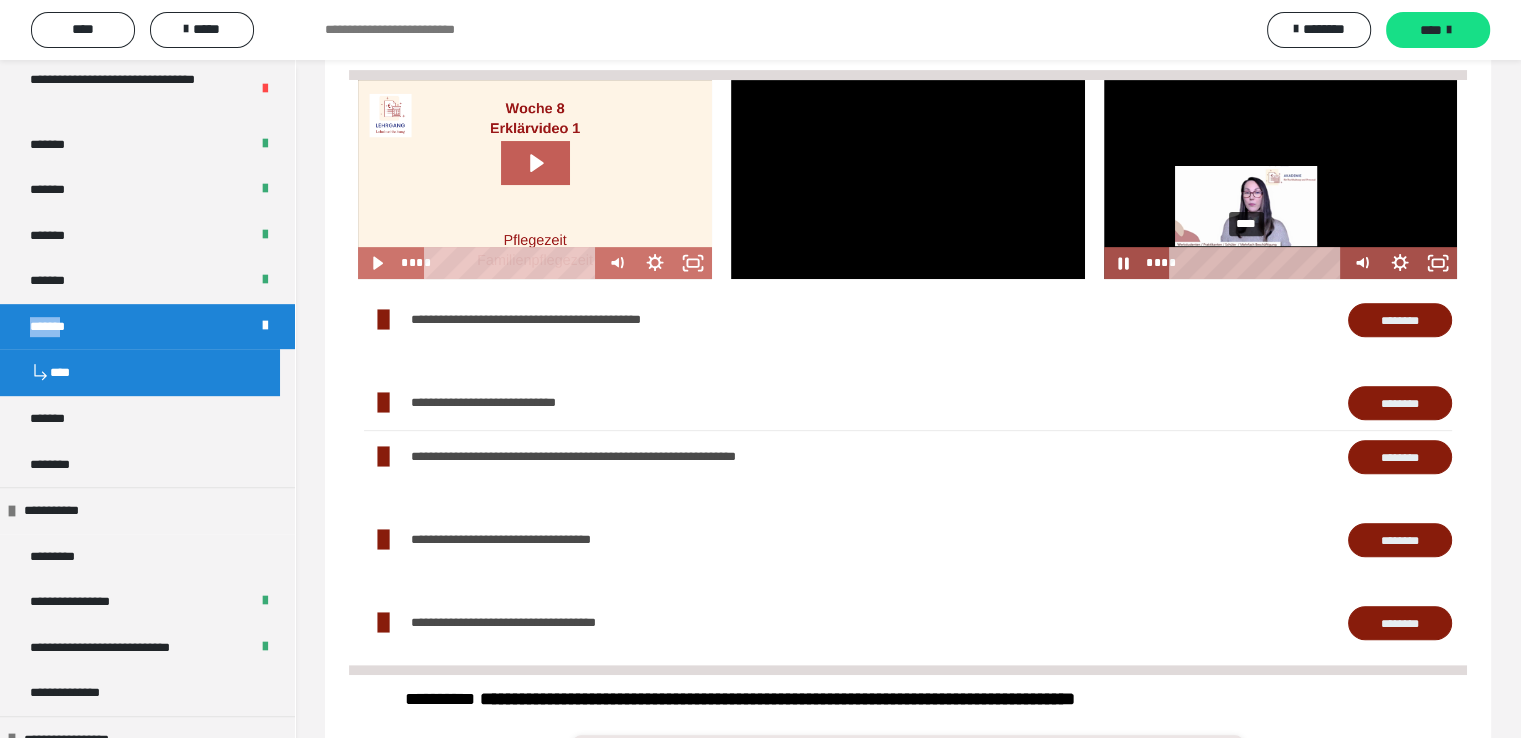 click on "****" at bounding box center (1258, 263) 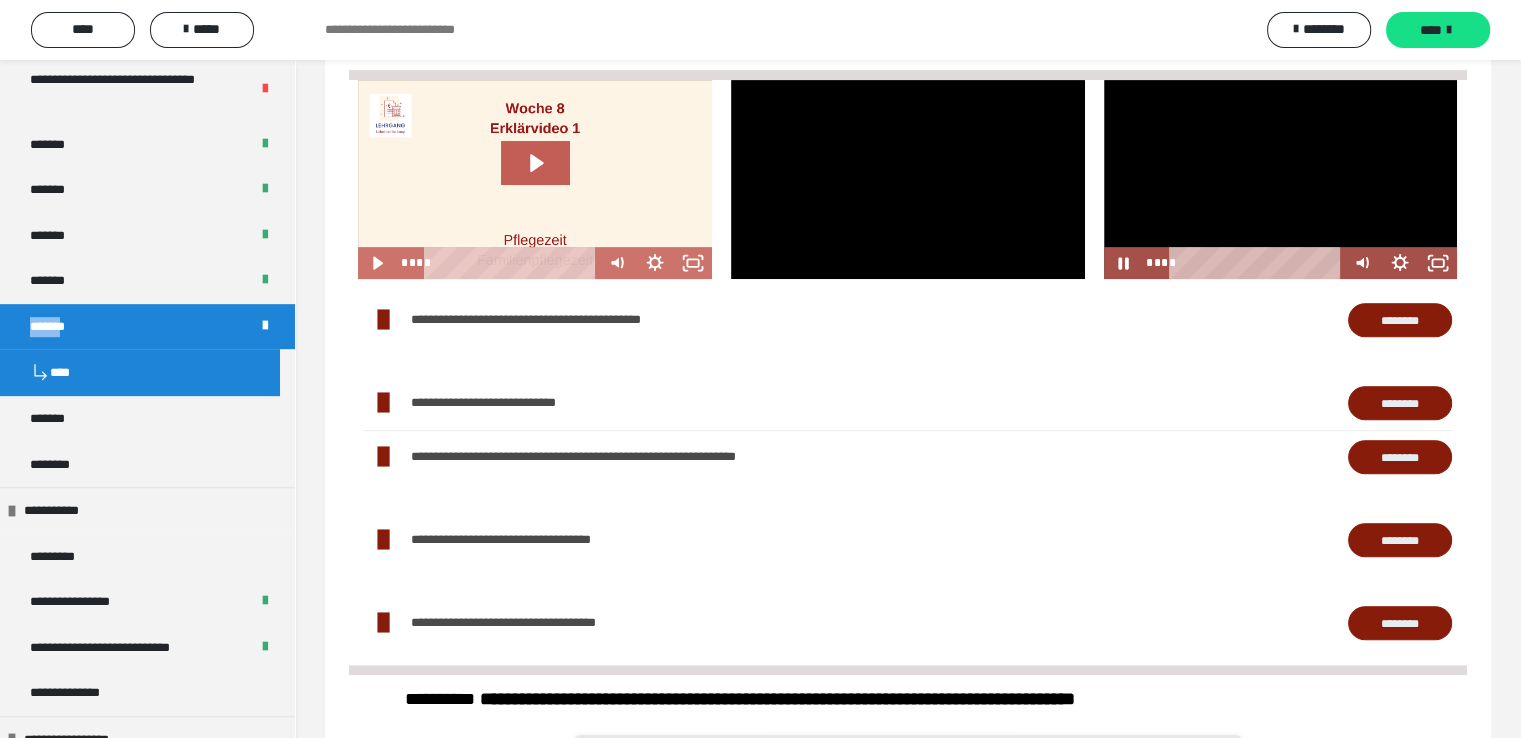 click at bounding box center [1281, 179] 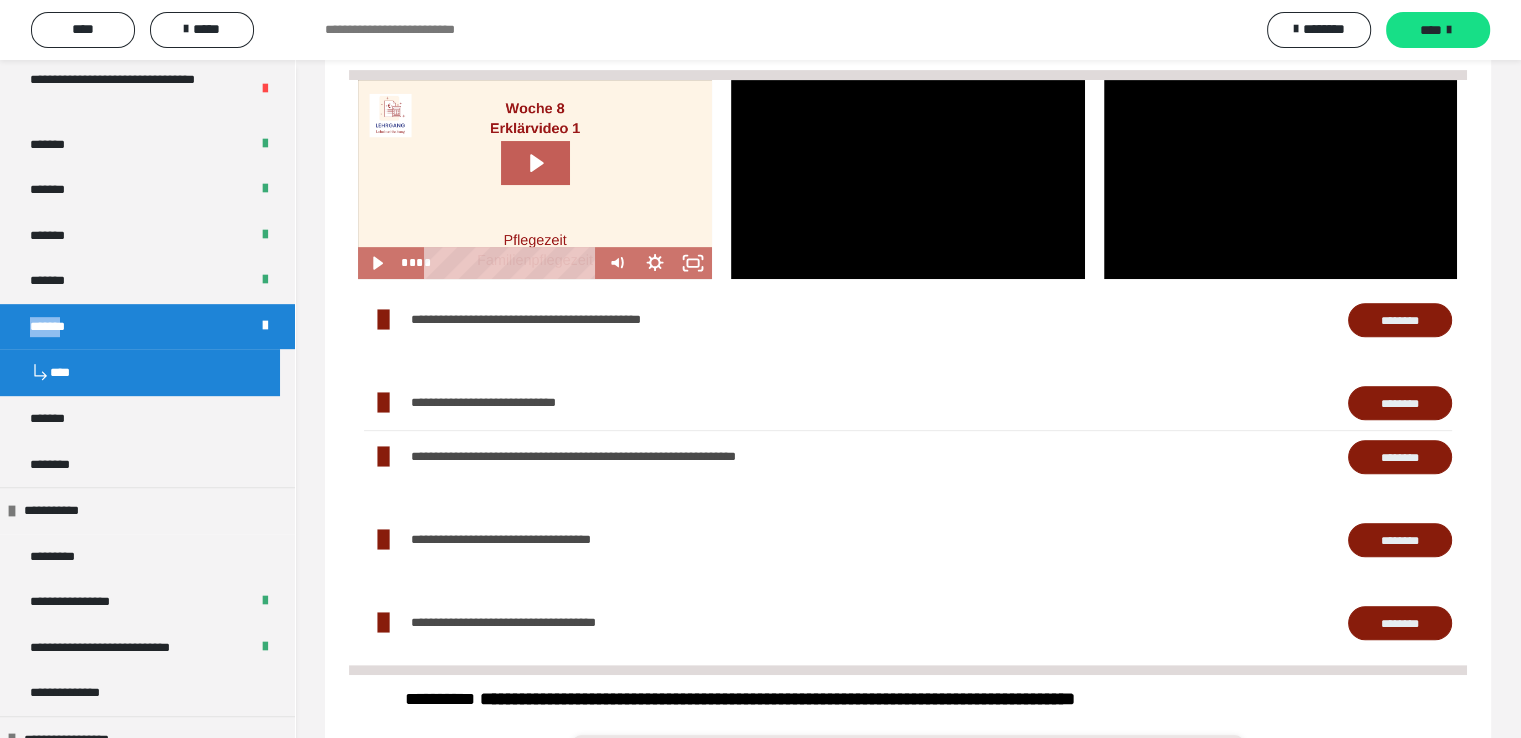 click at bounding box center [1281, 179] 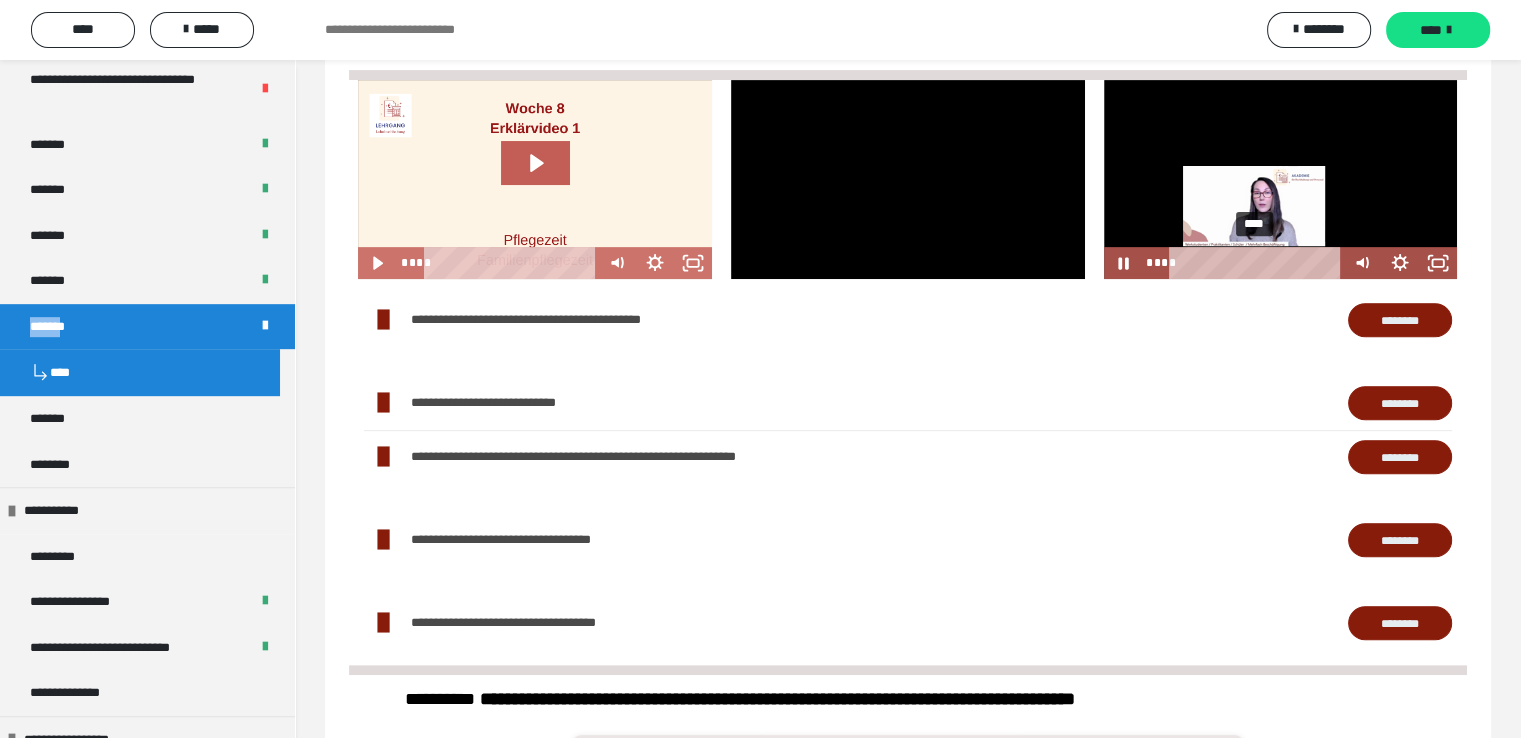 click at bounding box center [1254, 262] 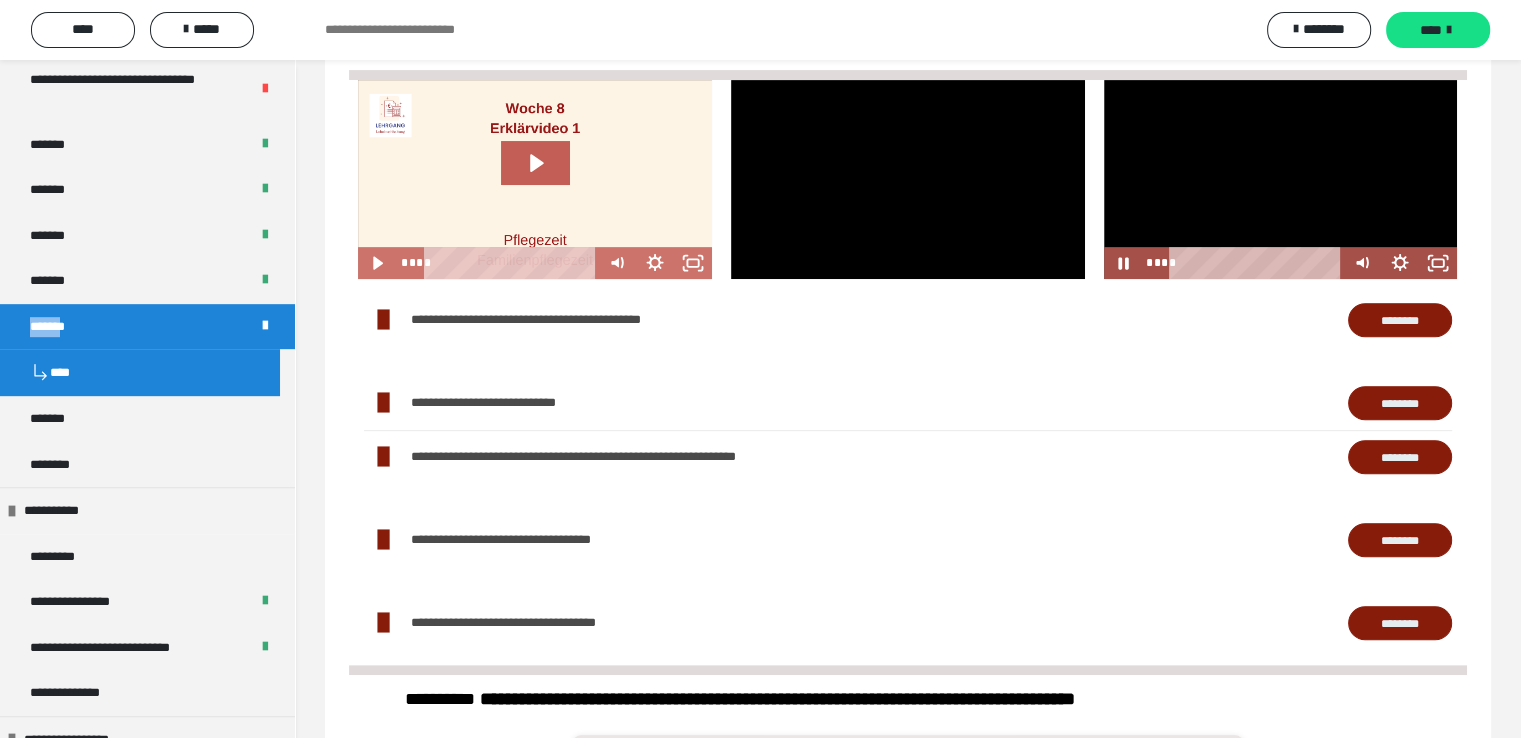 click at bounding box center (1281, 179) 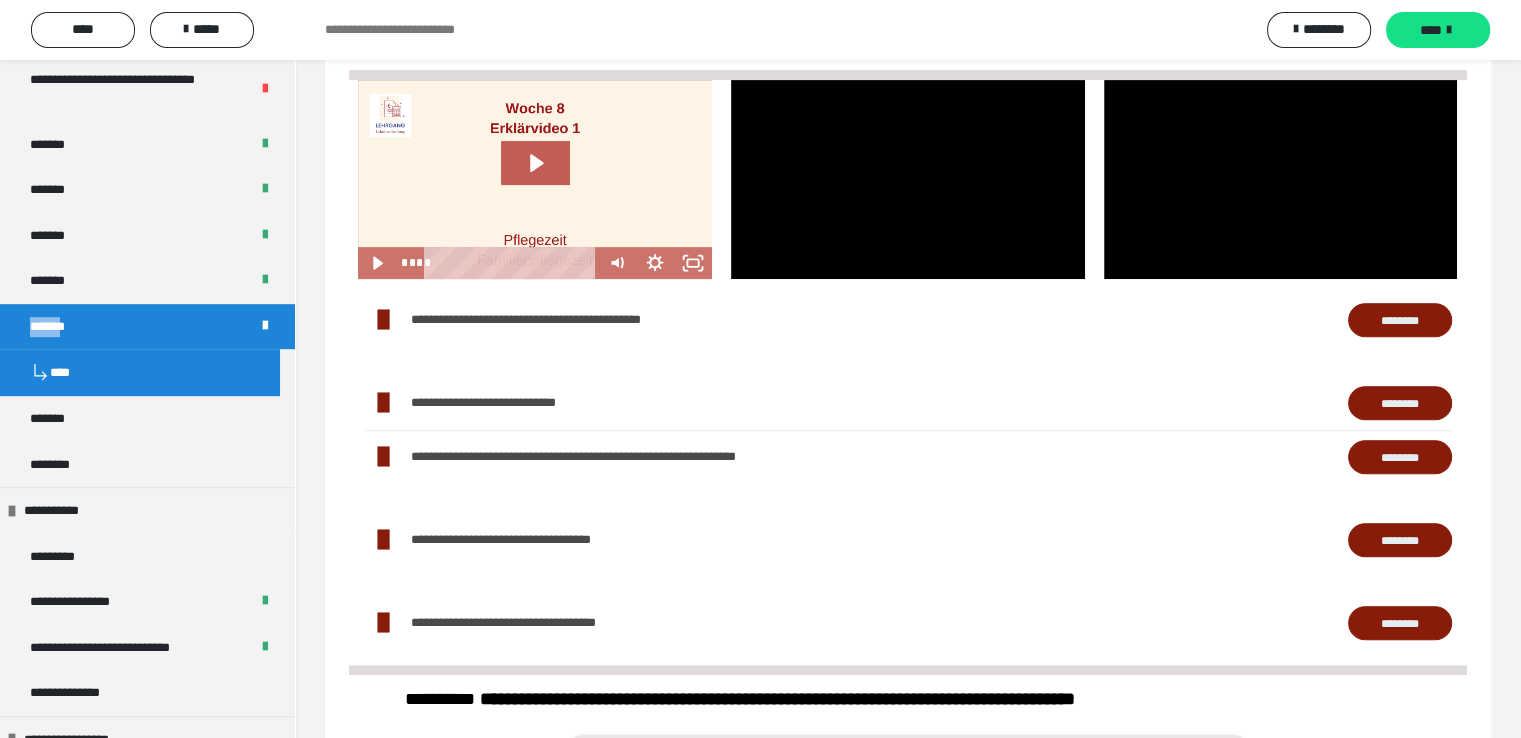 click at bounding box center (1281, 179) 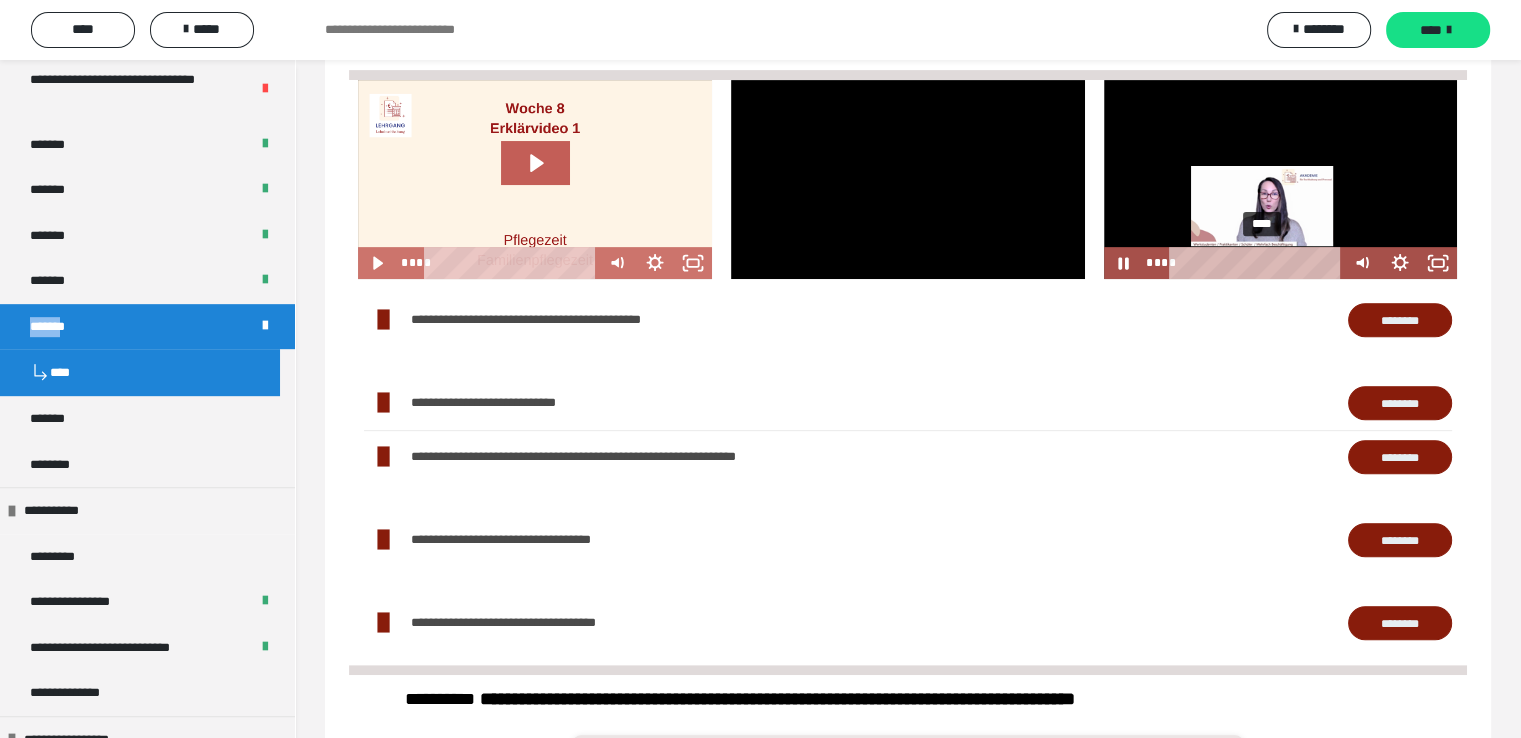 click at bounding box center [1262, 262] 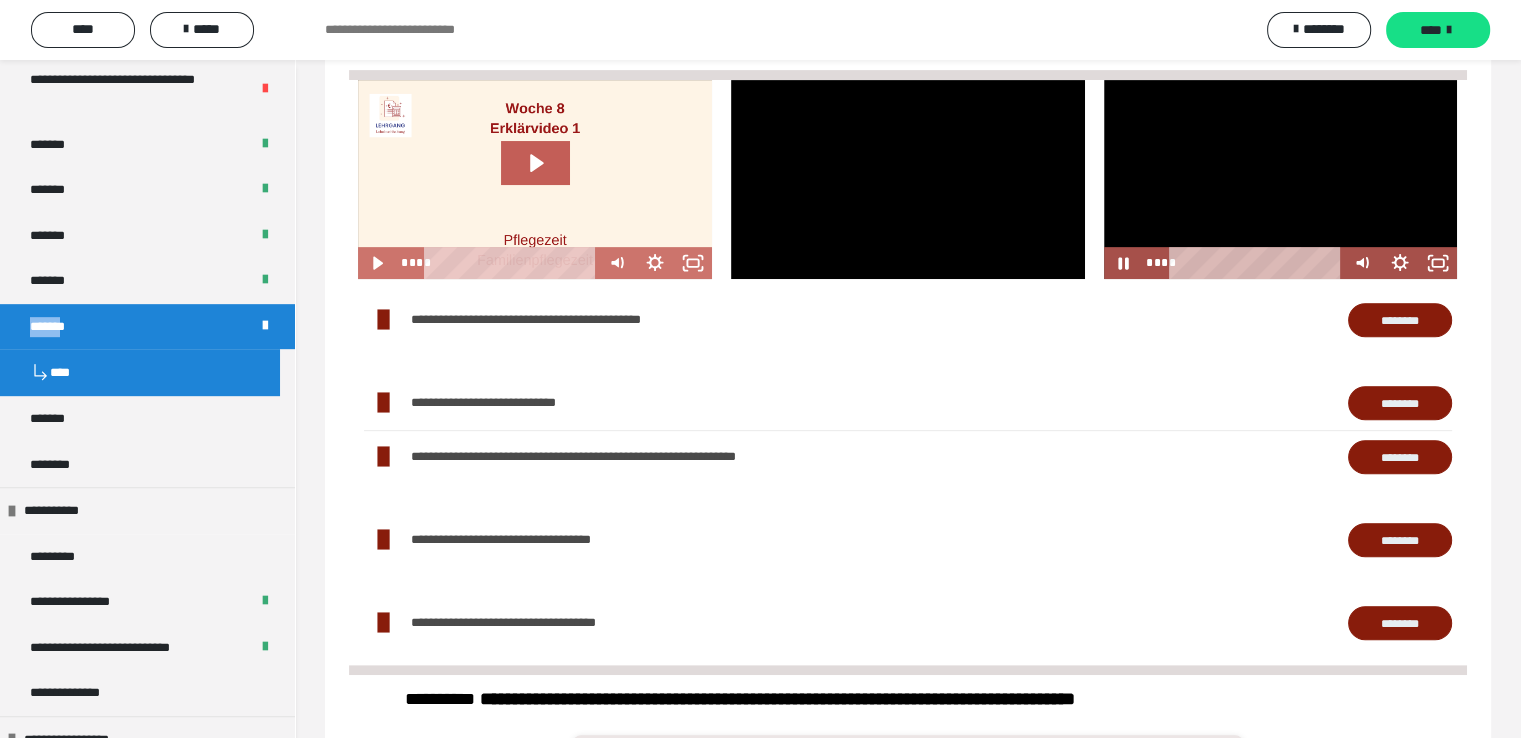 click at bounding box center (1281, 179) 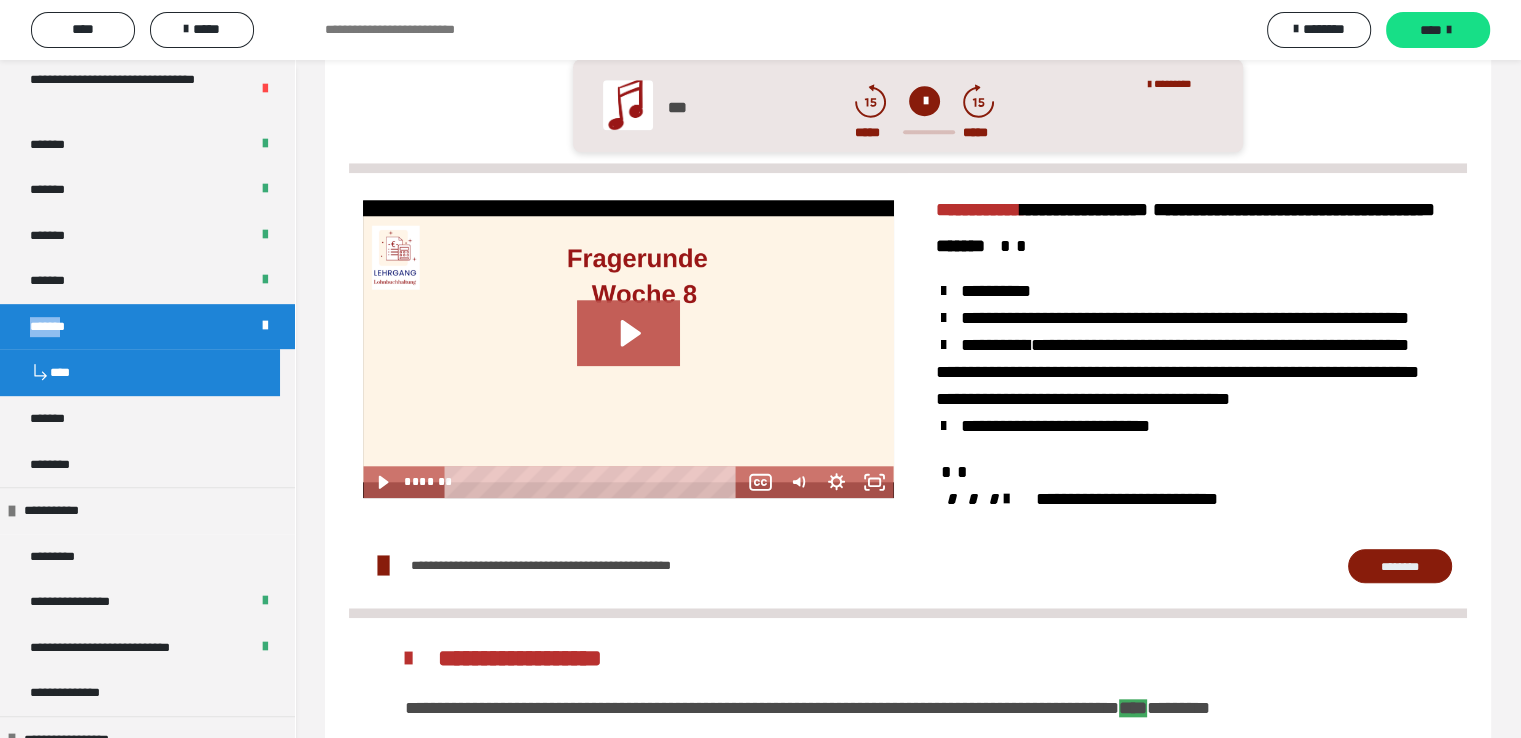 scroll, scrollTop: 1805, scrollLeft: 0, axis: vertical 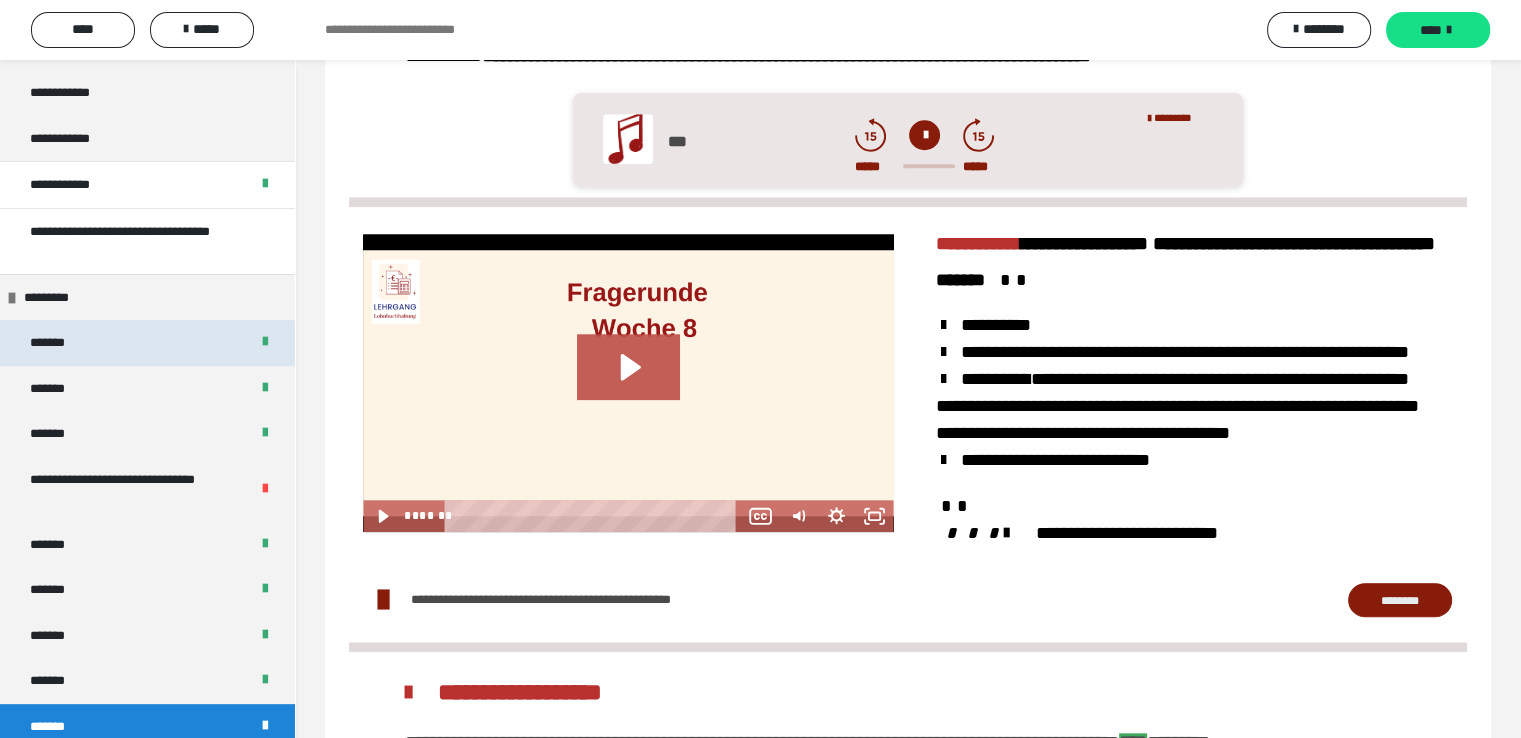 click on "*******" at bounding box center (61, 343) 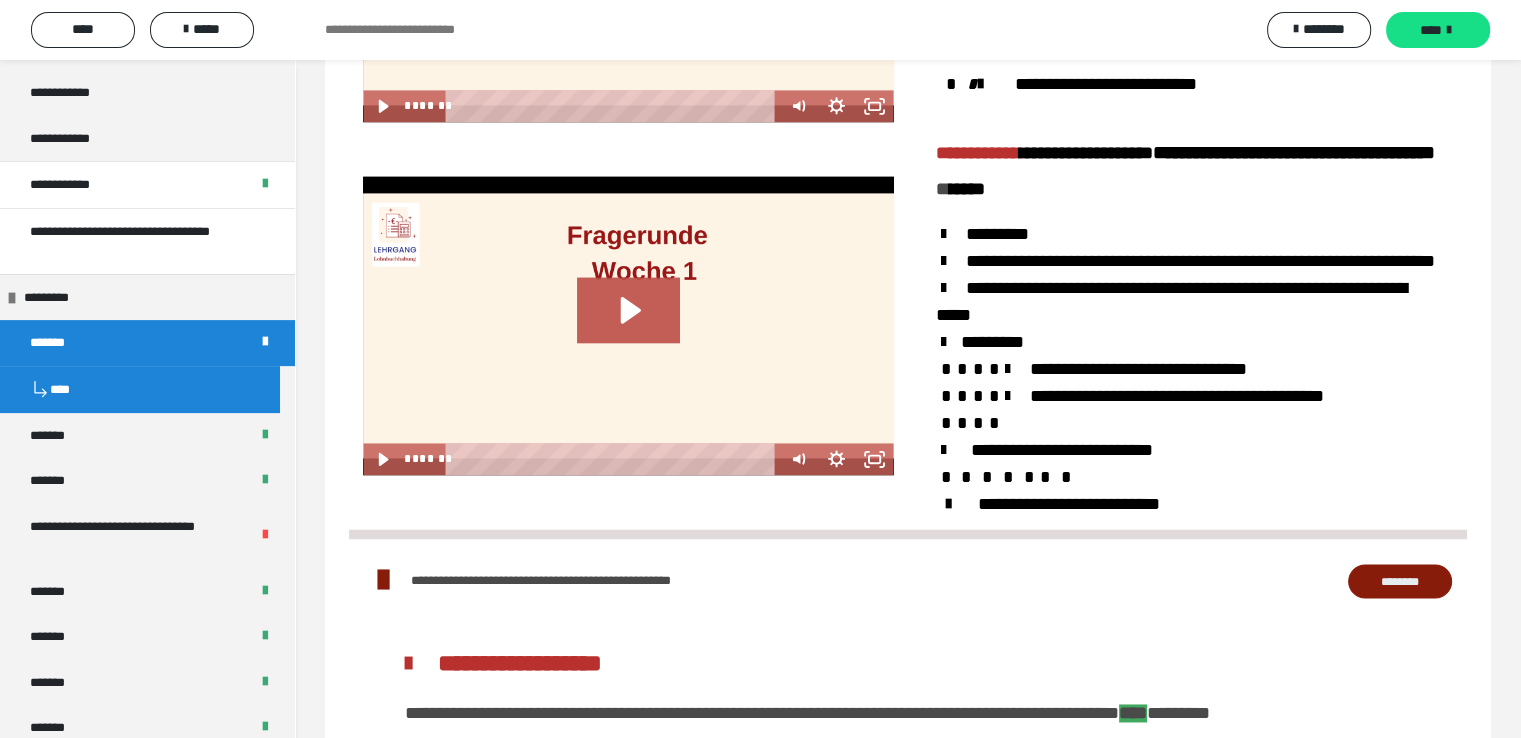 scroll, scrollTop: 2825, scrollLeft: 0, axis: vertical 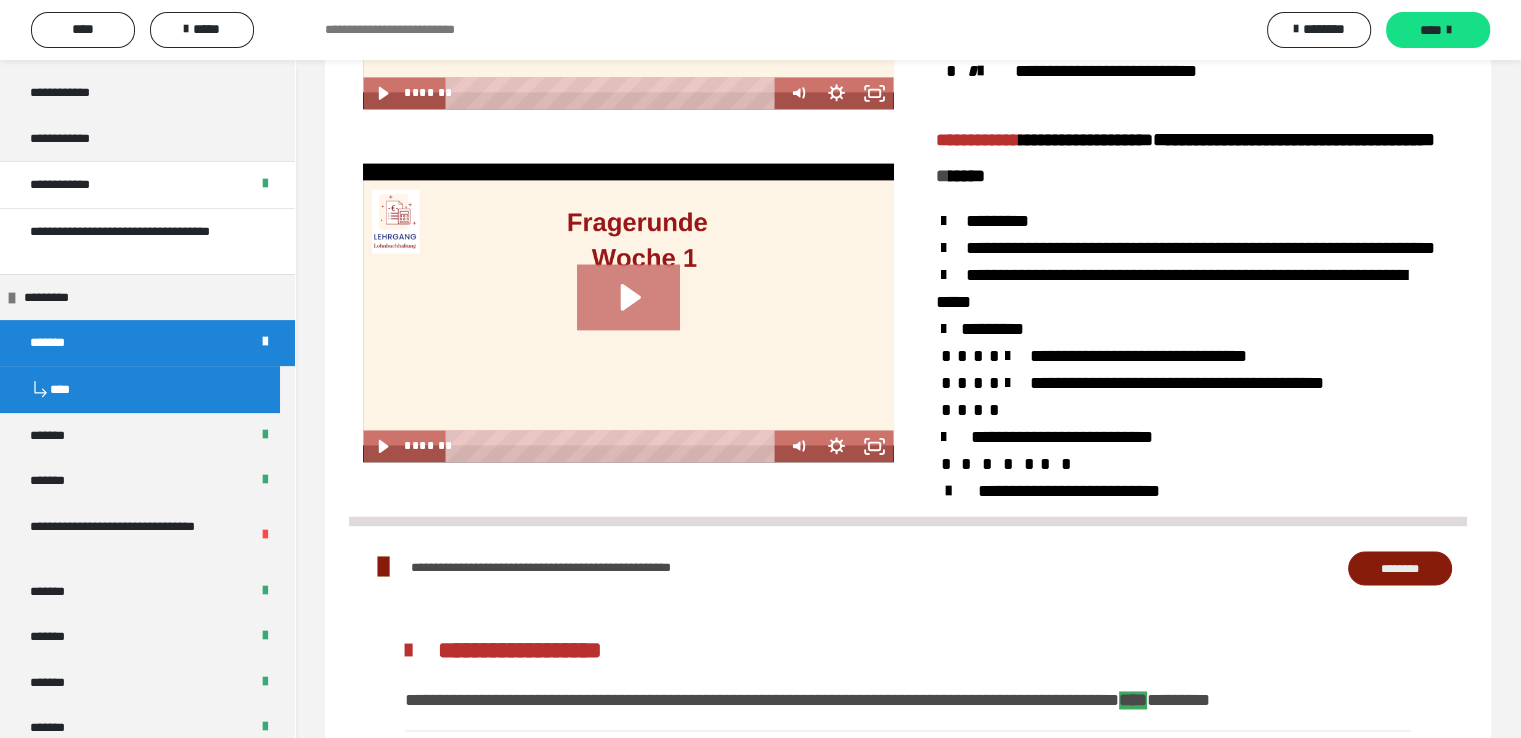 click 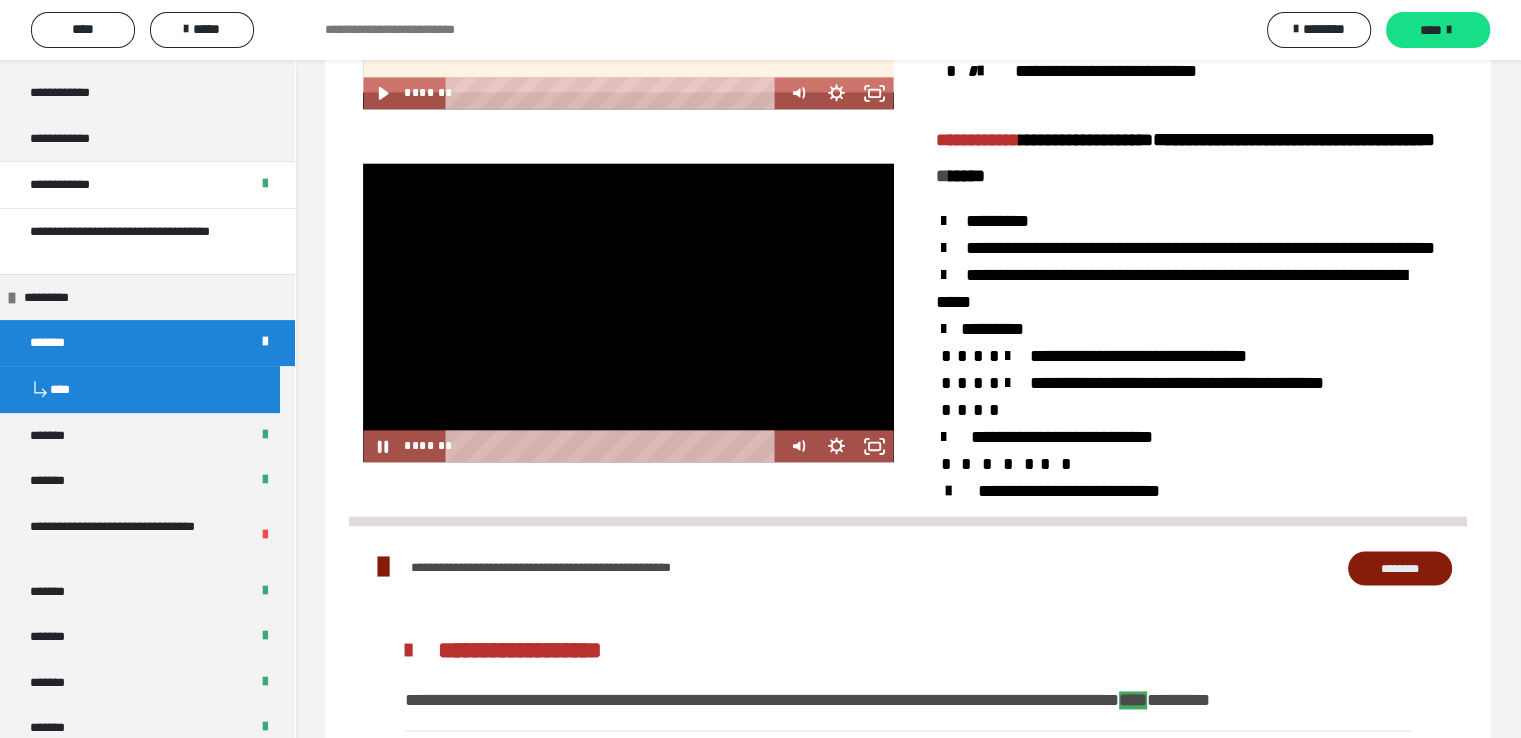 drag, startPoint x: 454, startPoint y: 498, endPoint x: 759, endPoint y: 521, distance: 305.866 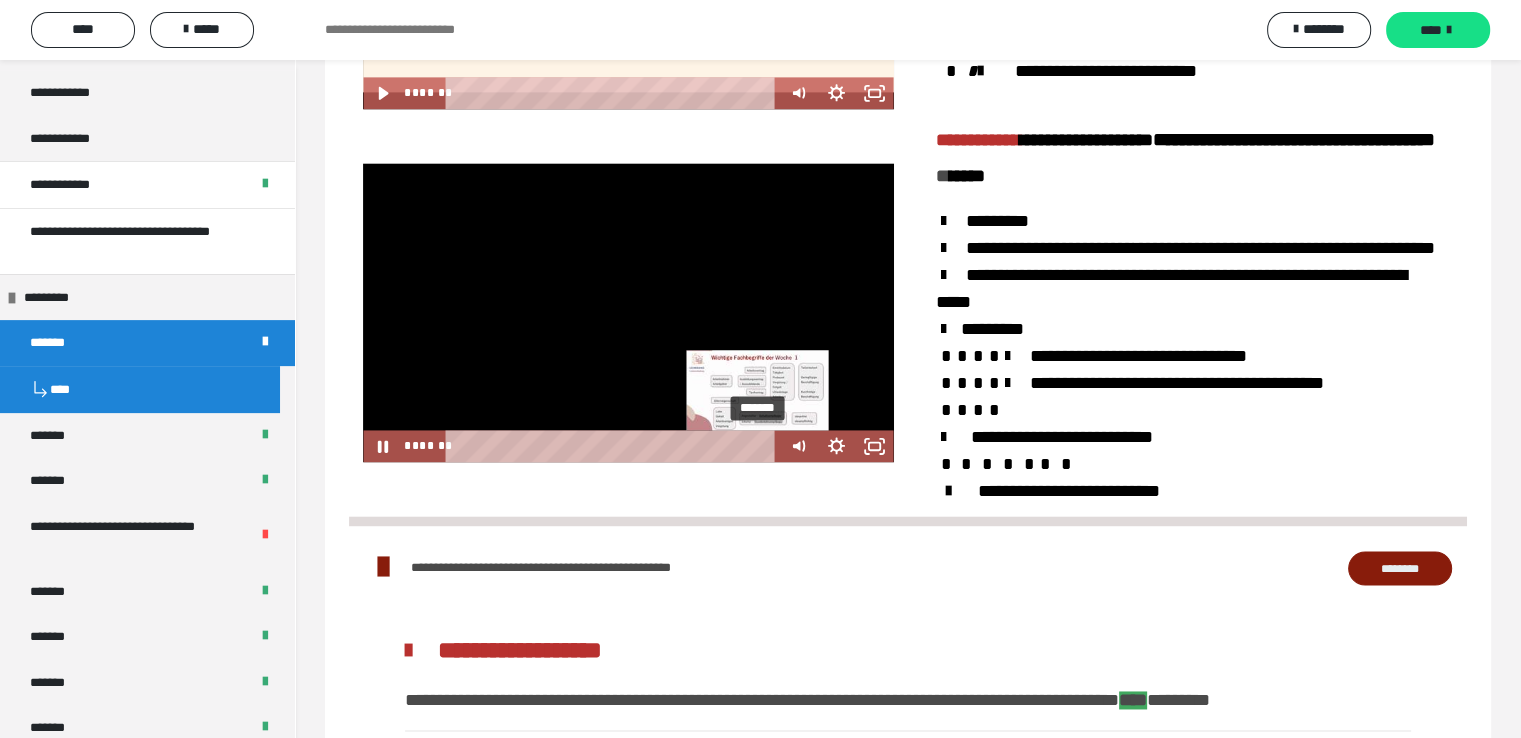 click on "*******" at bounding box center [615, 446] 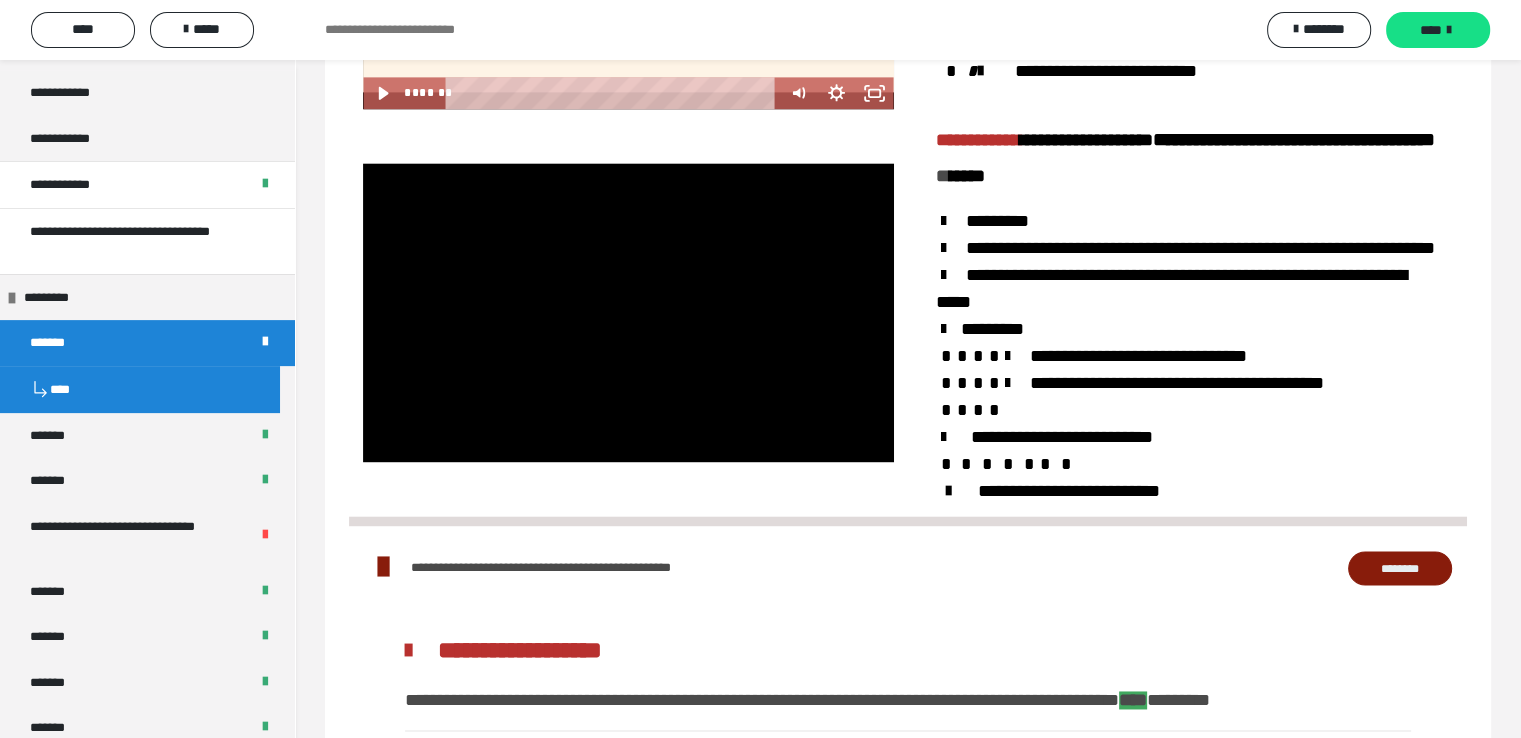 click at bounding box center (628, 312) 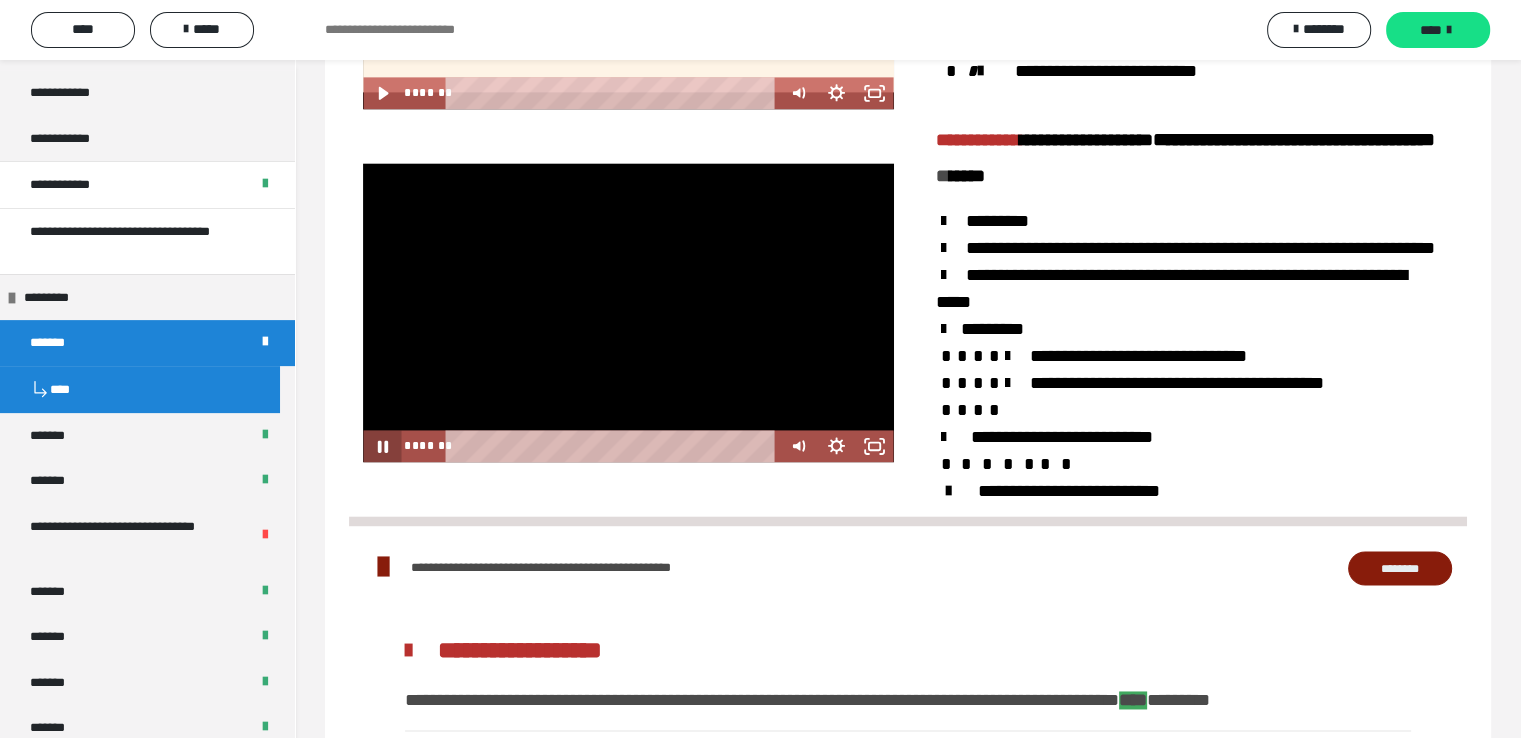 click 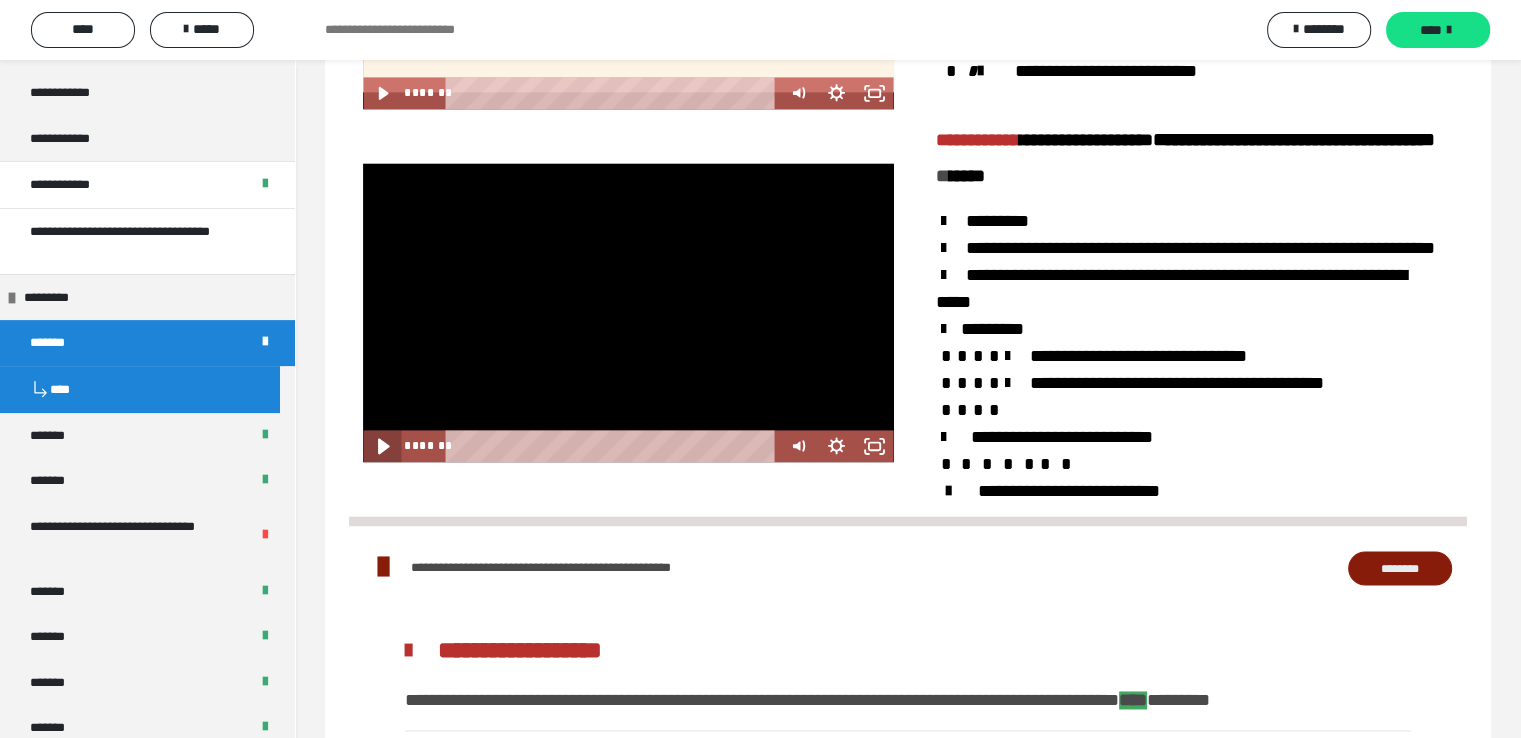 click 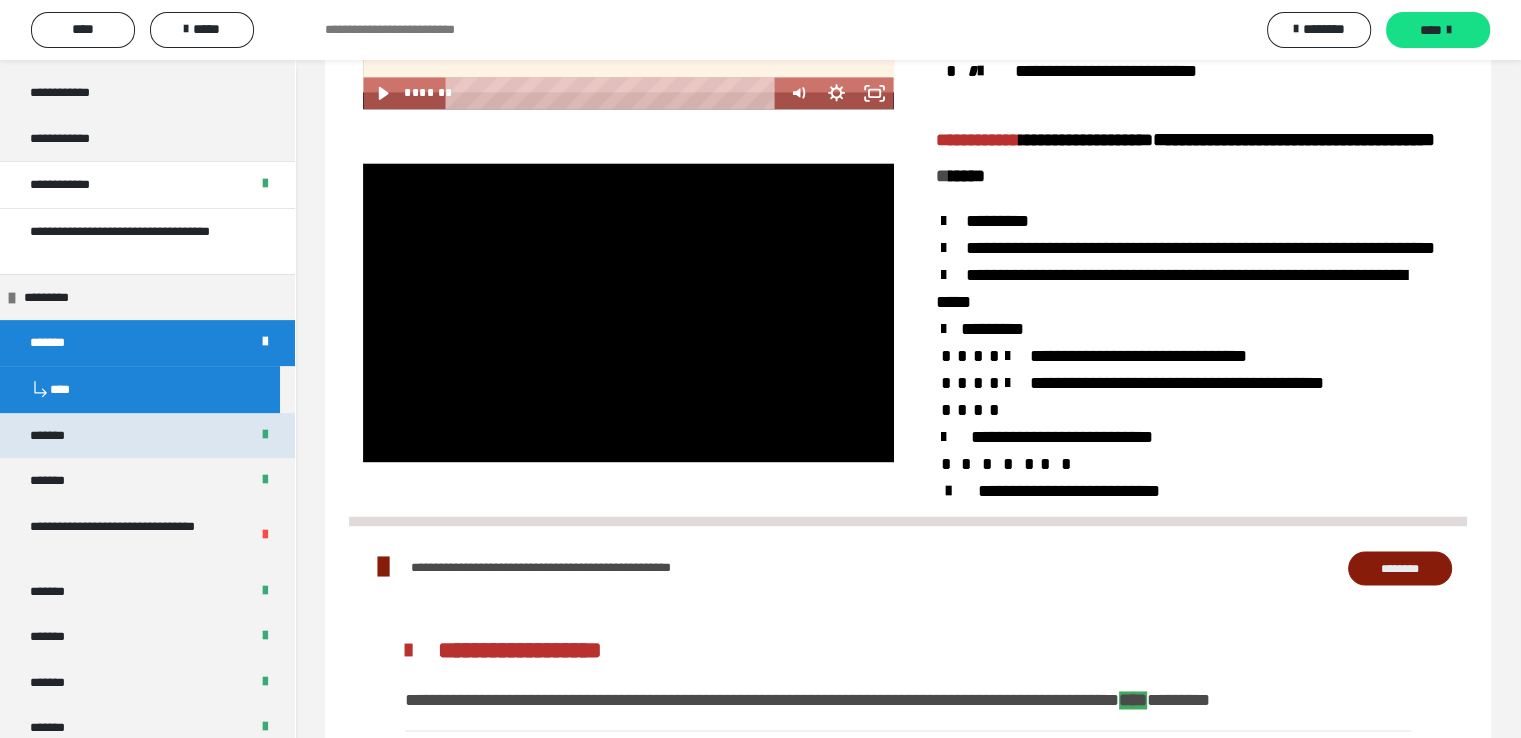click on "*******" at bounding box center [147, 436] 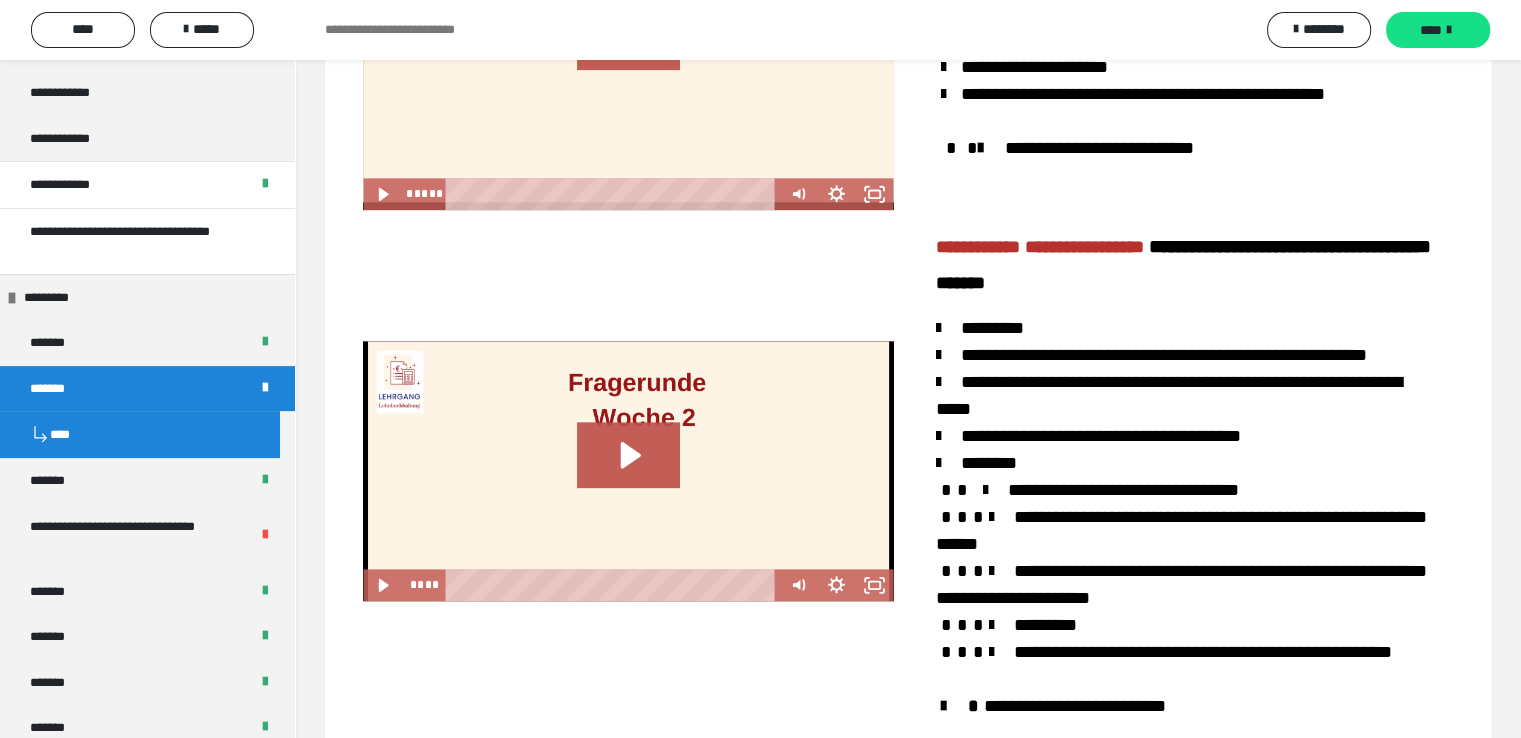 scroll, scrollTop: 2328, scrollLeft: 0, axis: vertical 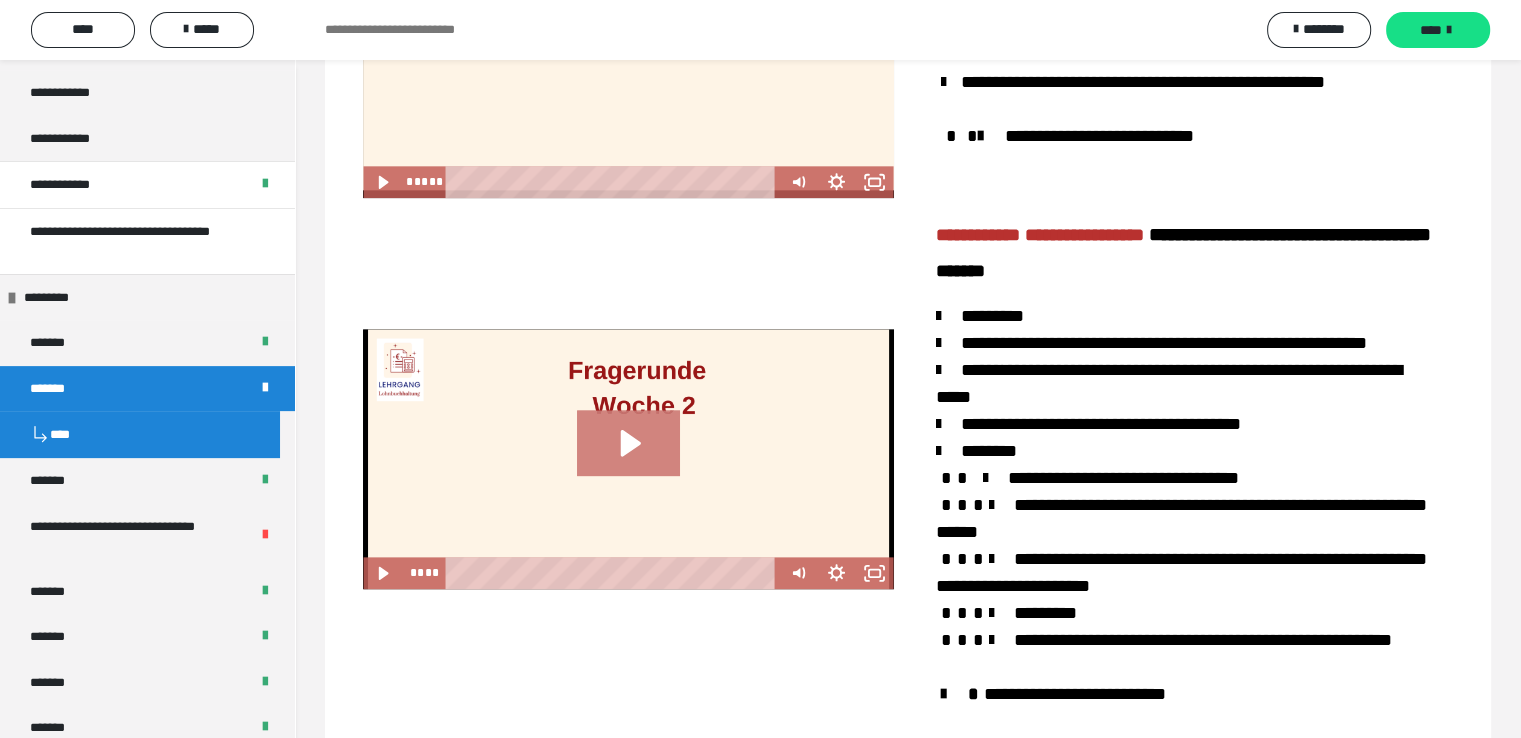 click 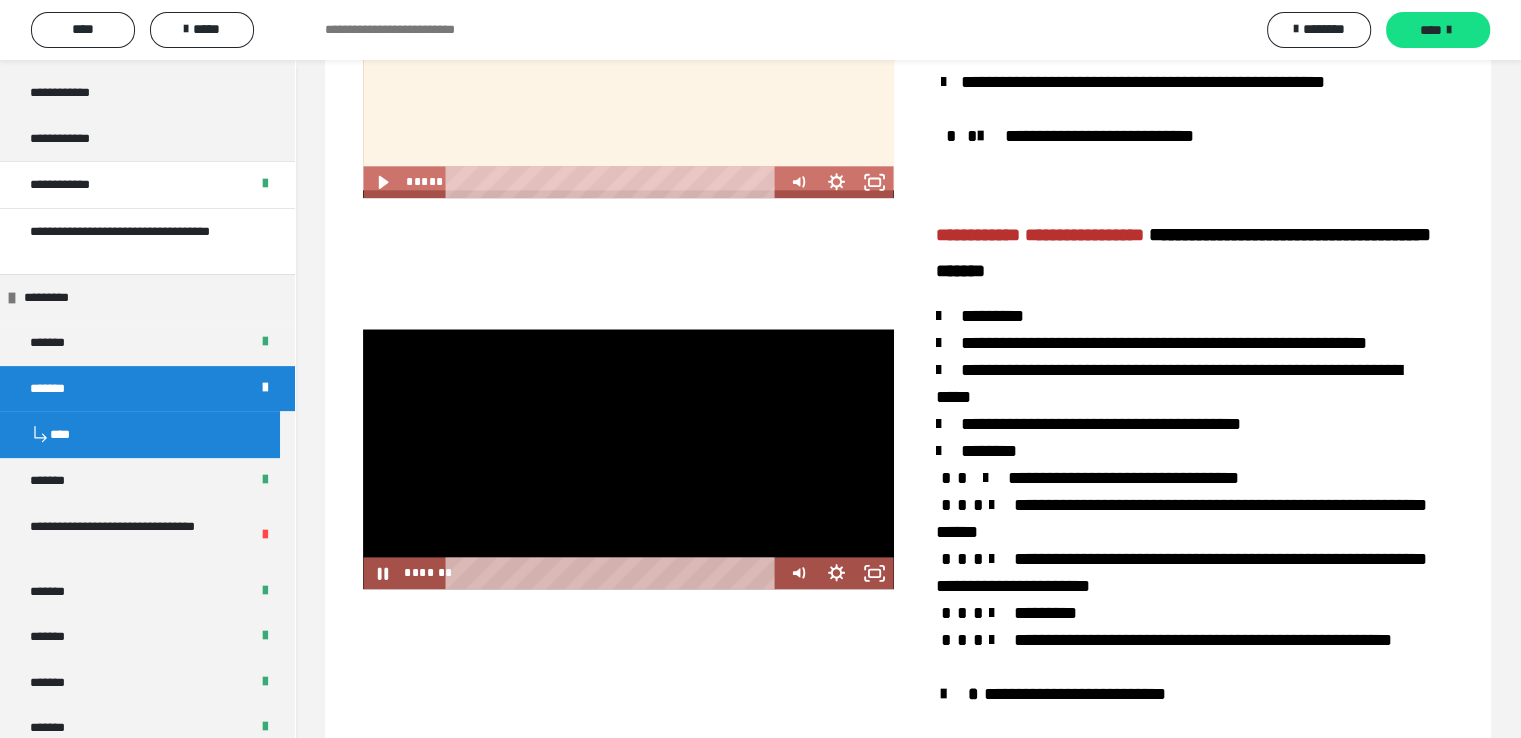 drag, startPoint x: 483, startPoint y: 641, endPoint x: 754, endPoint y: 682, distance: 274.08392 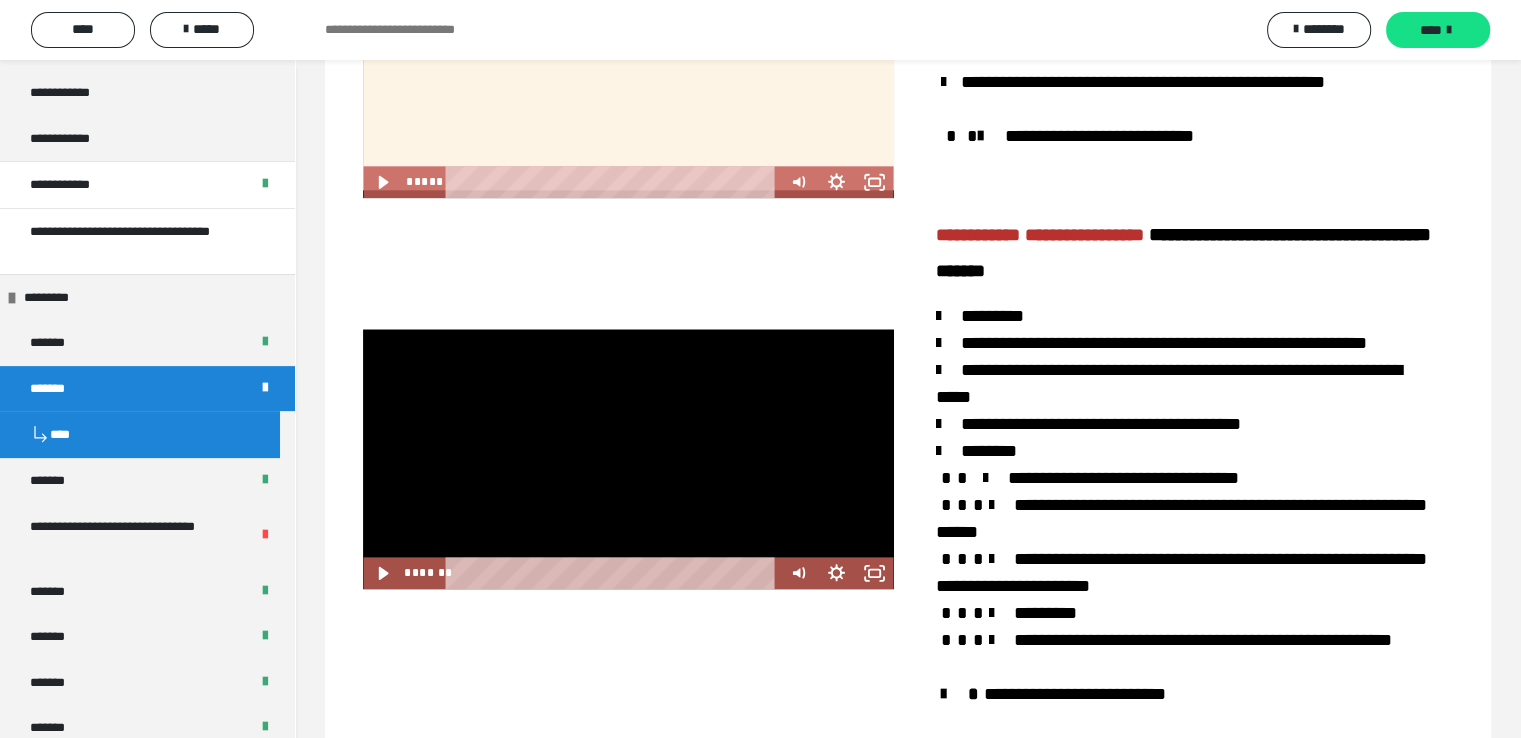 click at bounding box center (628, 459) 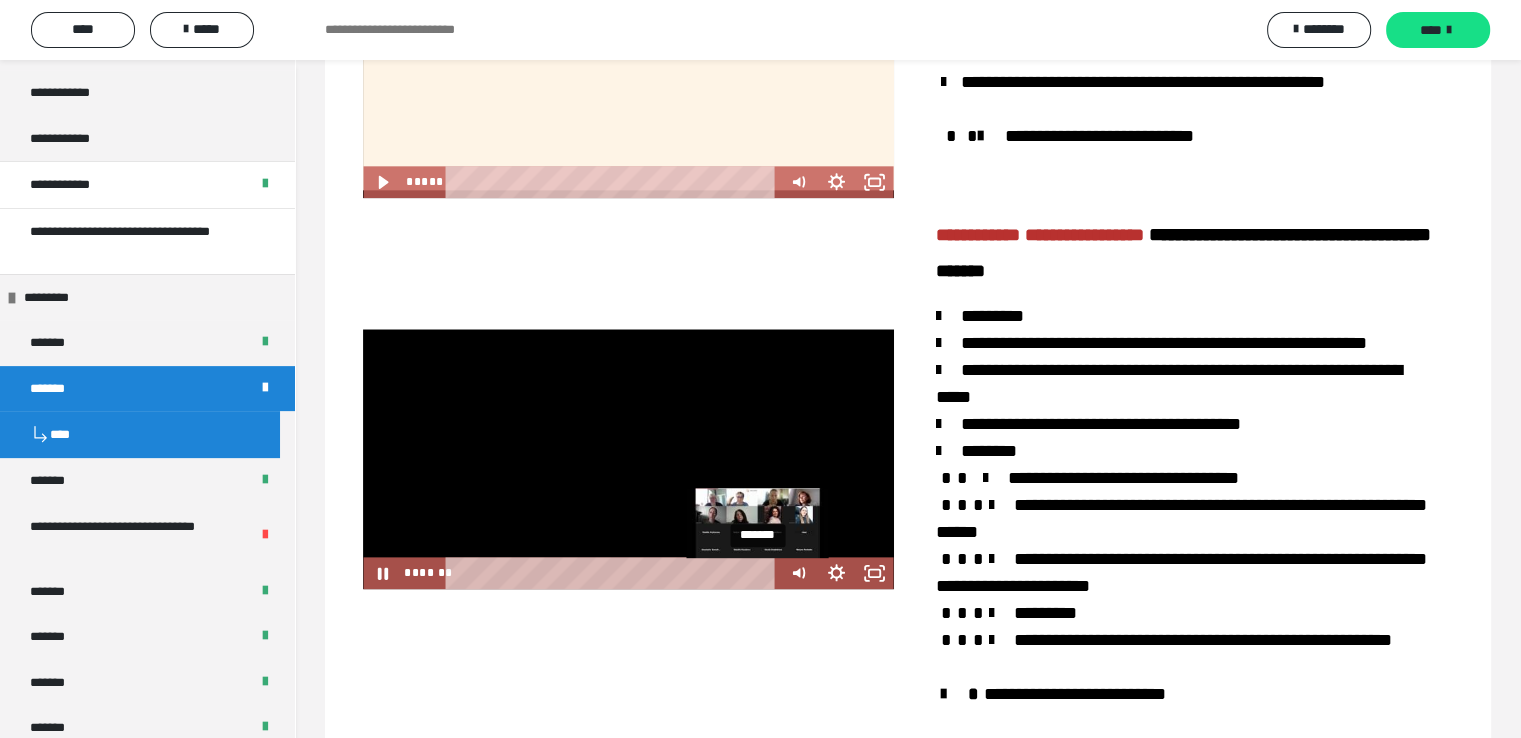 click on "*******" at bounding box center (615, 573) 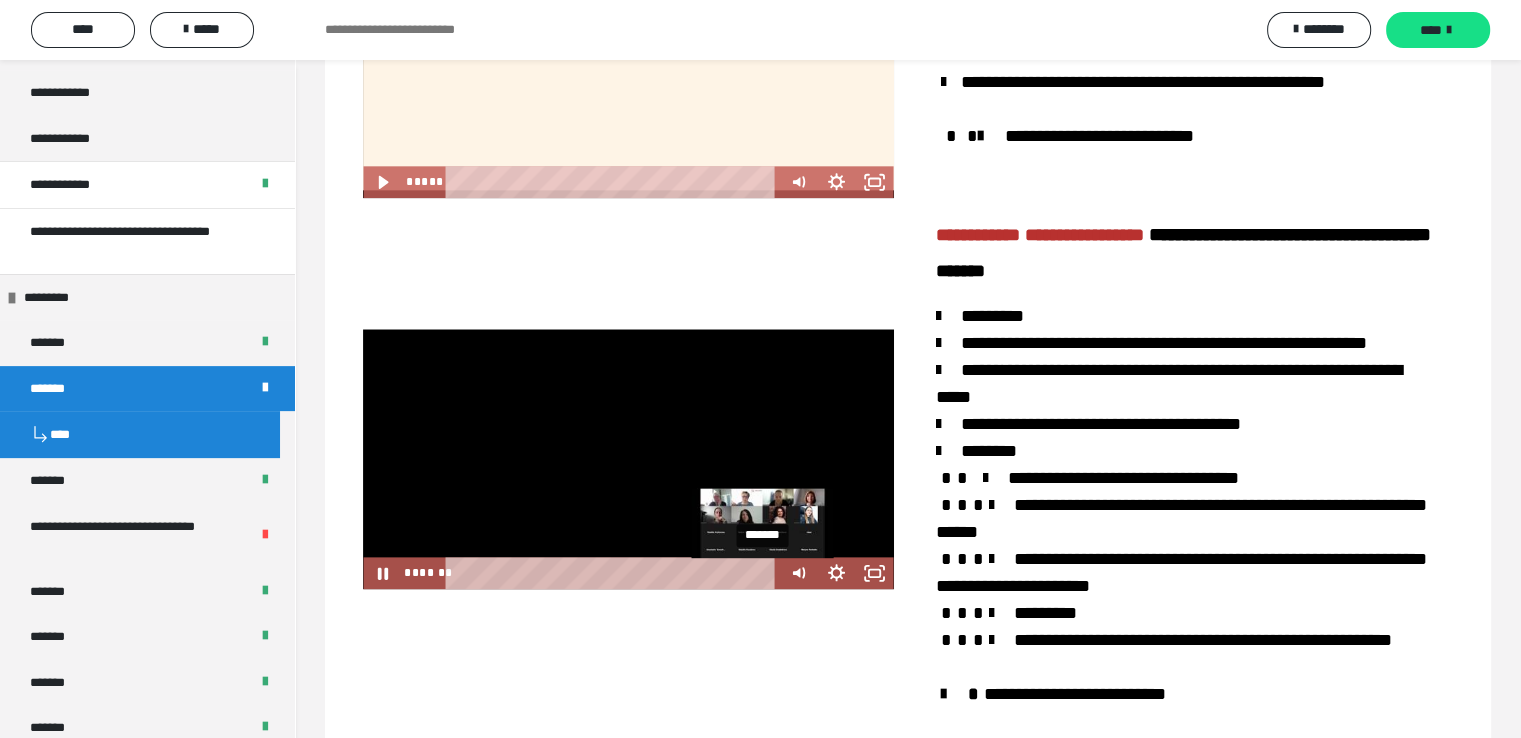 click on "*******" at bounding box center (615, 573) 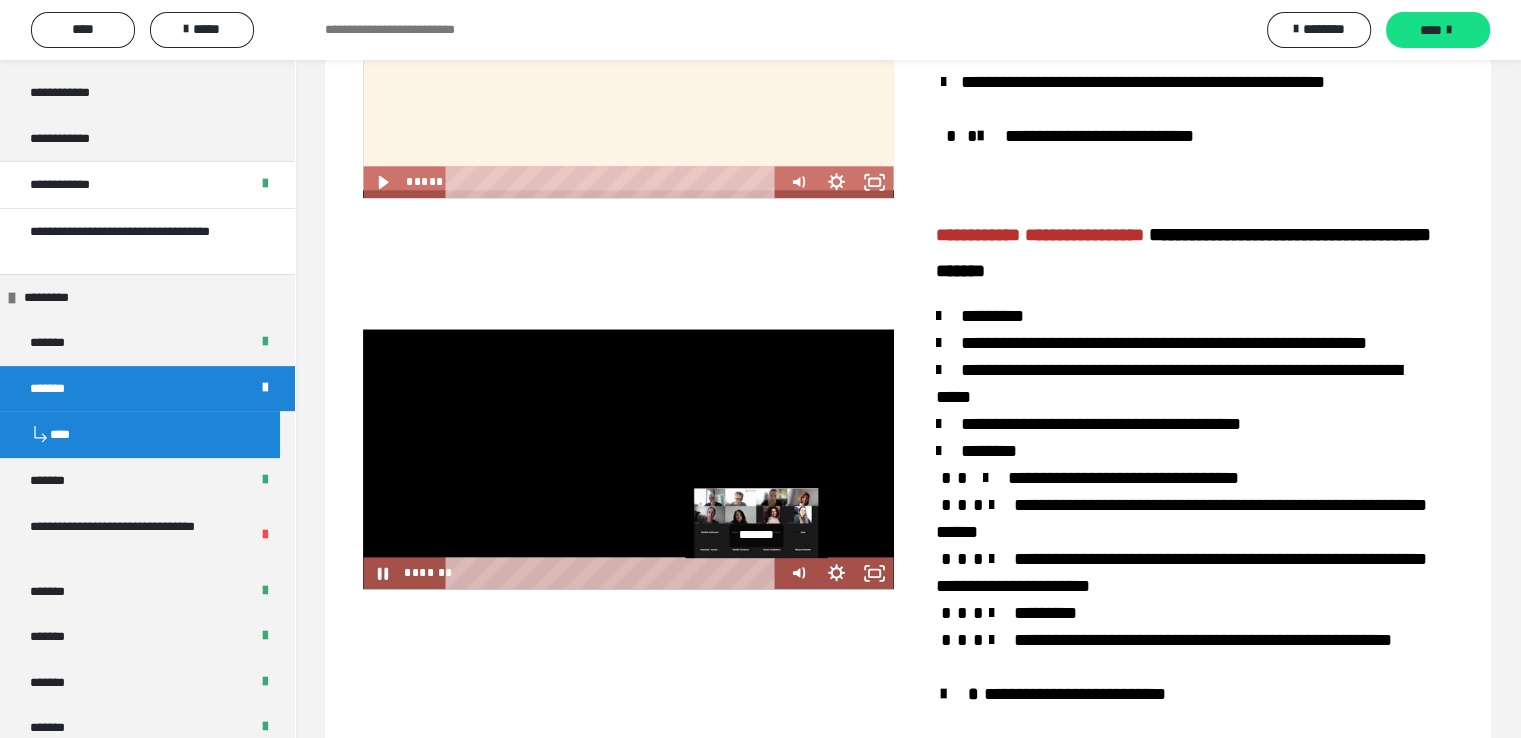 click on "*******" at bounding box center (615, 573) 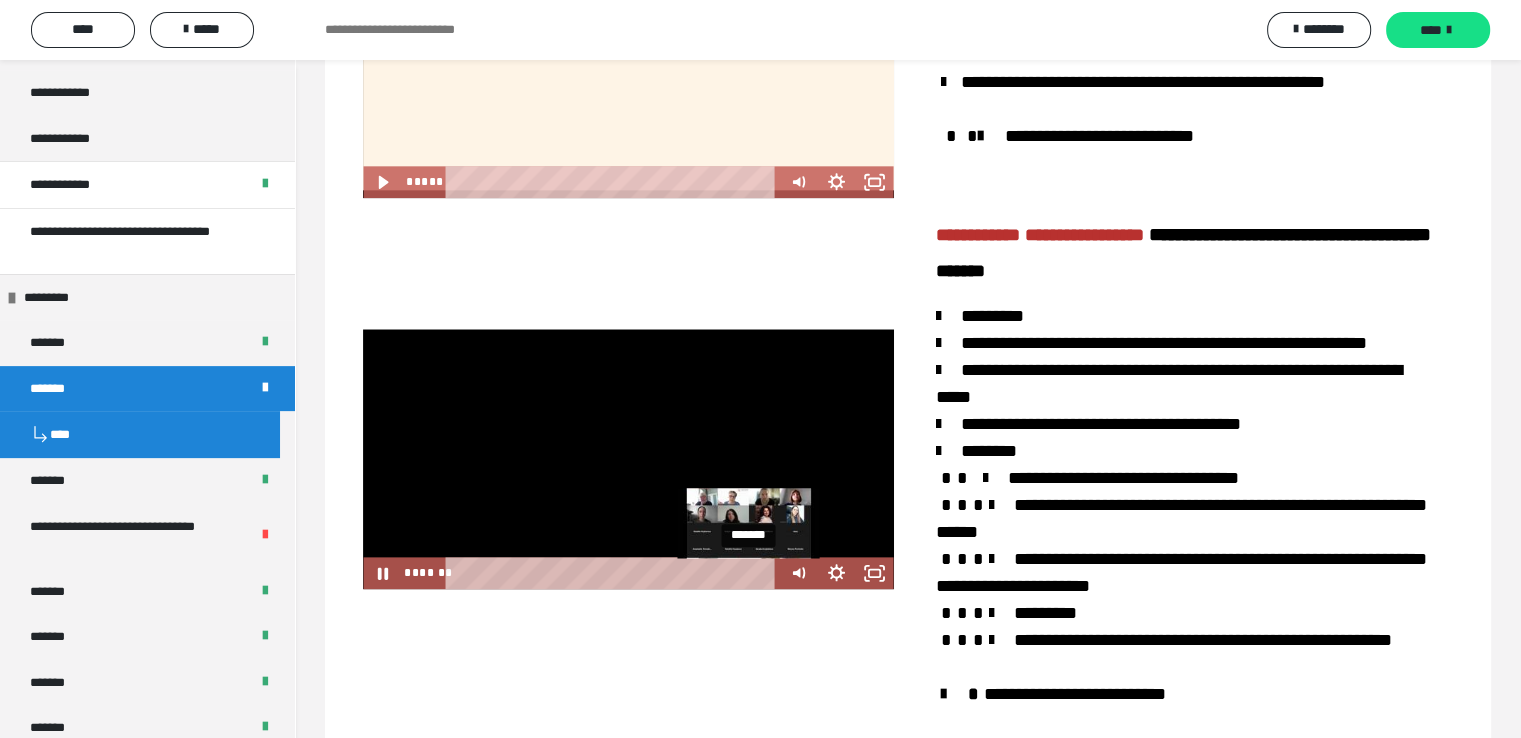 click on "*******" at bounding box center [615, 573] 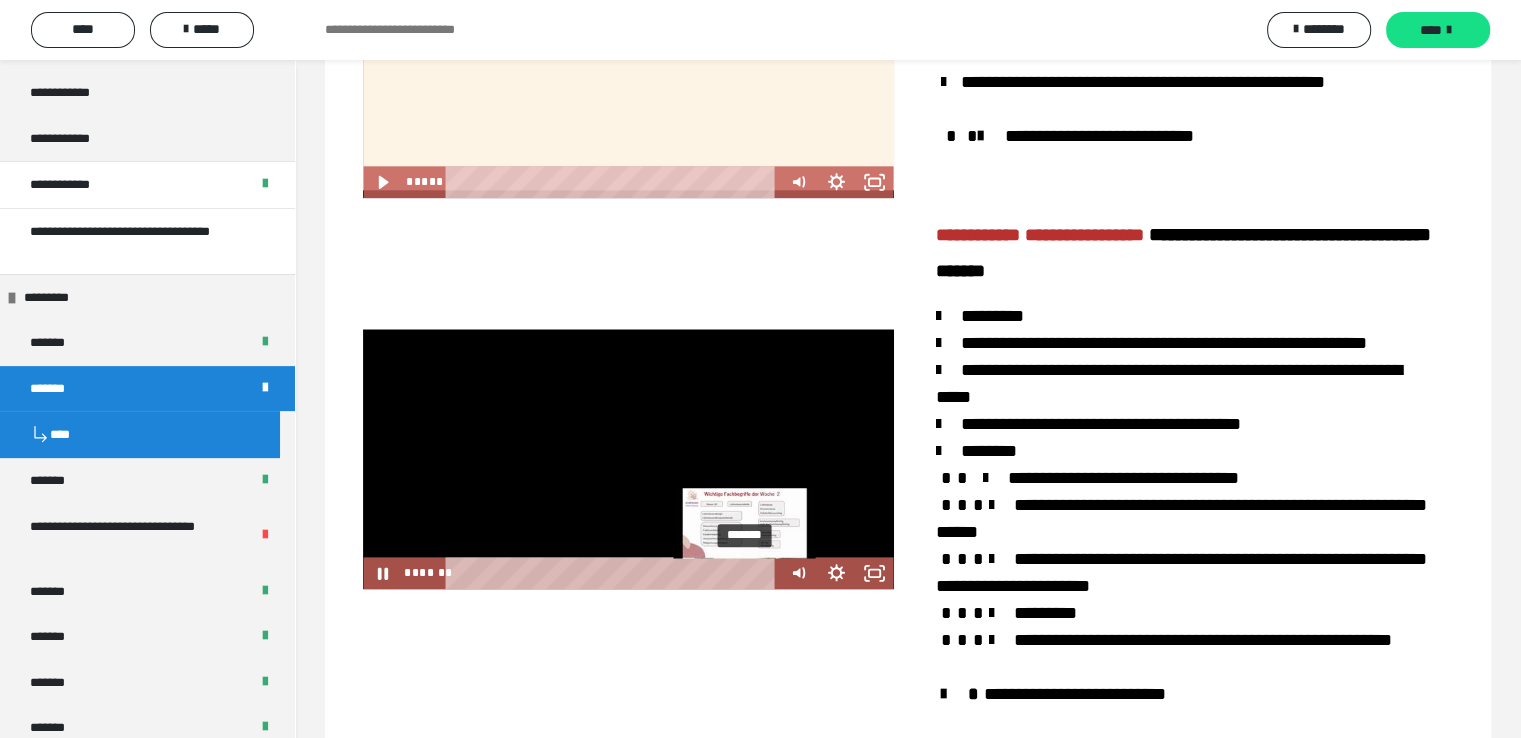 click on "*******" at bounding box center [615, 573] 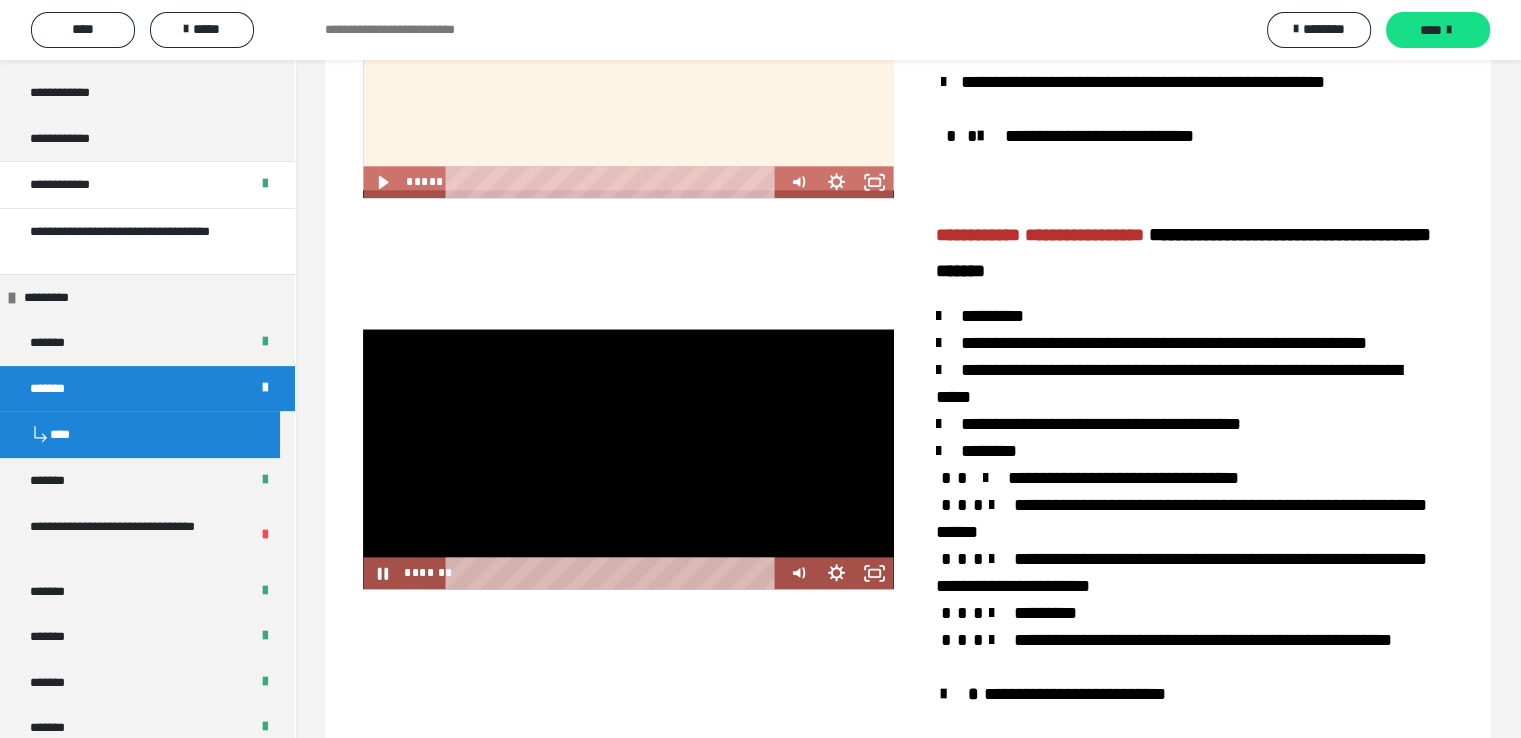 click at bounding box center (628, 459) 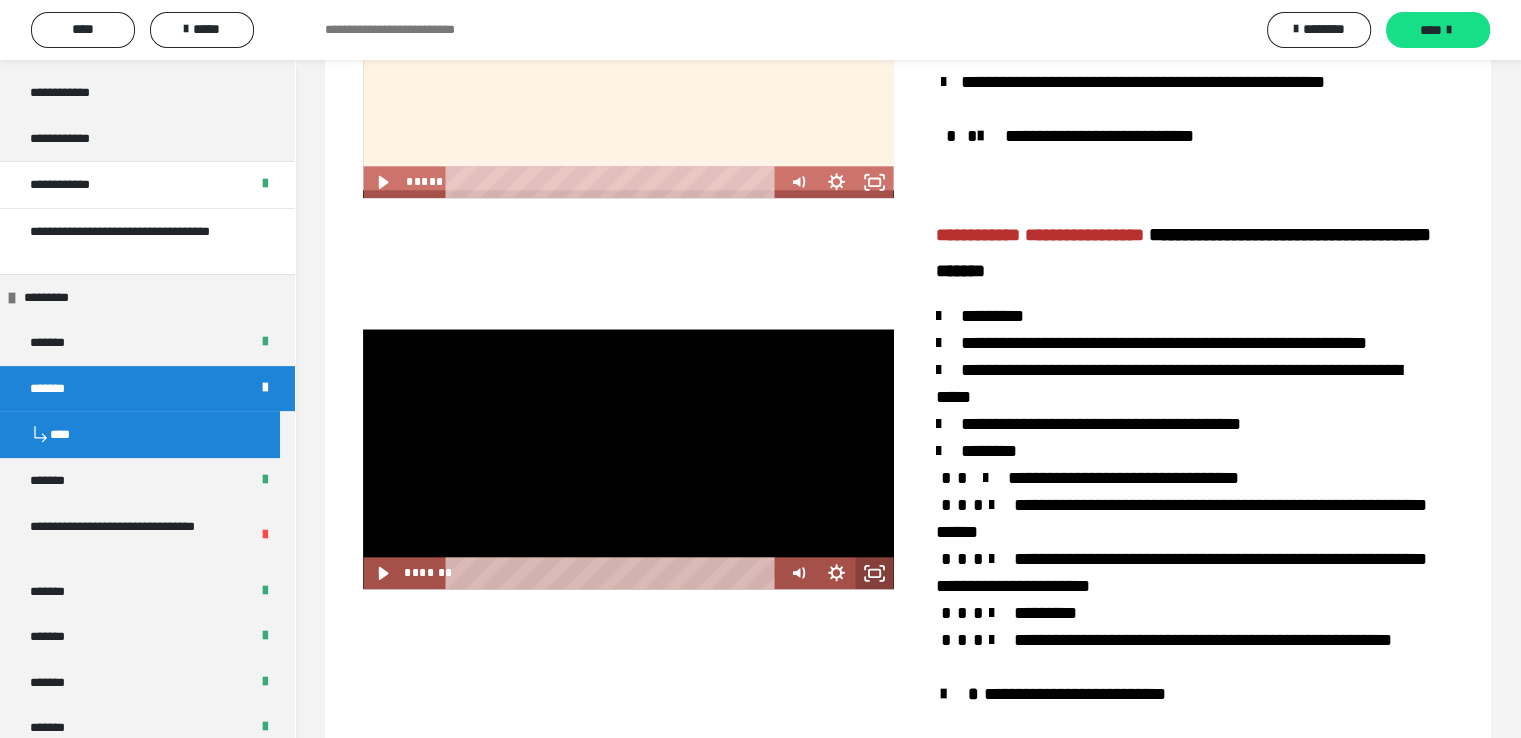 click 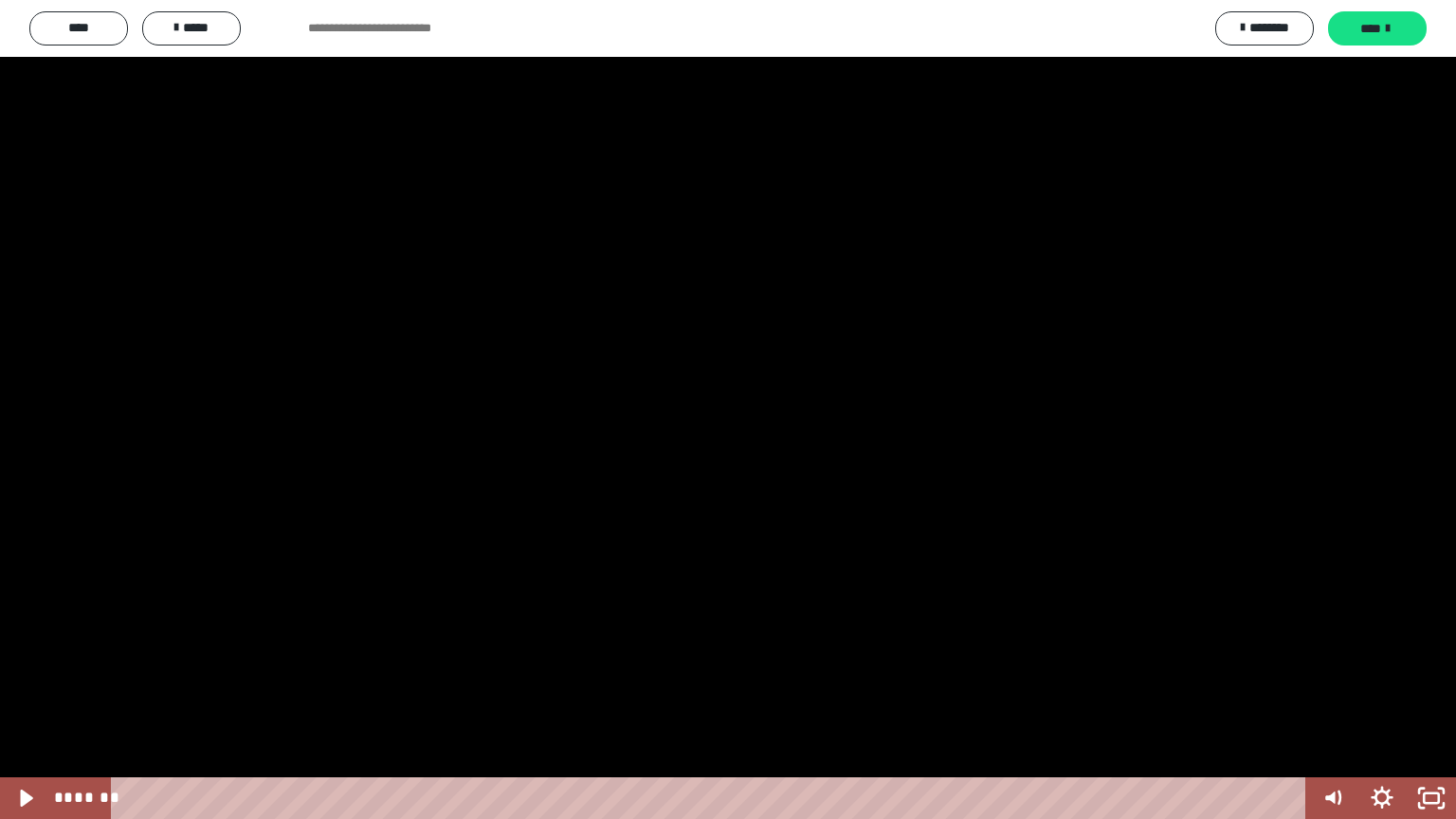click at bounding box center [728, 410] 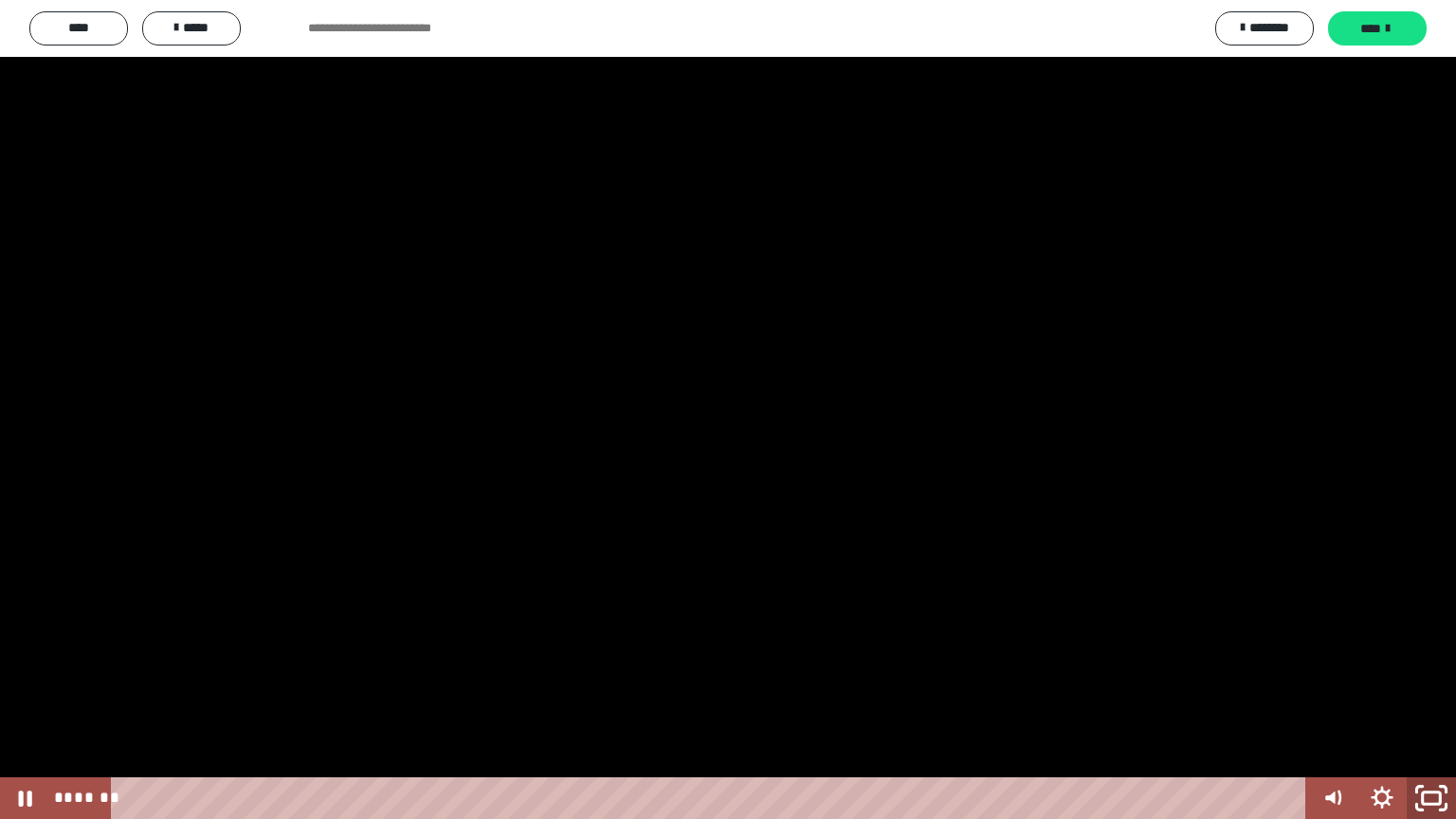 click 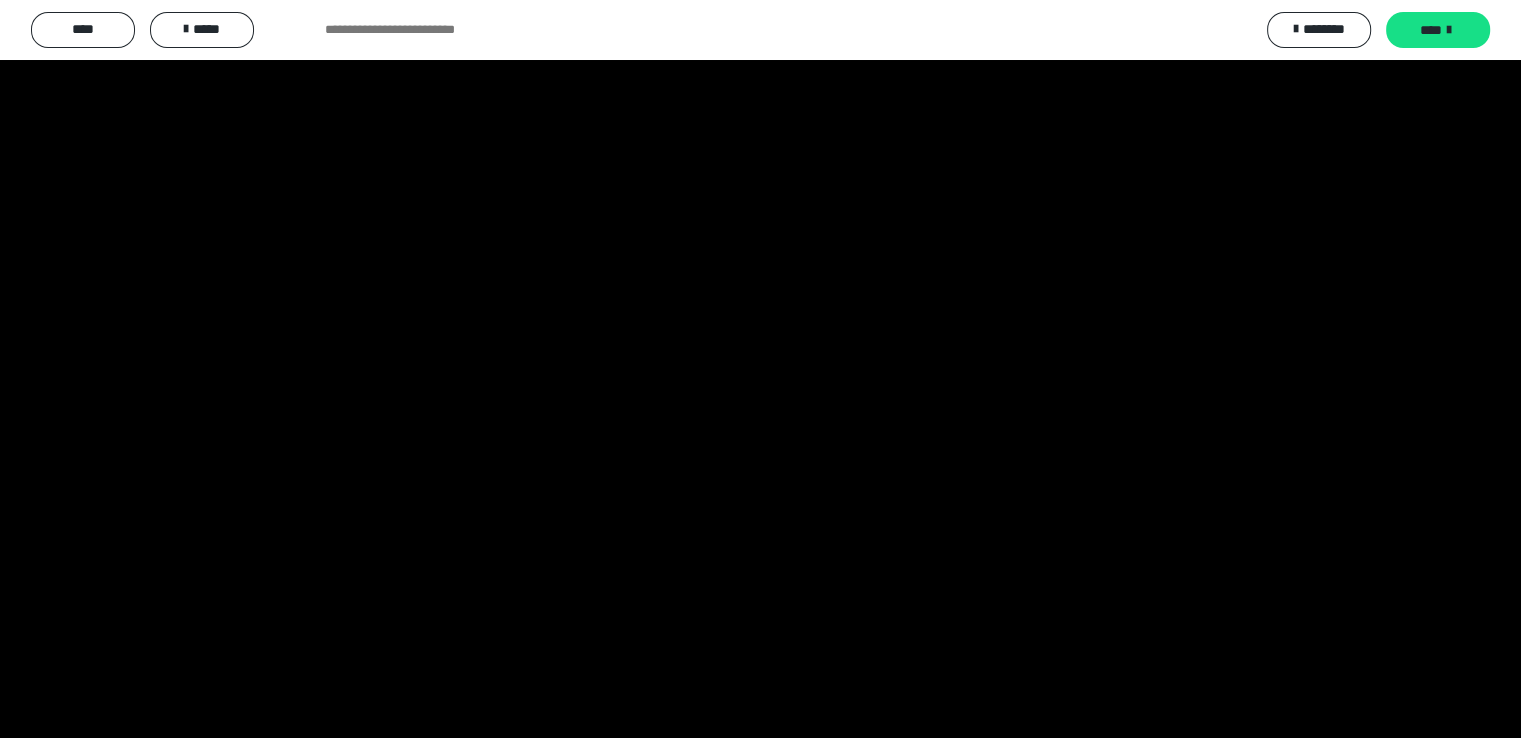 scroll, scrollTop: 696, scrollLeft: 0, axis: vertical 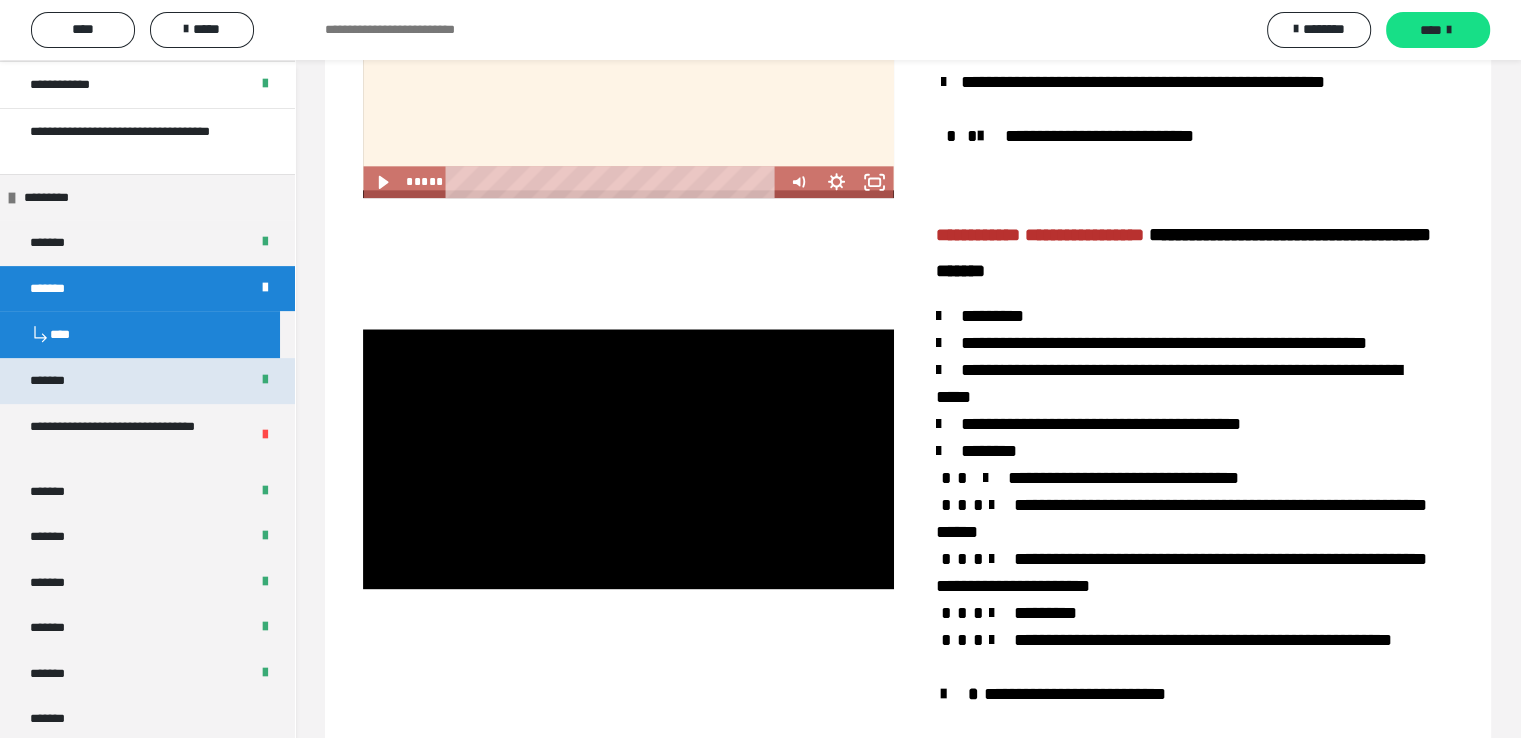 click on "*******" at bounding box center [62, 381] 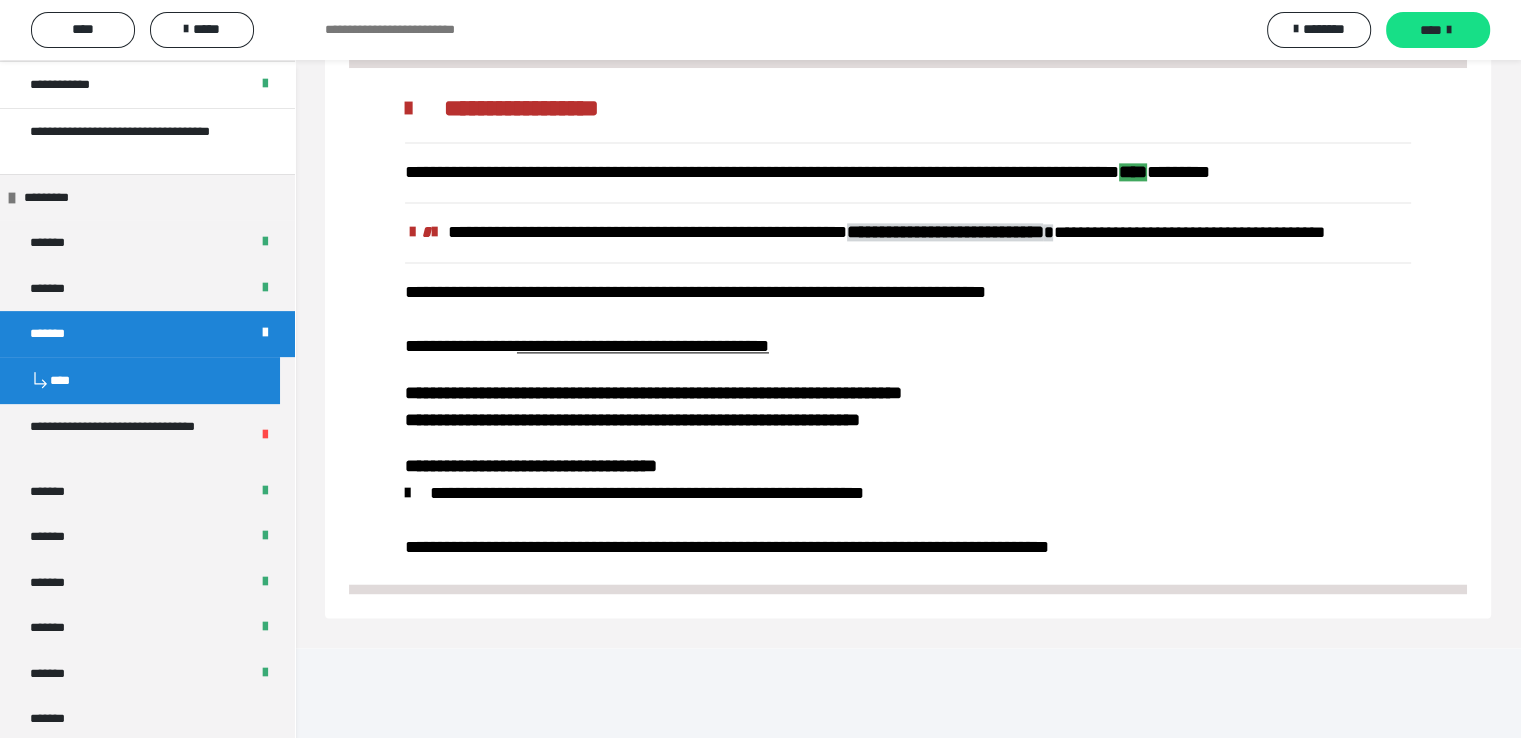 scroll, scrollTop: 2317, scrollLeft: 0, axis: vertical 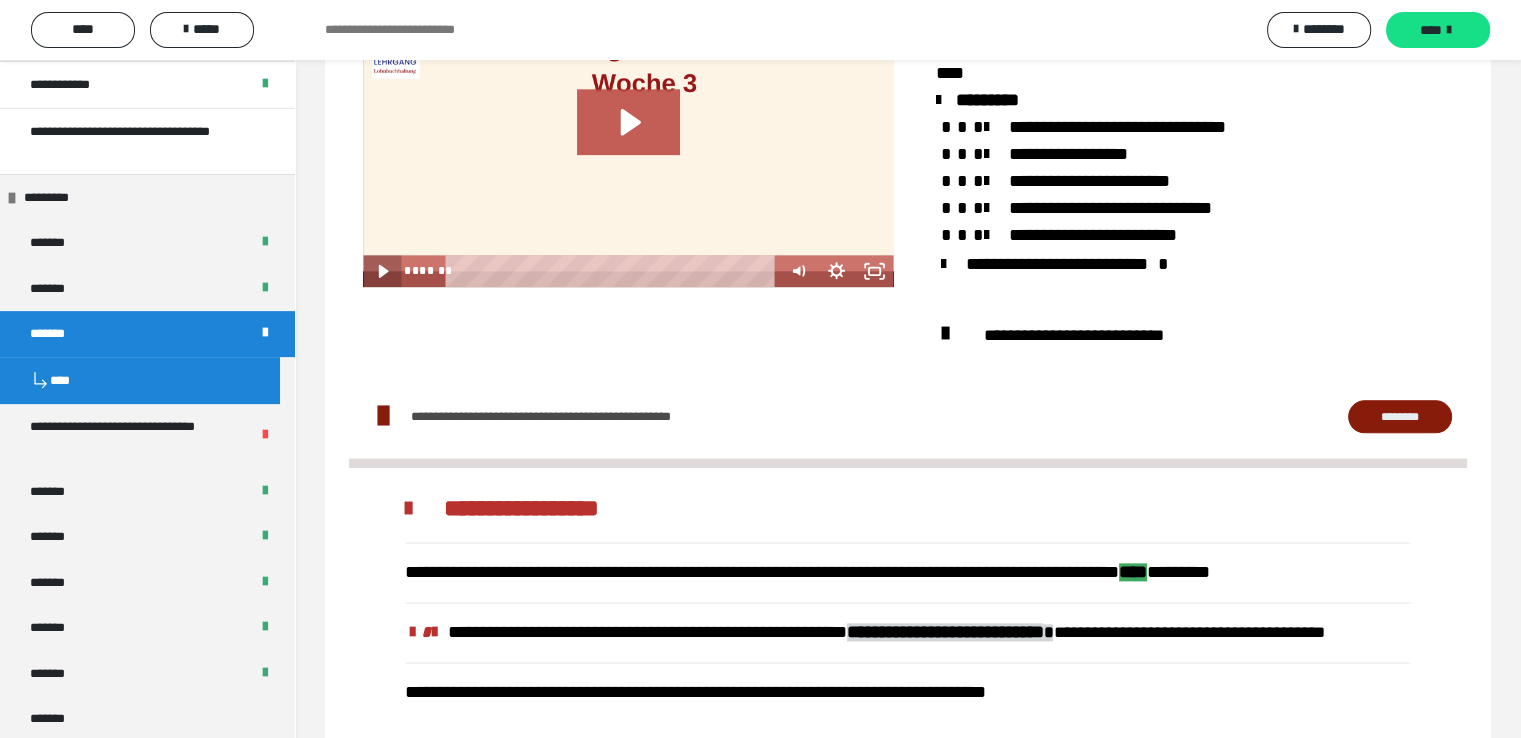 click 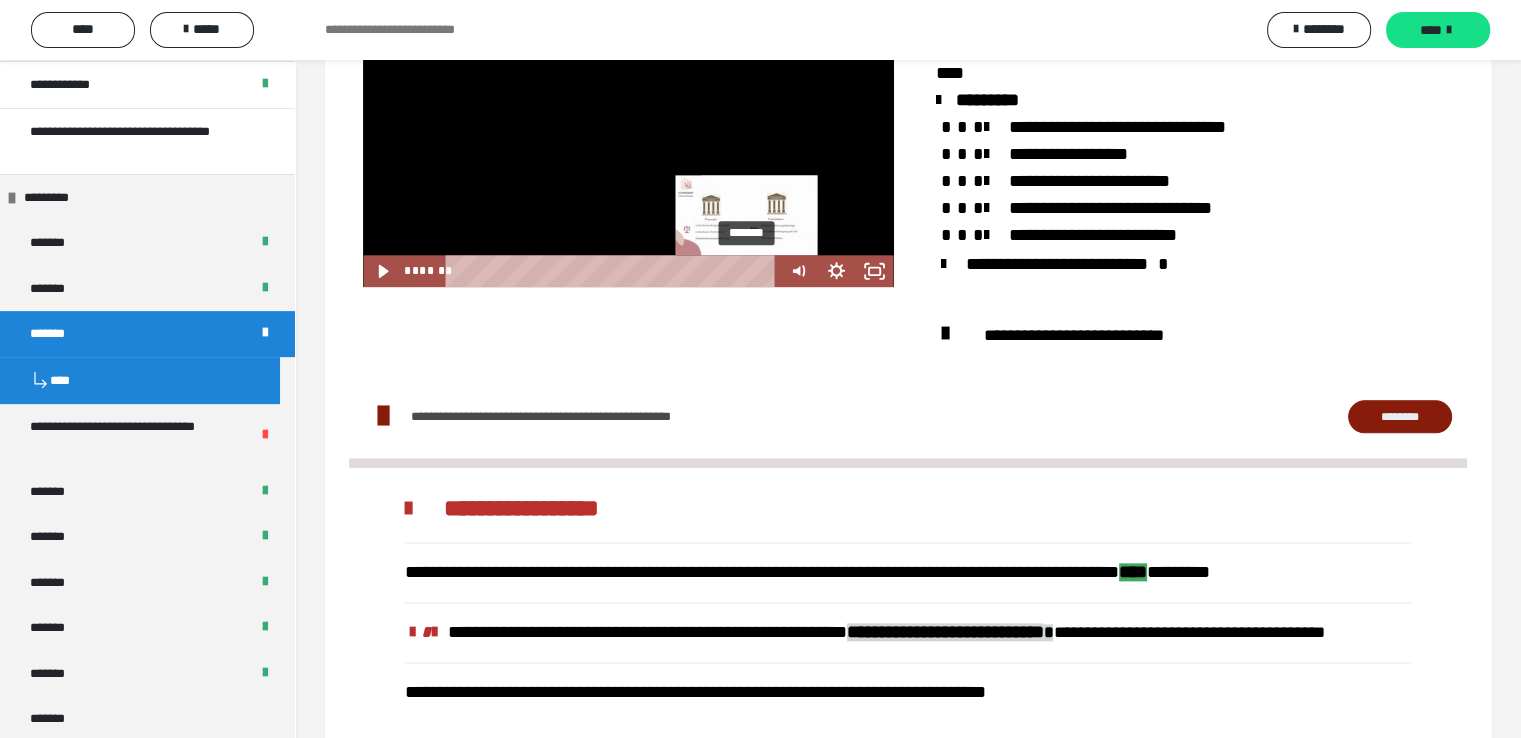 click on "*******" at bounding box center [615, 271] 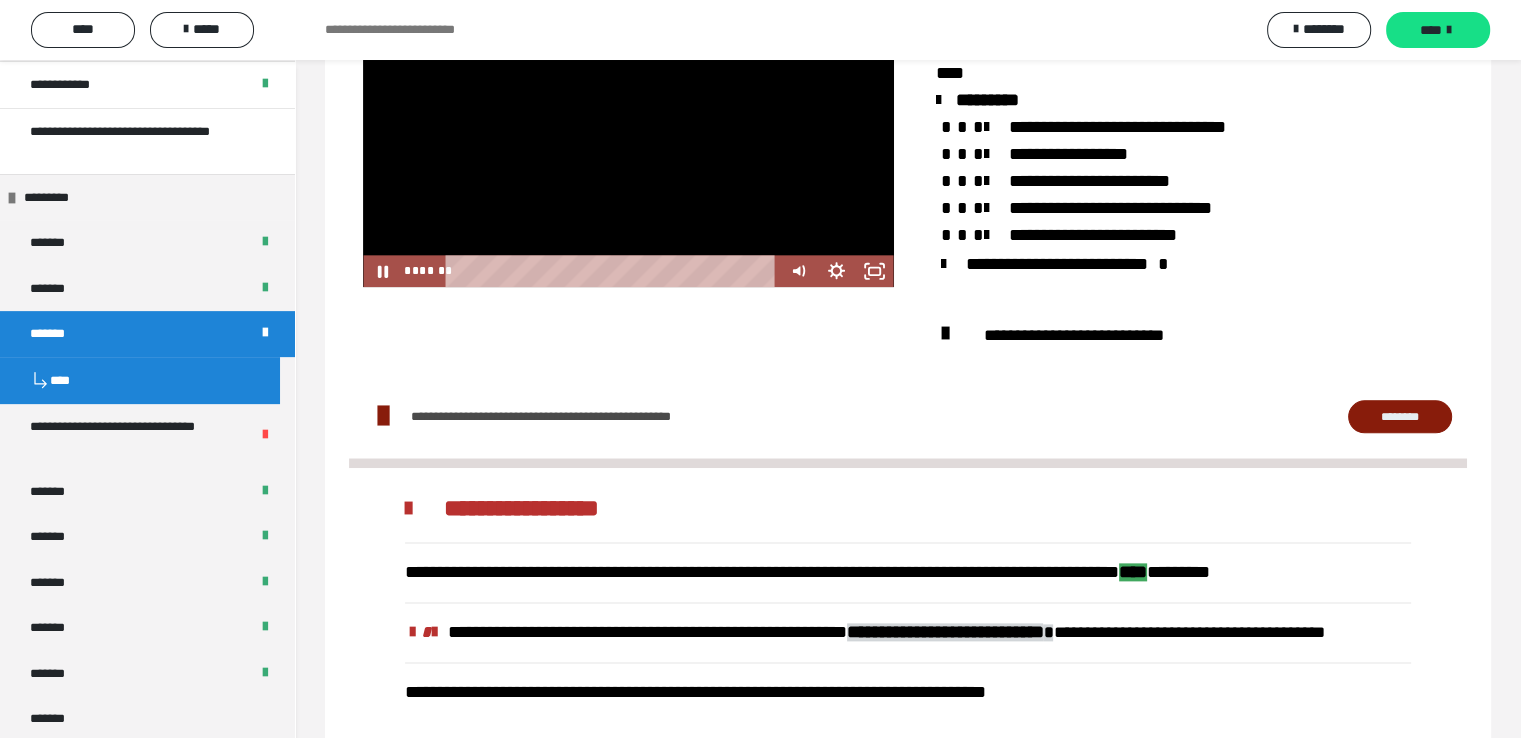 click at bounding box center [628, 138] 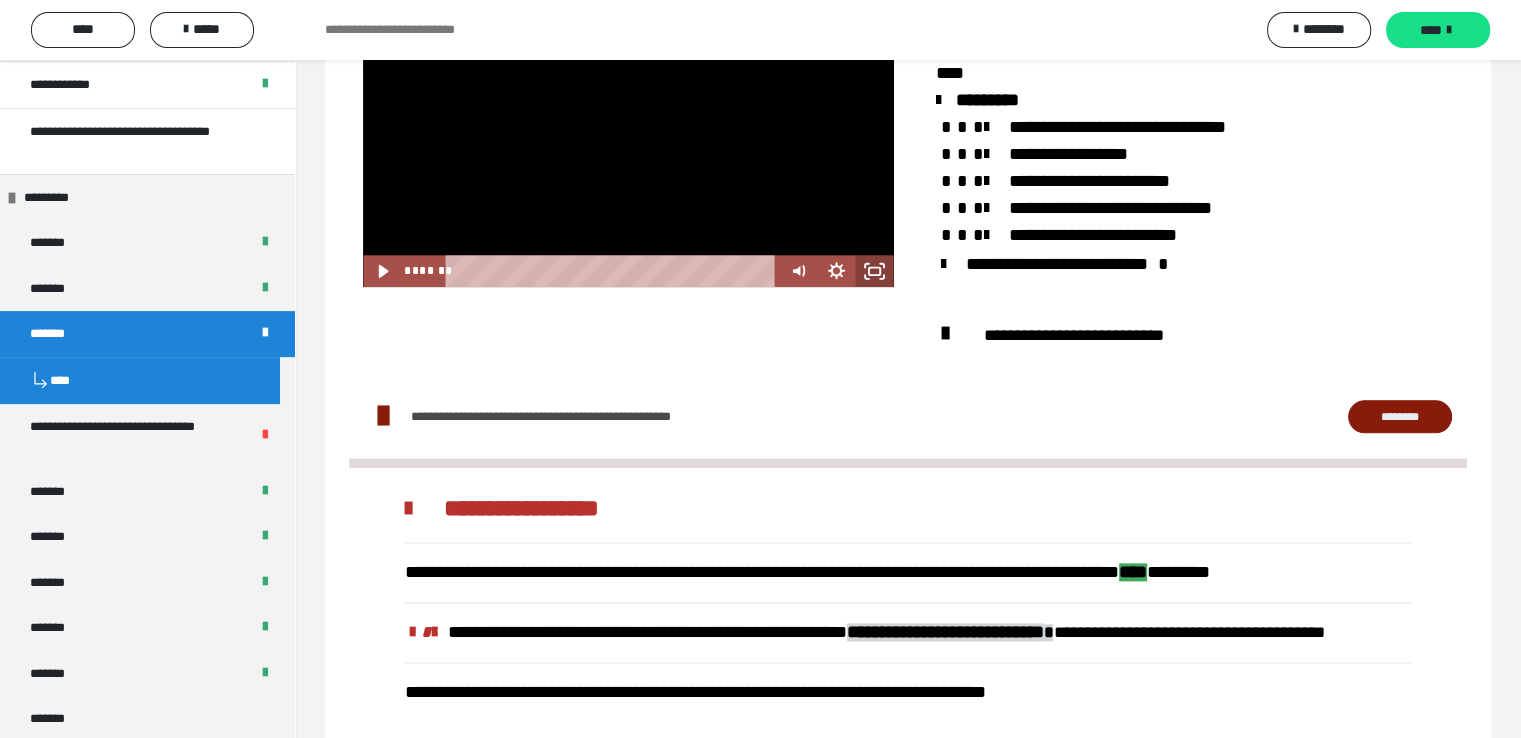 click 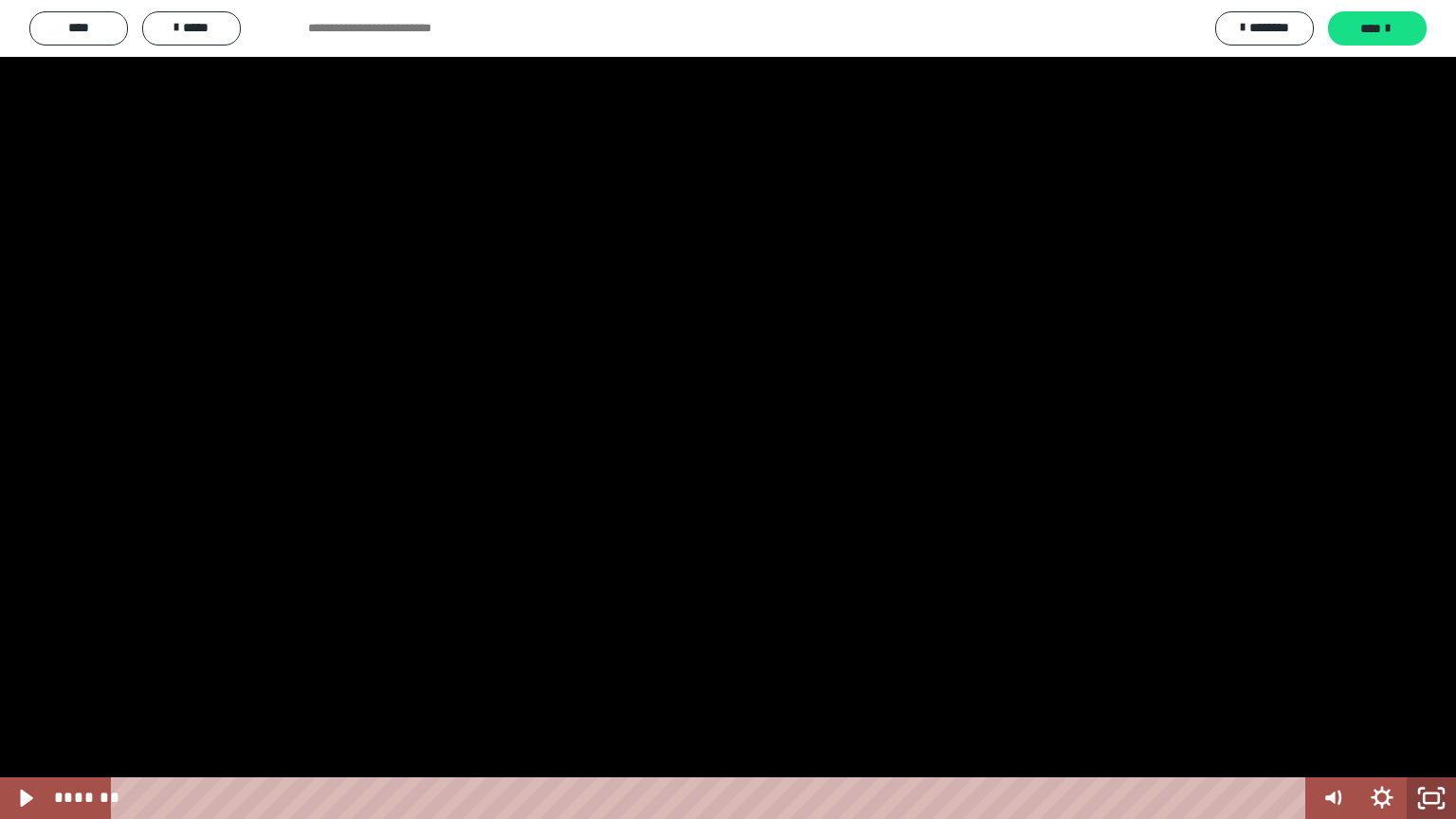 click 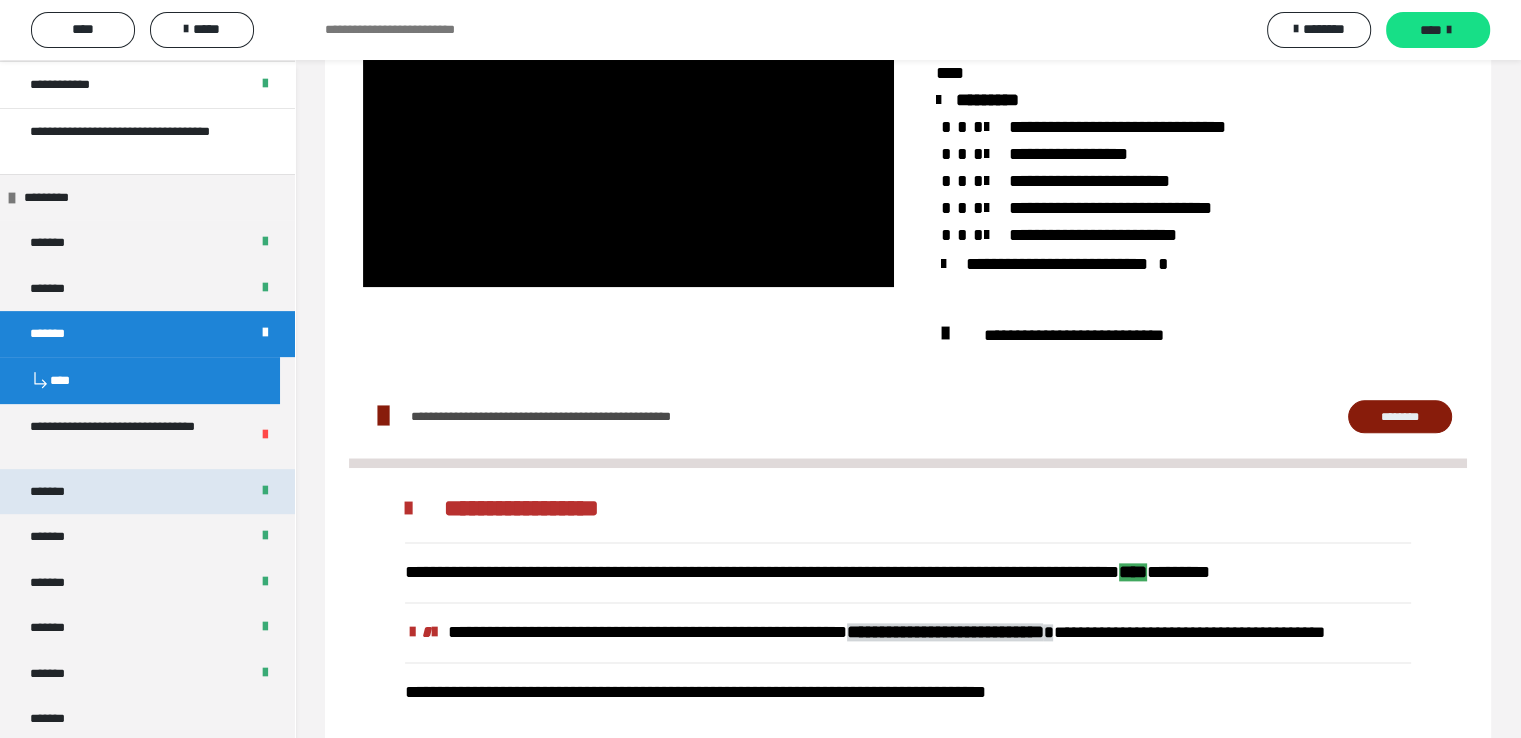click on "*******" at bounding box center [63, 492] 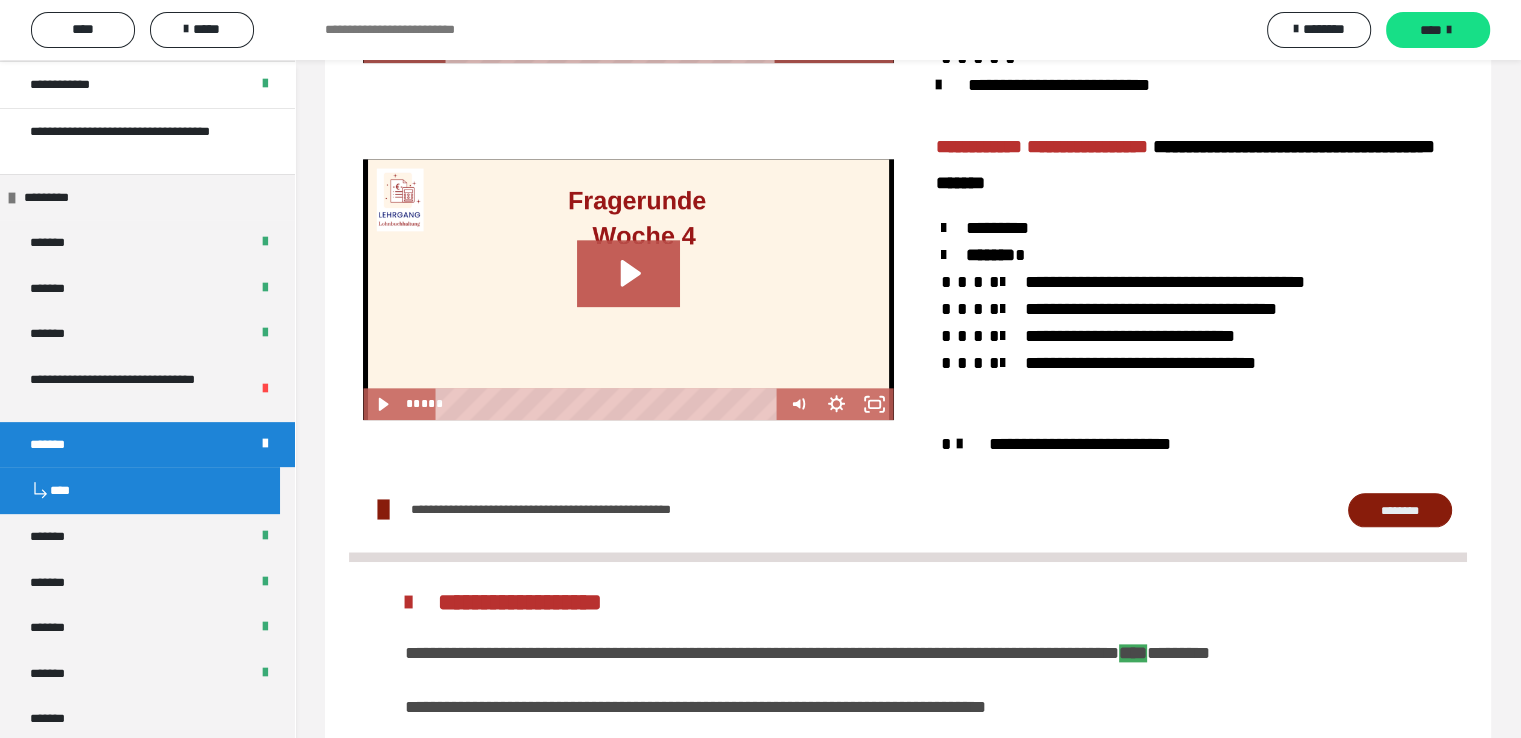scroll, scrollTop: 2178, scrollLeft: 0, axis: vertical 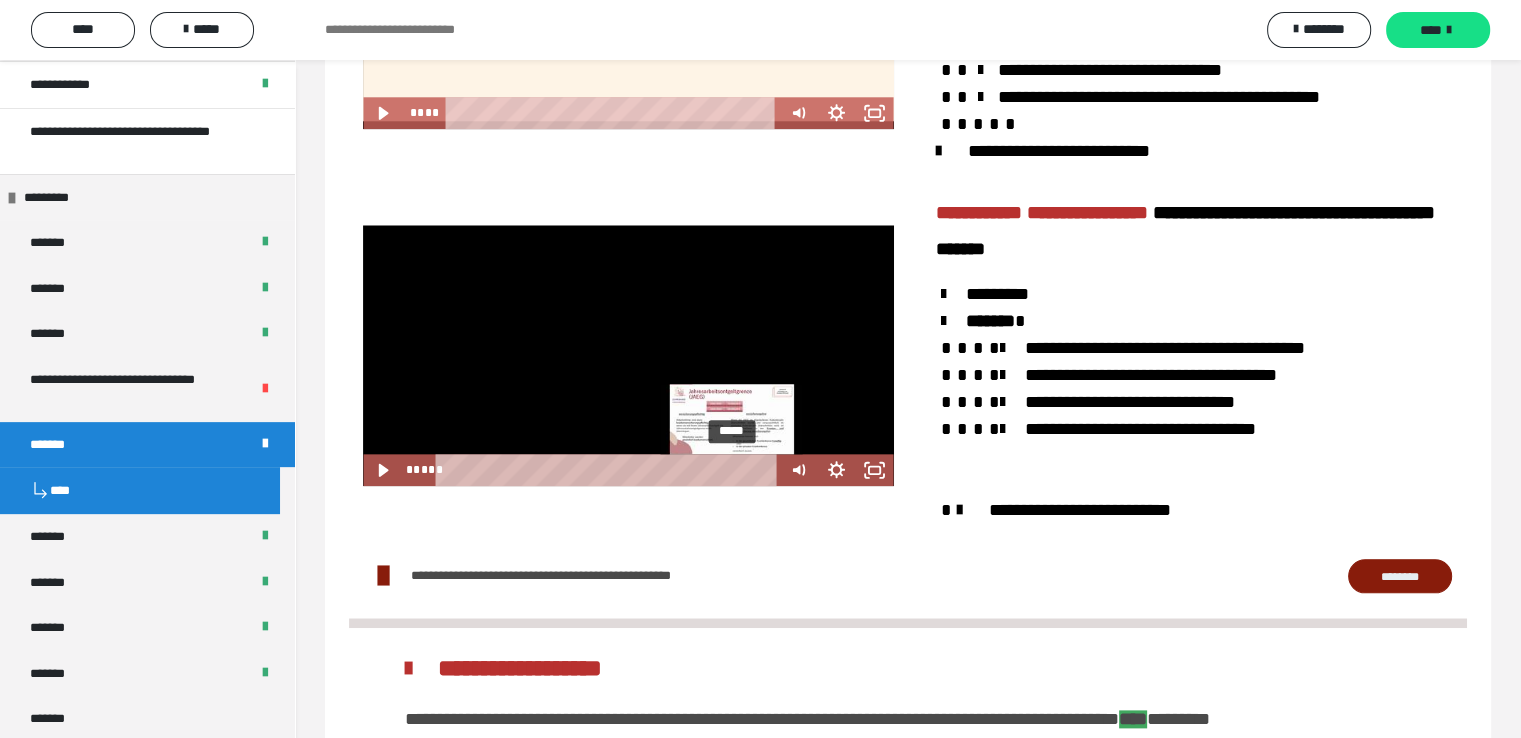 click on "*****" at bounding box center [610, 470] 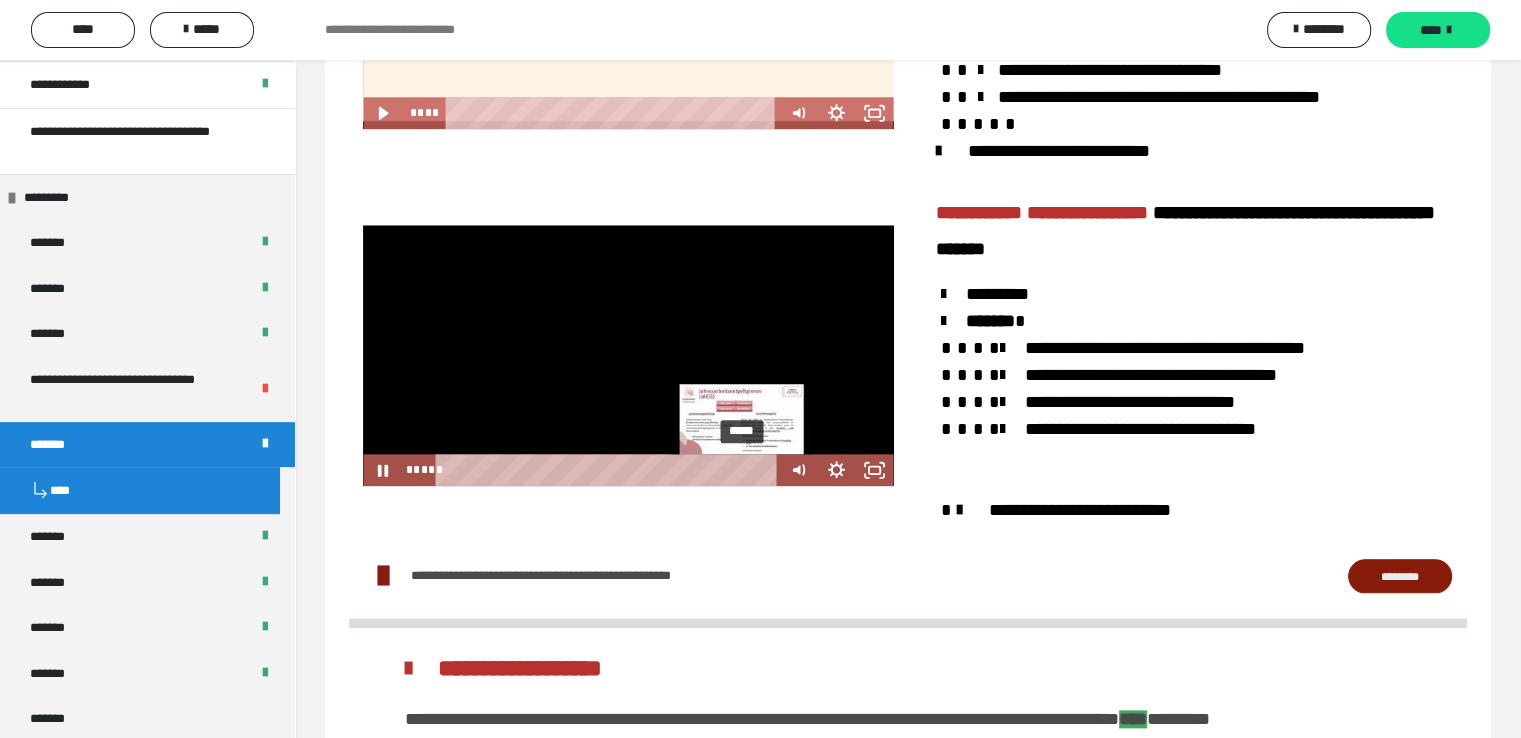 drag, startPoint x: 734, startPoint y: 571, endPoint x: 744, endPoint y: 566, distance: 11.18034 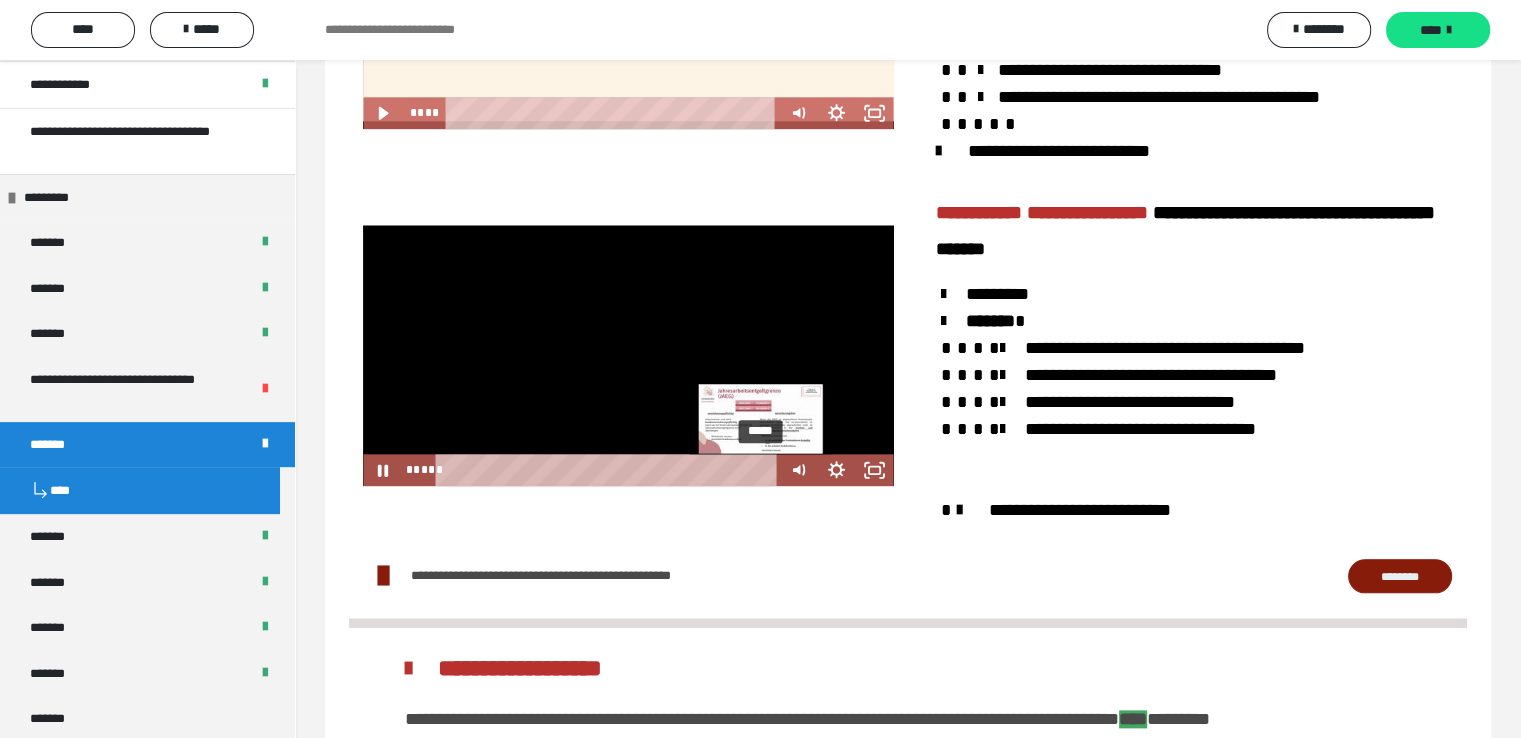 click on "*****" at bounding box center (610, 470) 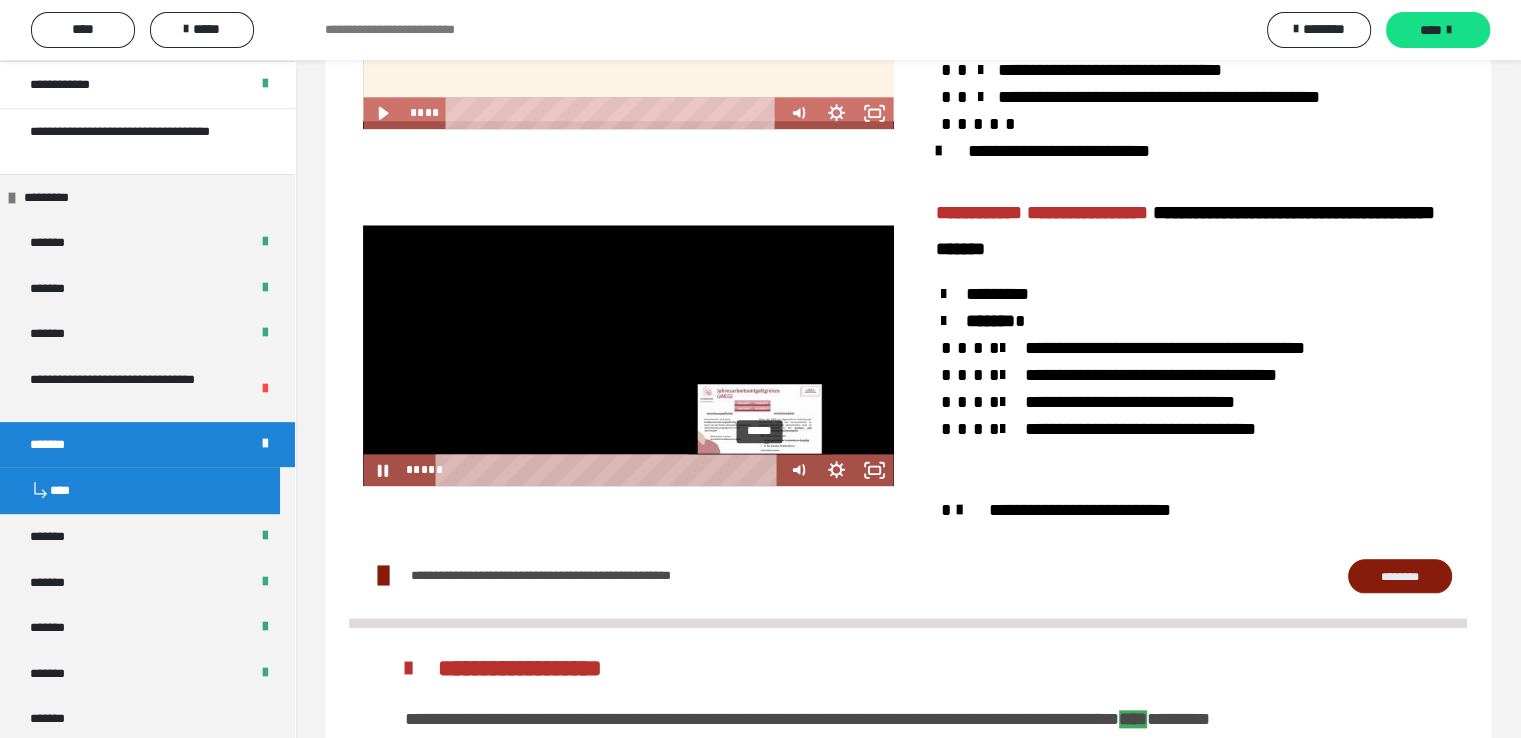 click at bounding box center [760, 469] 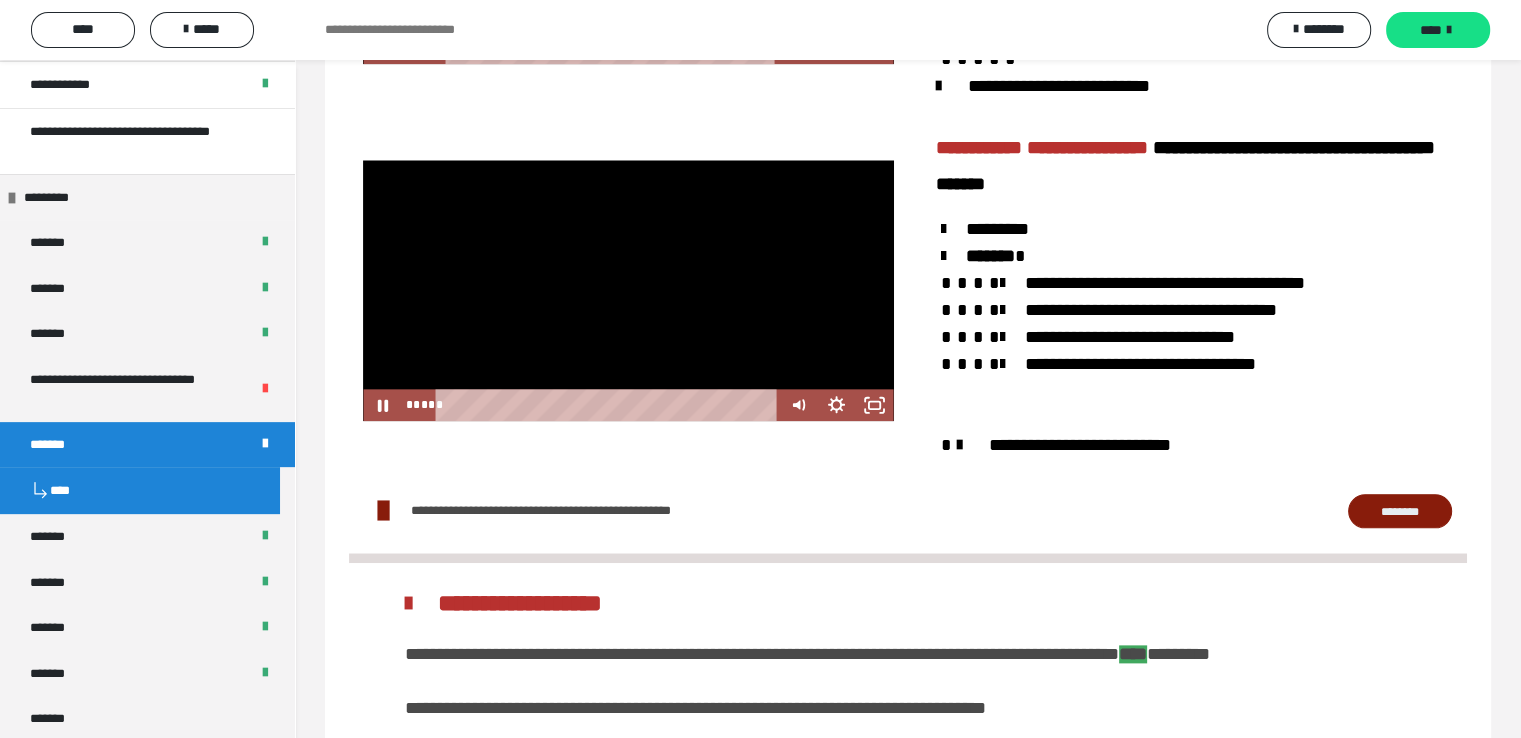 scroll, scrollTop: 2278, scrollLeft: 0, axis: vertical 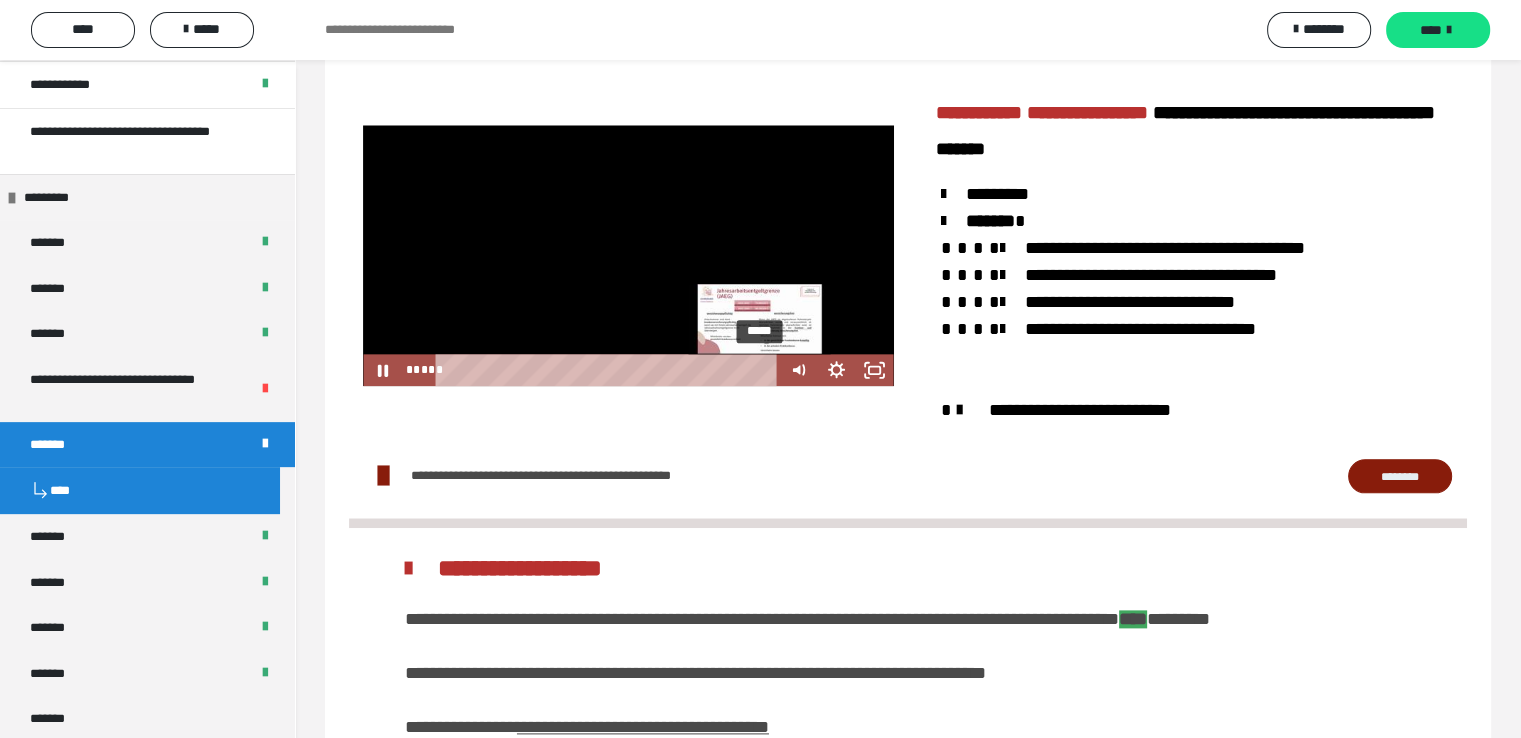 click at bounding box center [760, 369] 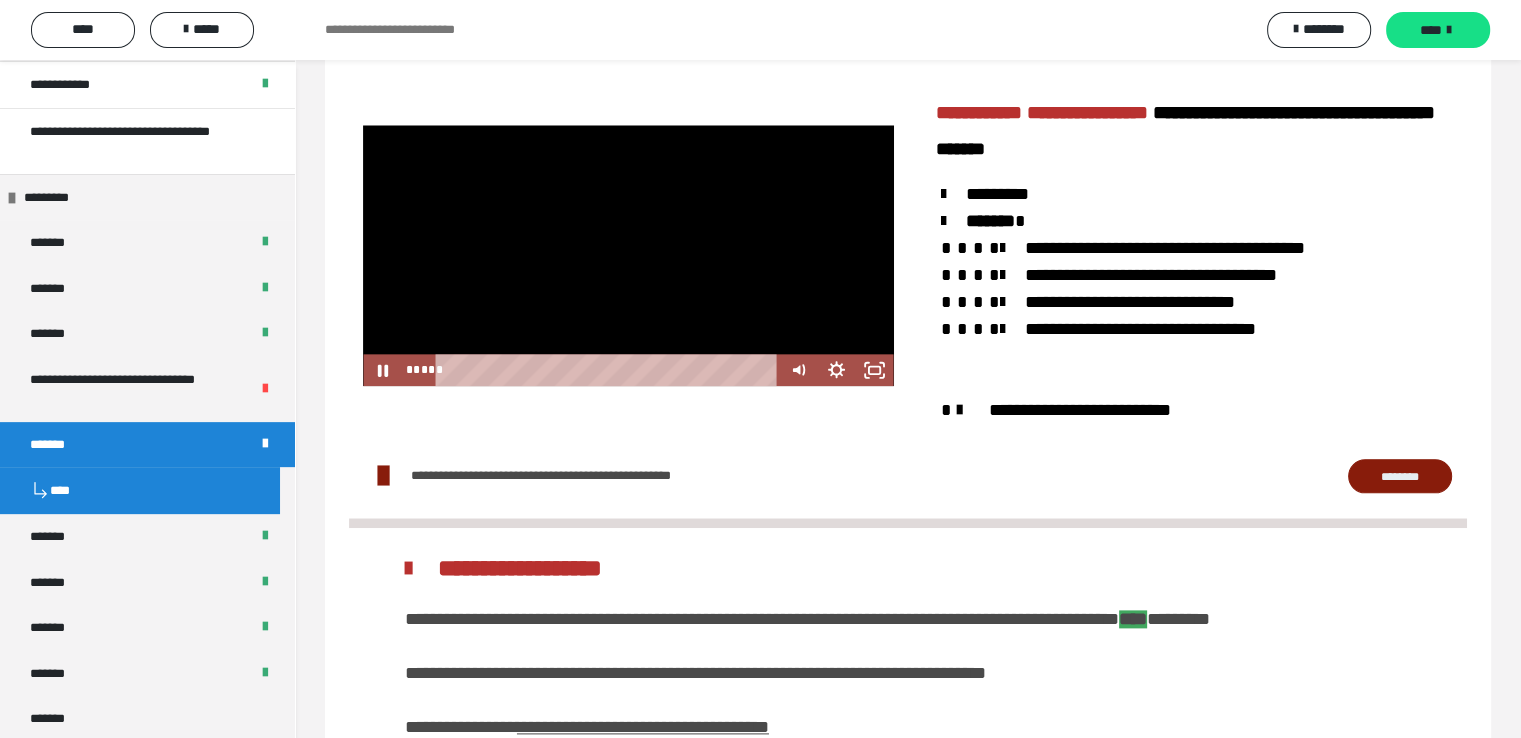 click at bounding box center (628, 255) 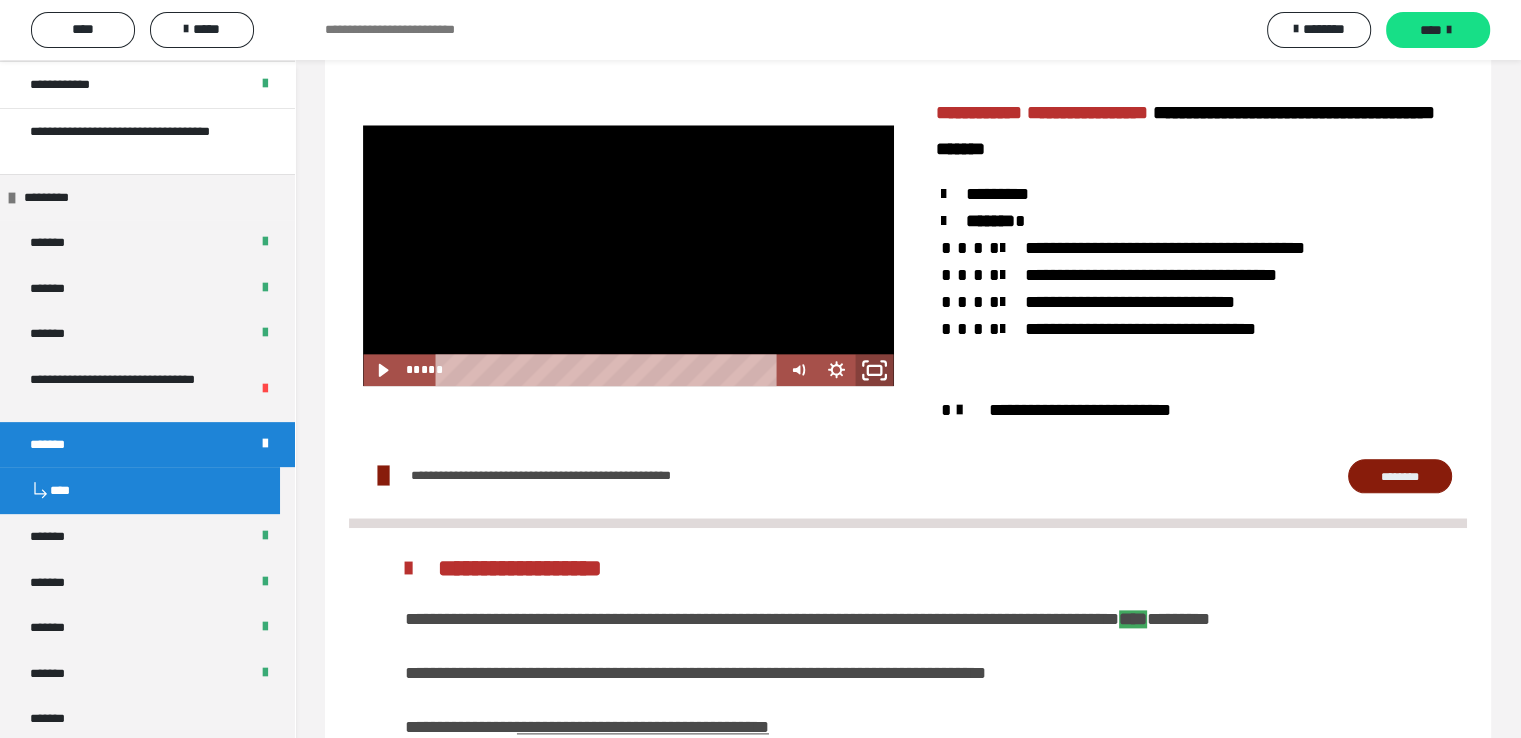 click 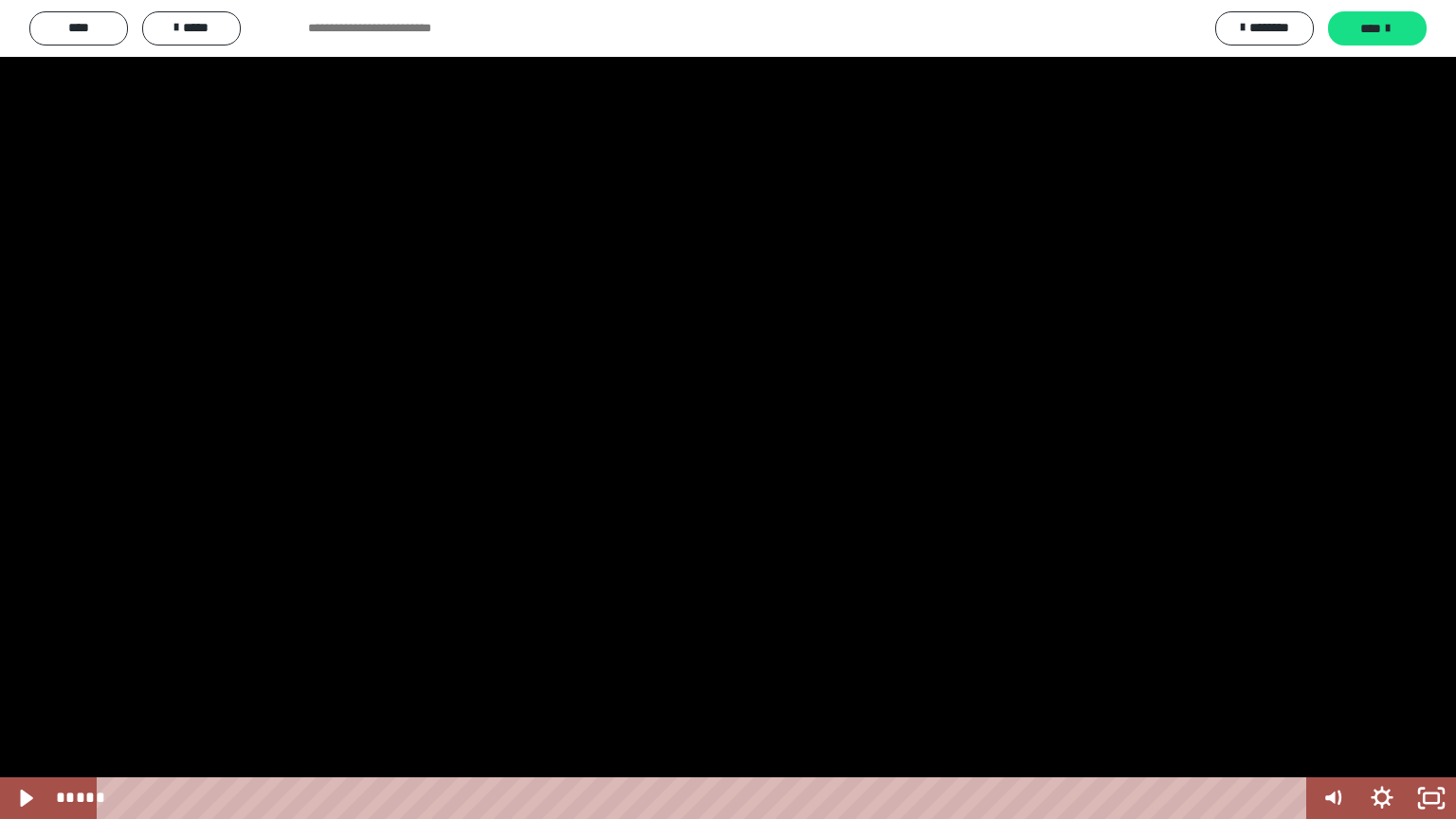 click at bounding box center (728, 410) 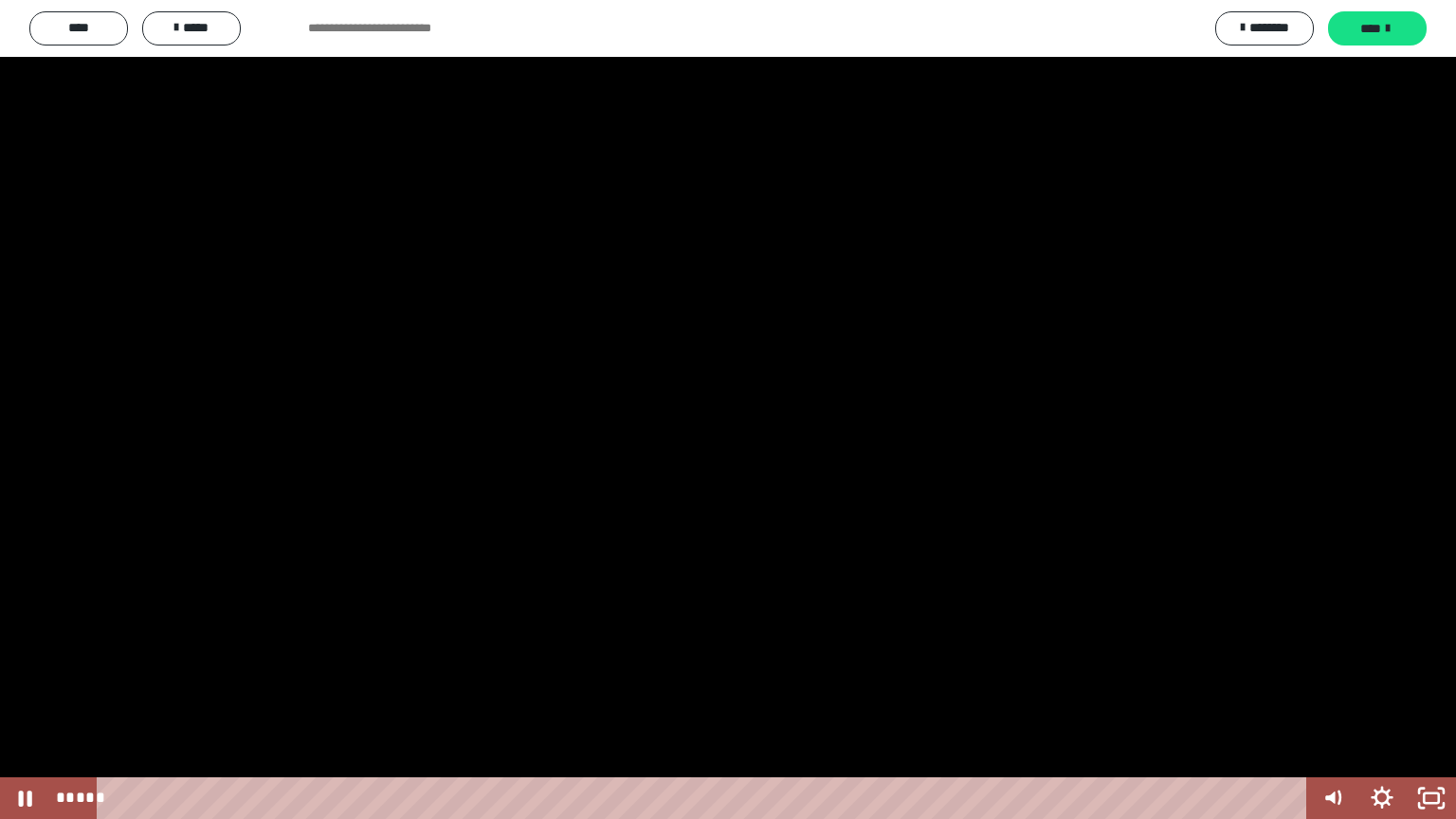 click at bounding box center (728, 410) 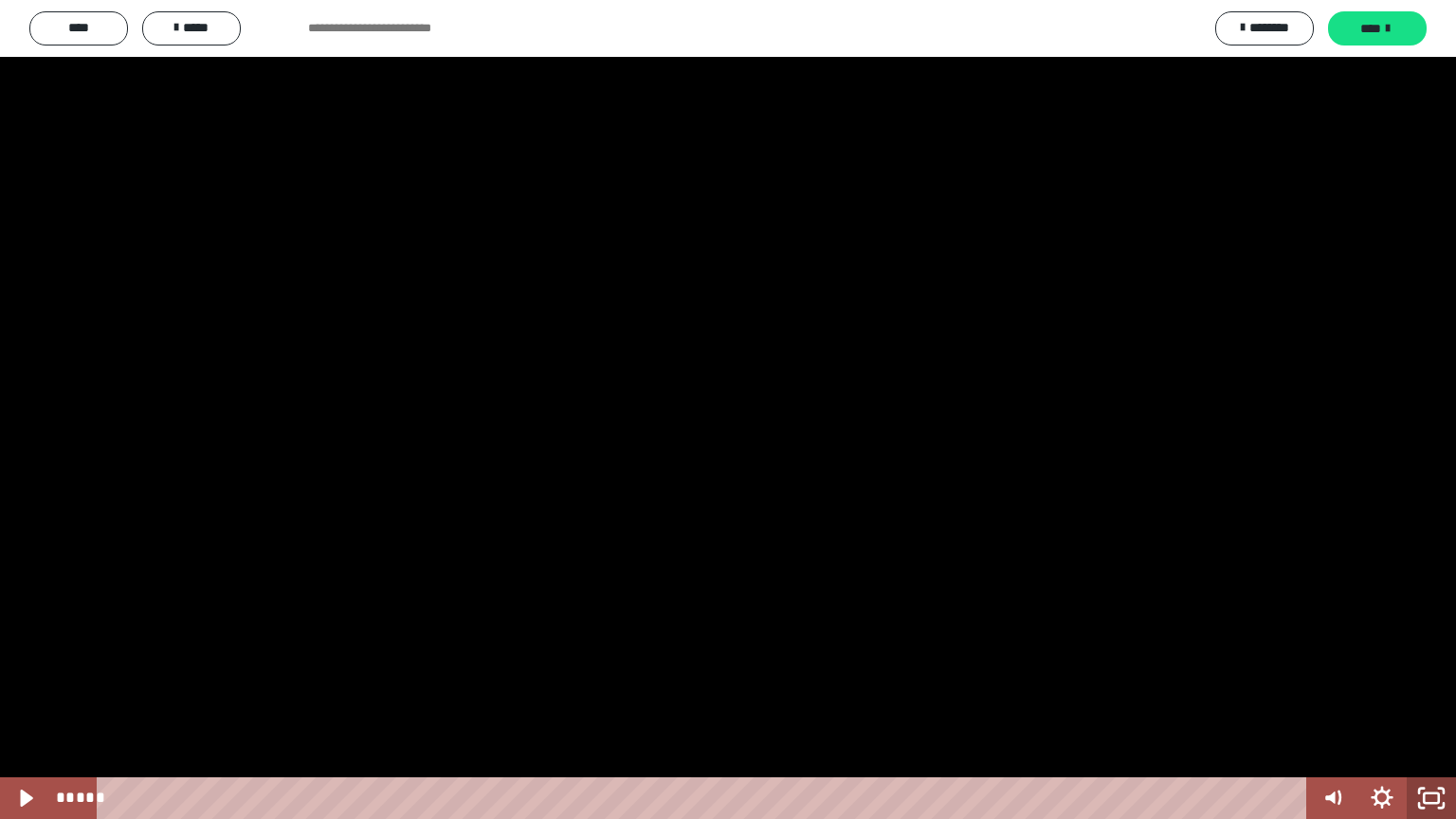 click 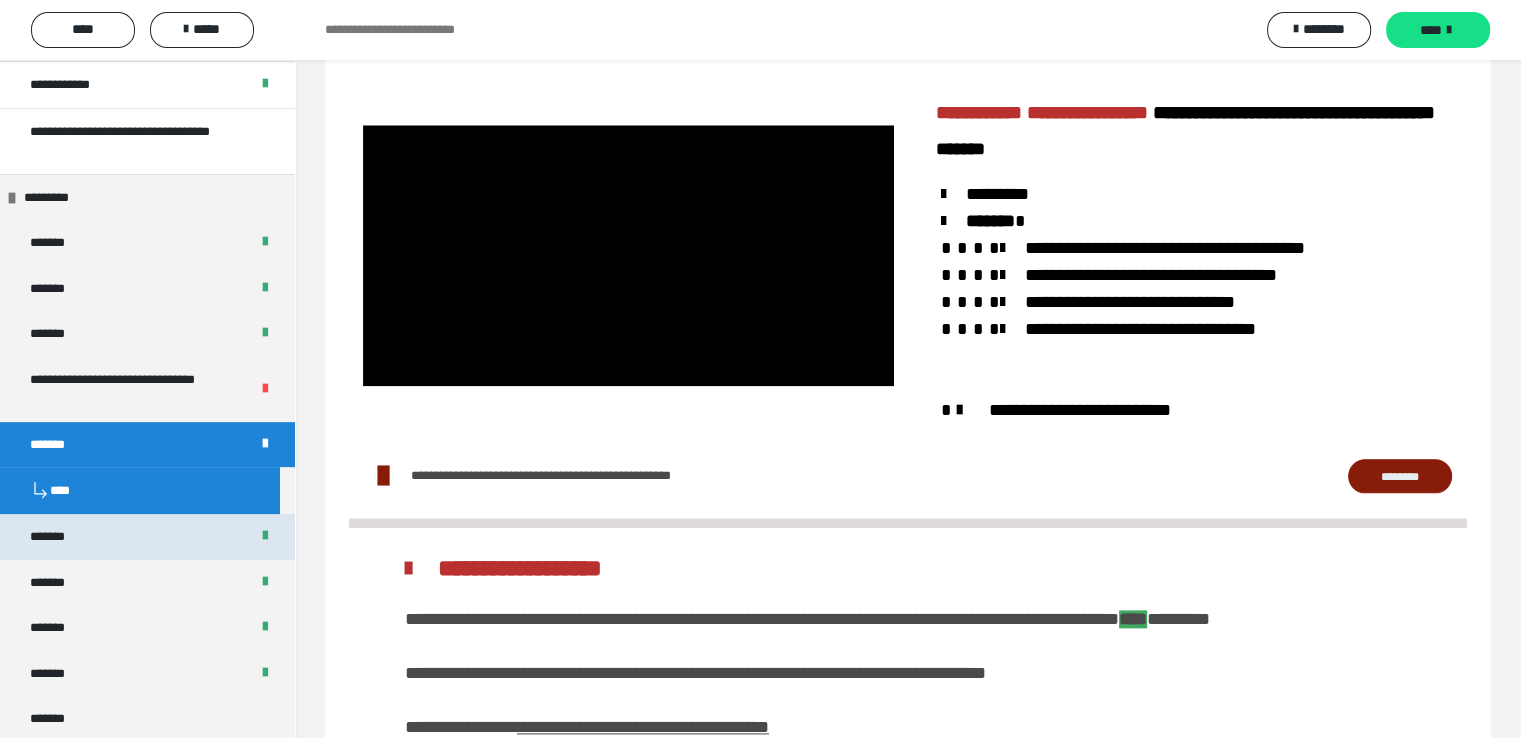click on "*******" at bounding box center (62, 537) 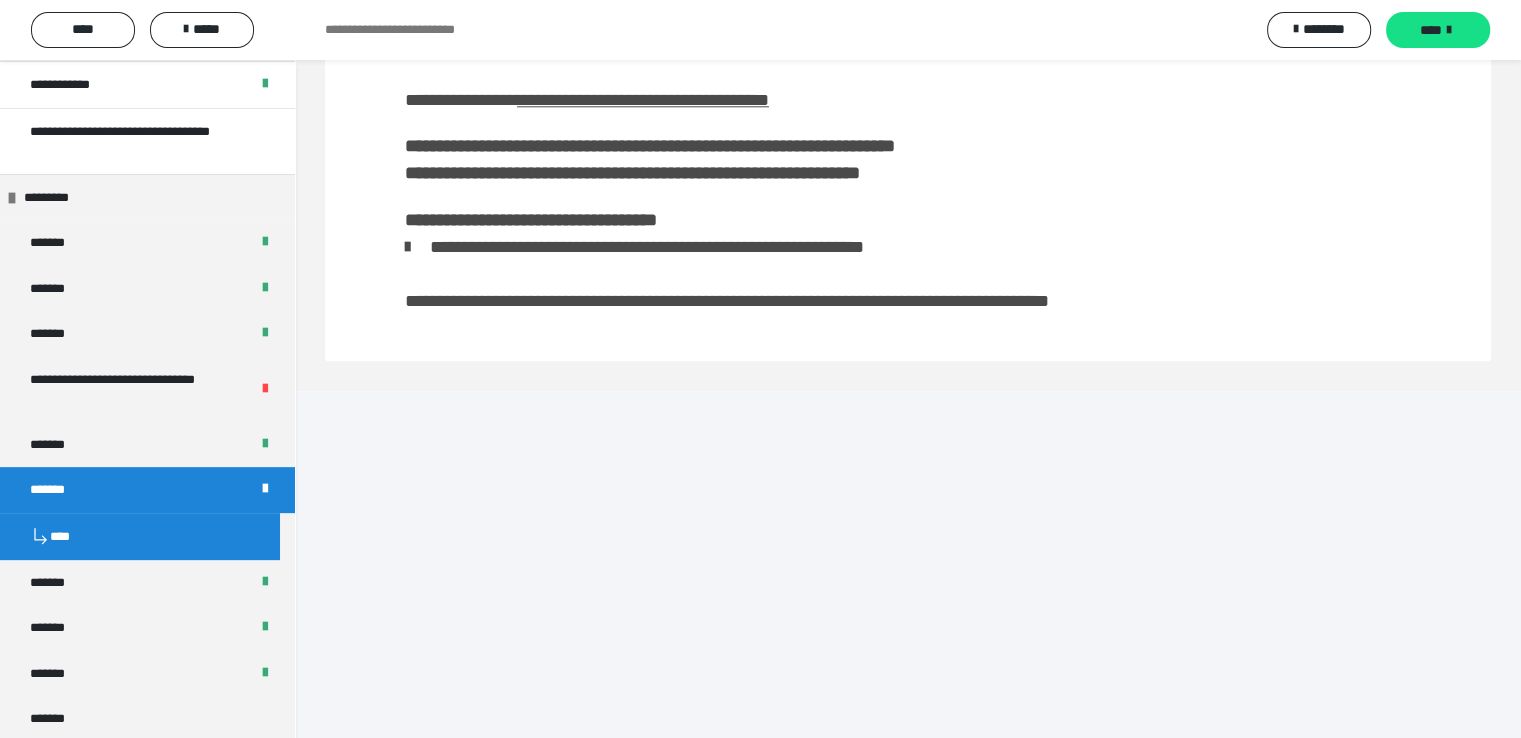 scroll, scrollTop: 1973, scrollLeft: 0, axis: vertical 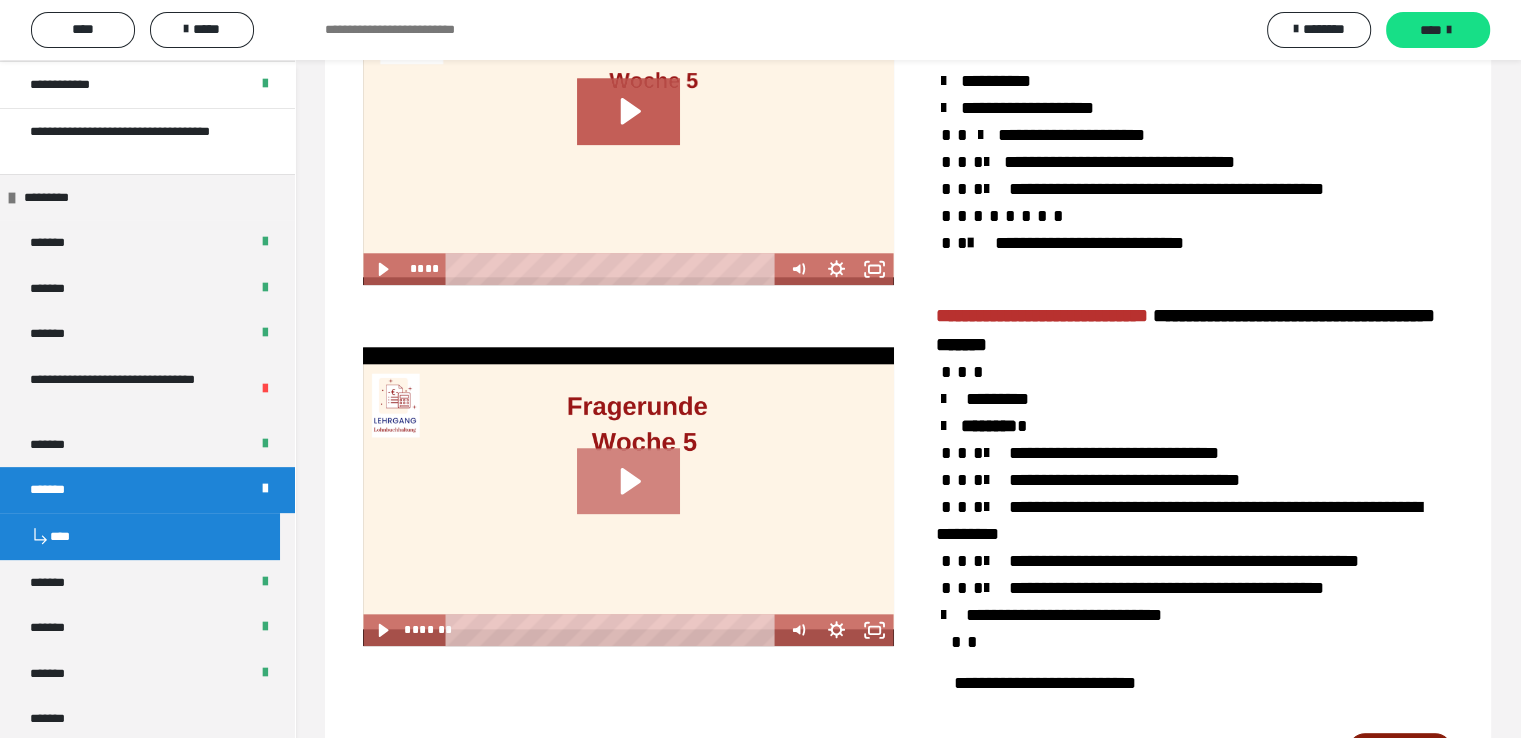 click 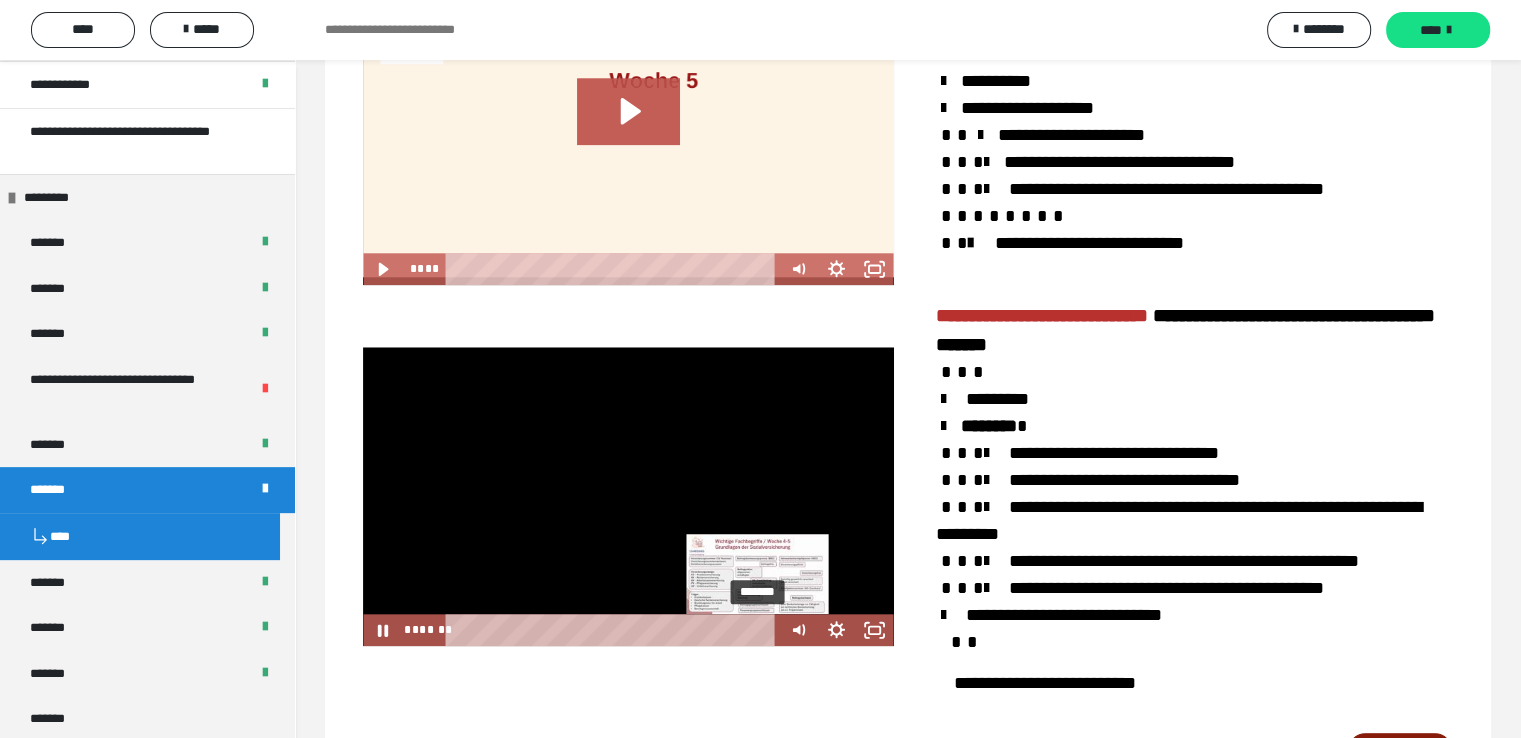 click on "*******" at bounding box center [615, 630] 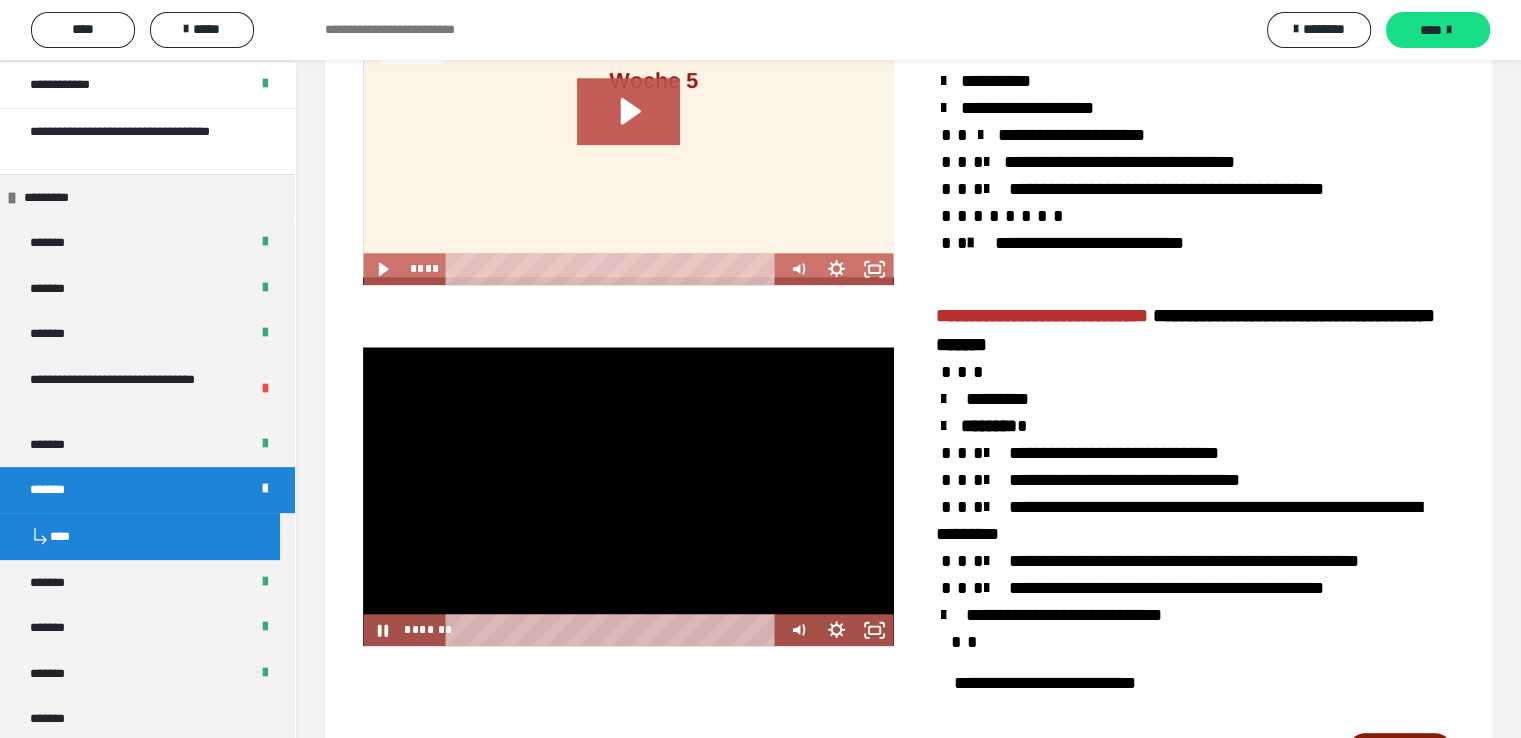 click at bounding box center [628, 496] 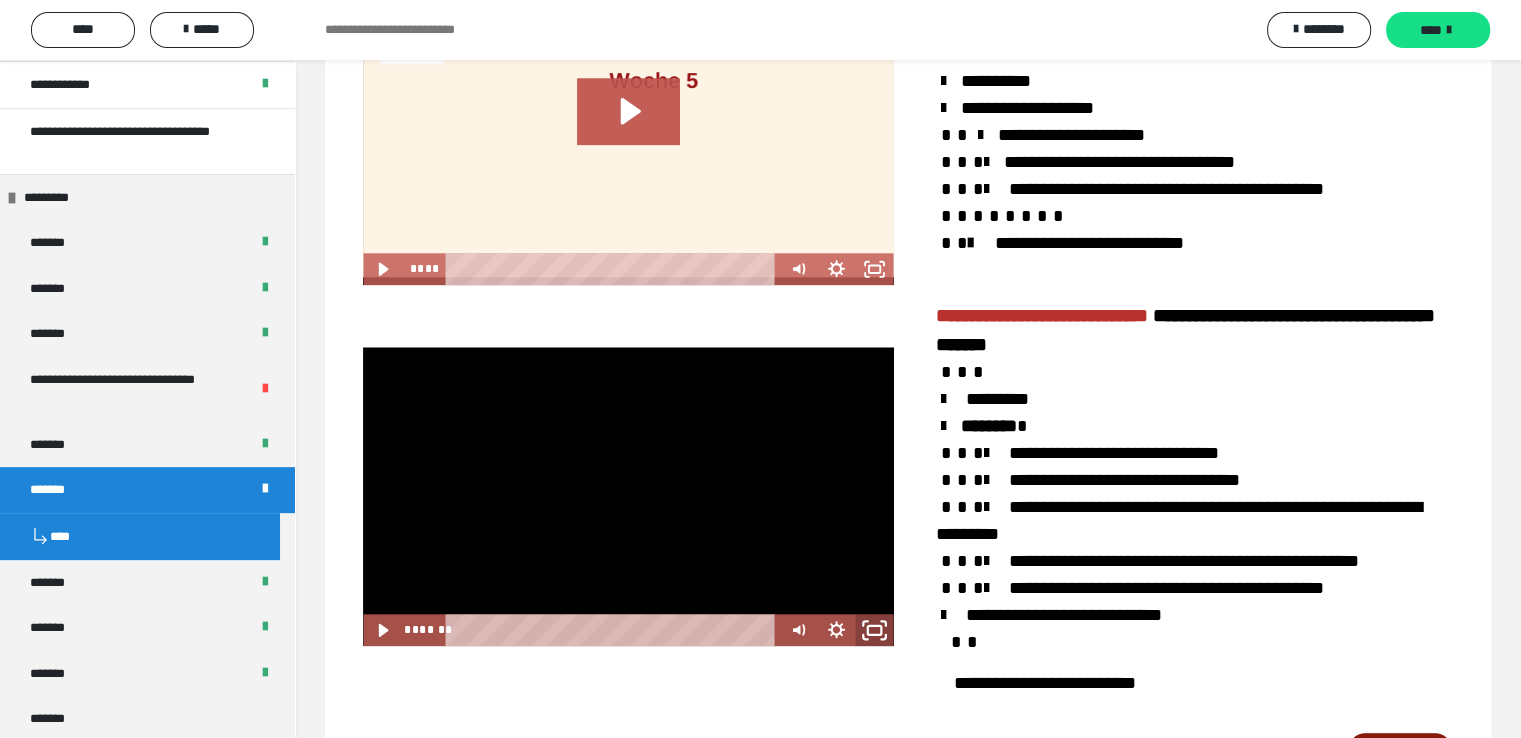 click 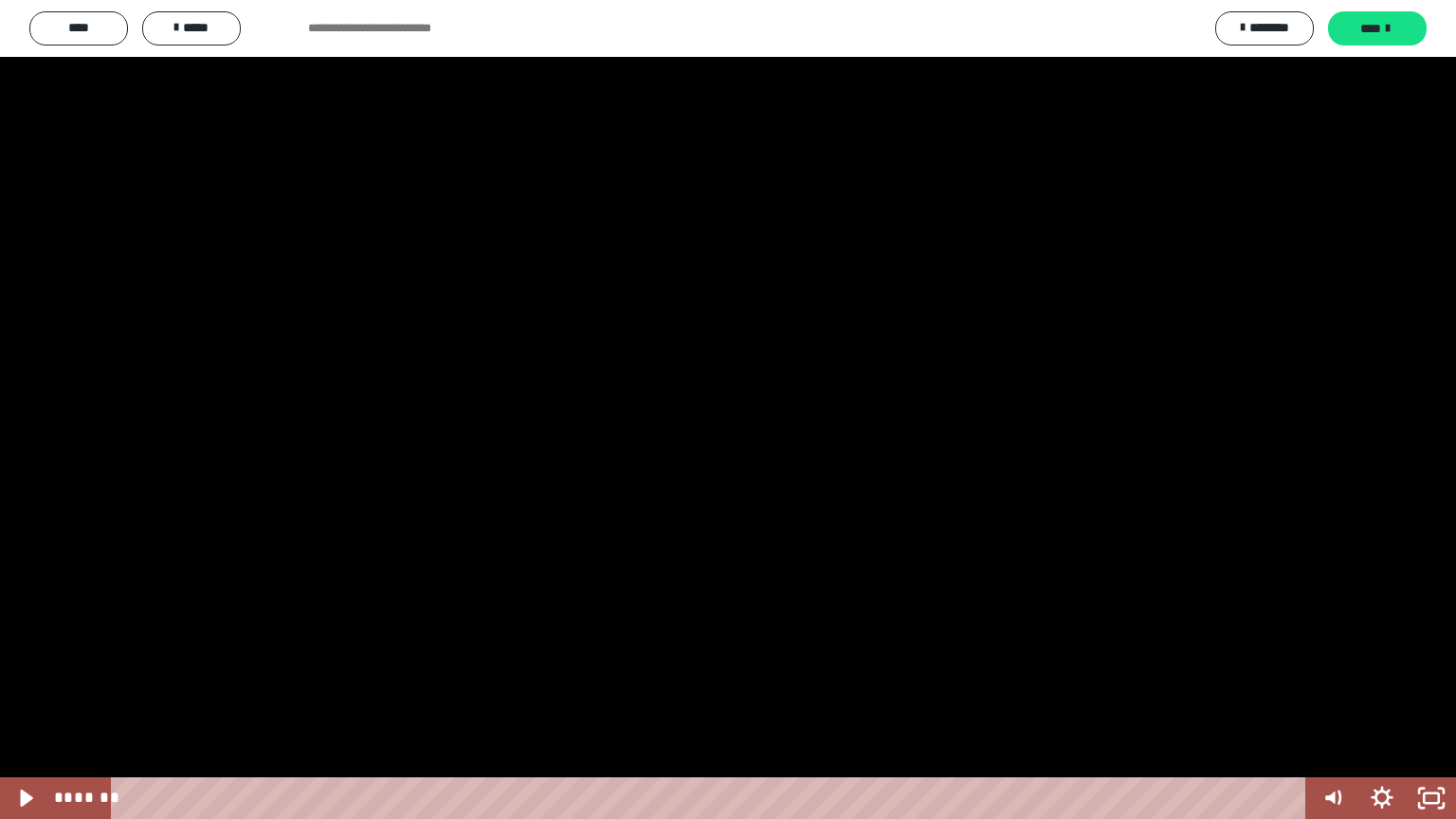 click at bounding box center [728, 410] 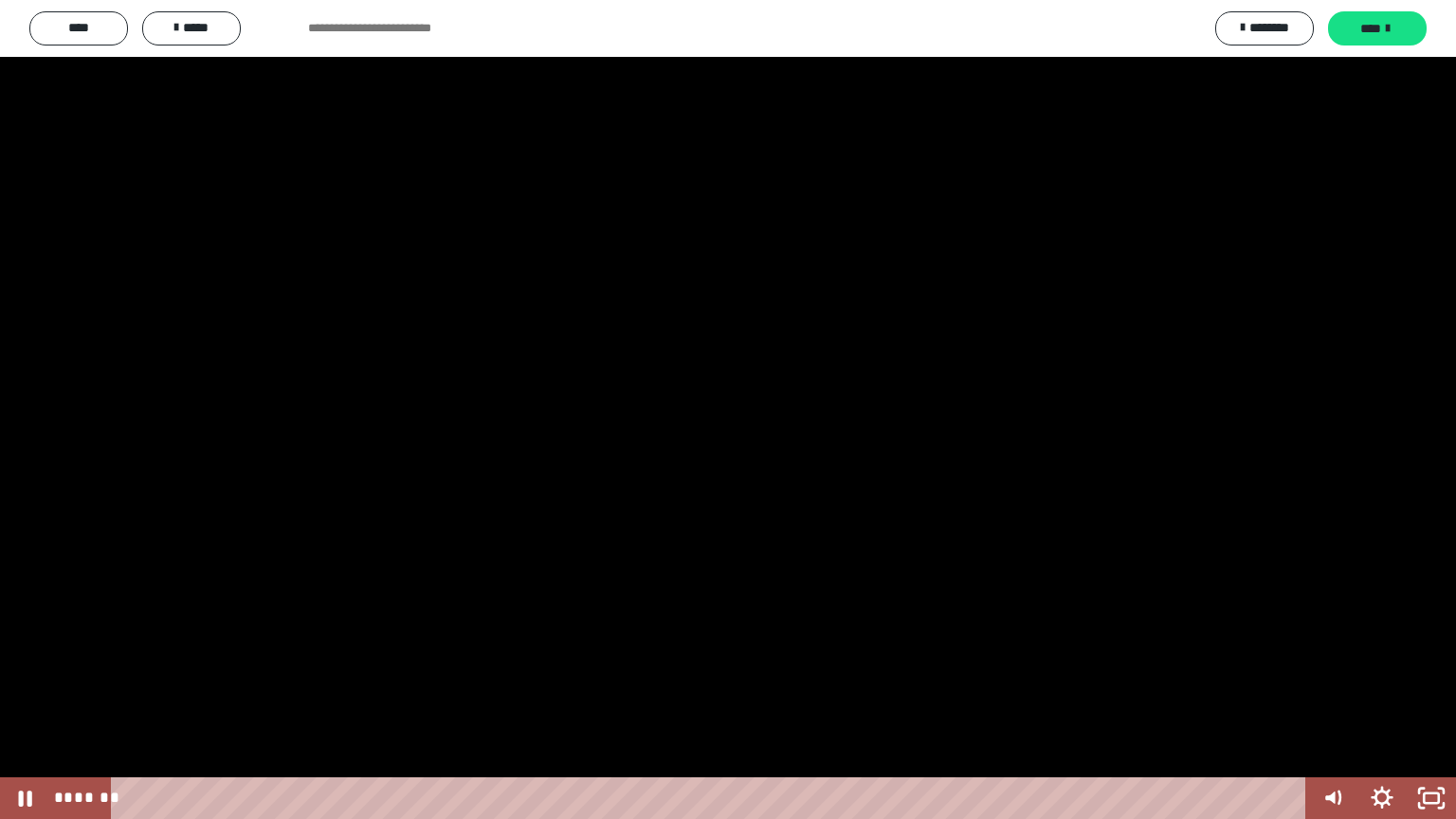 click at bounding box center [728, 410] 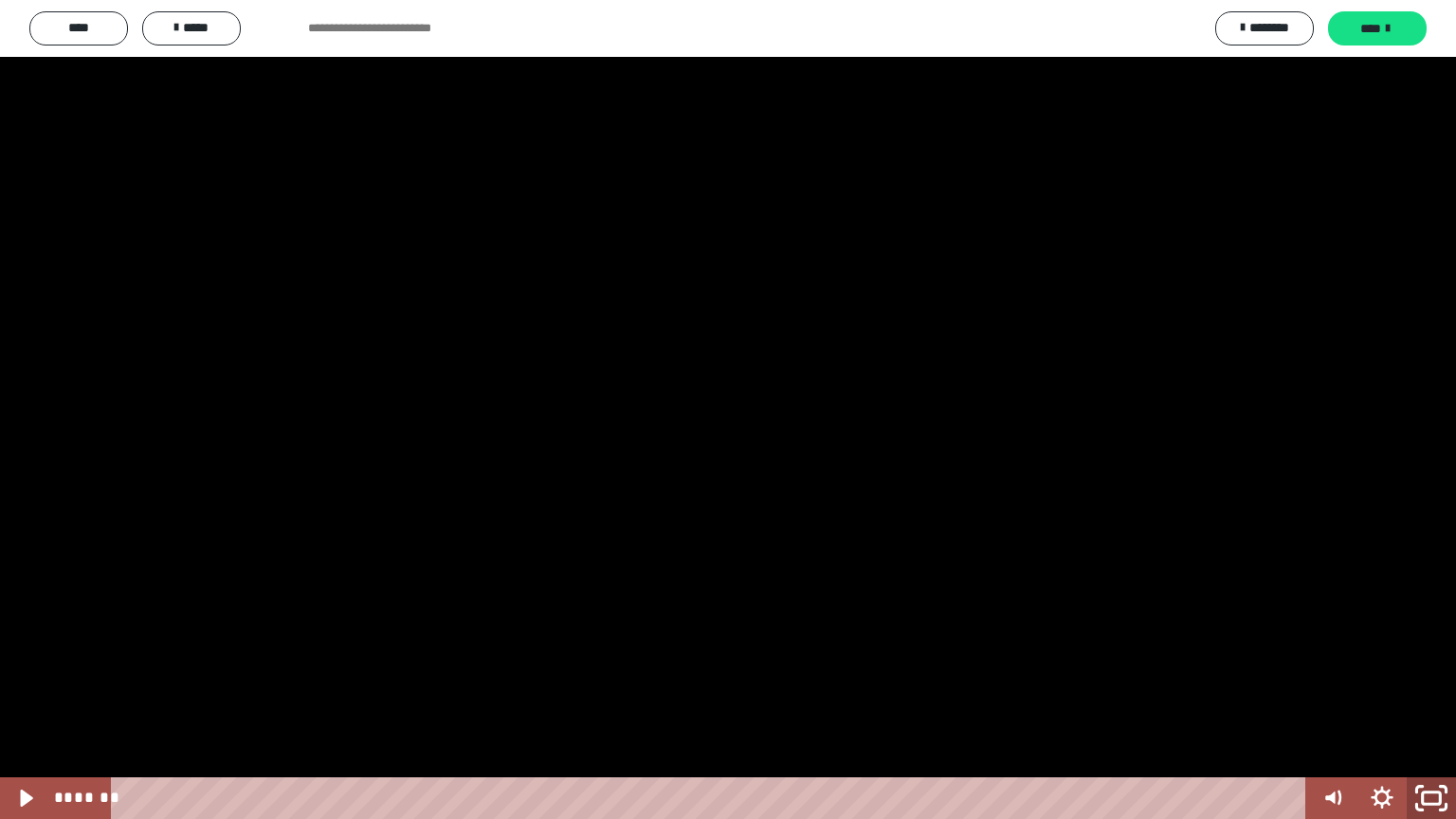 click 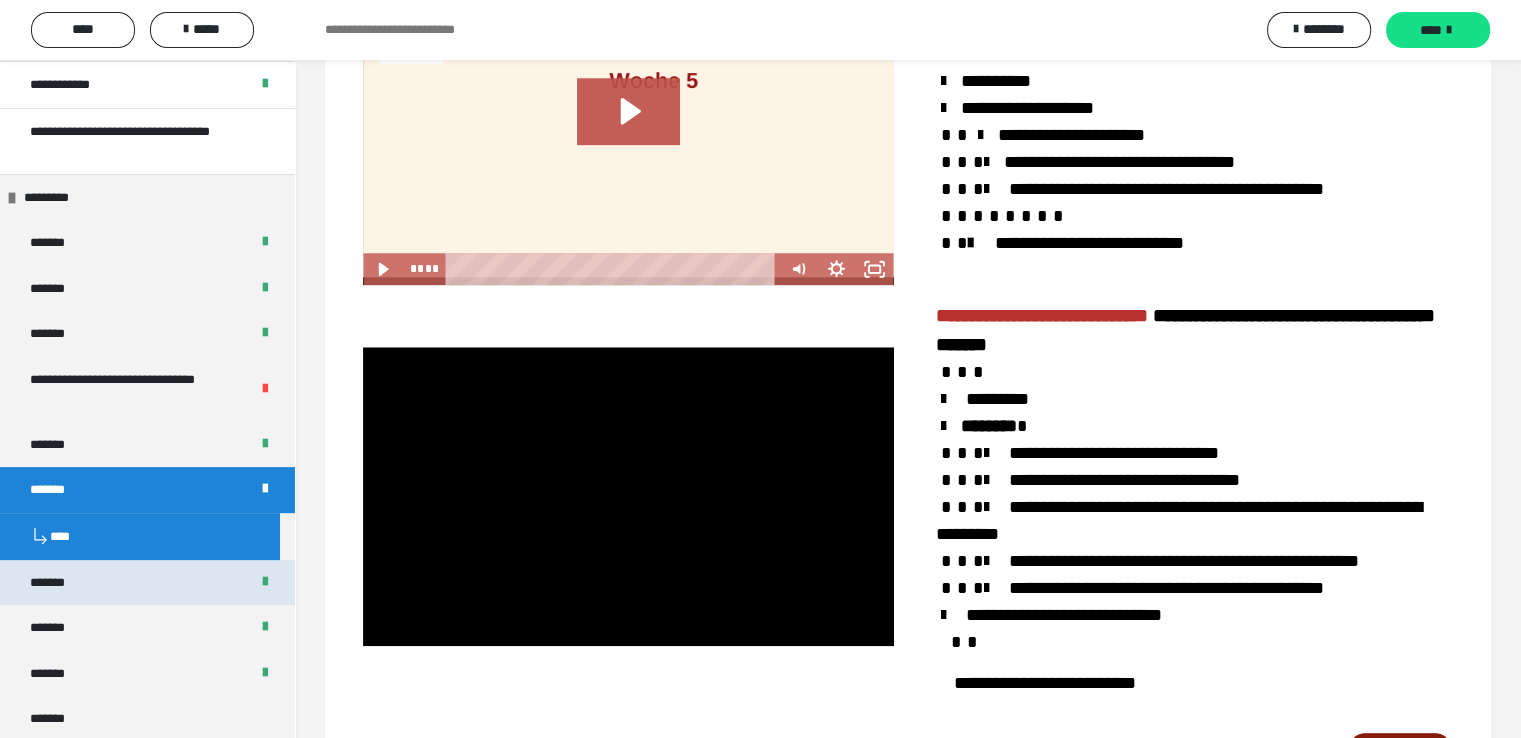 click on "*******" at bounding box center [62, 583] 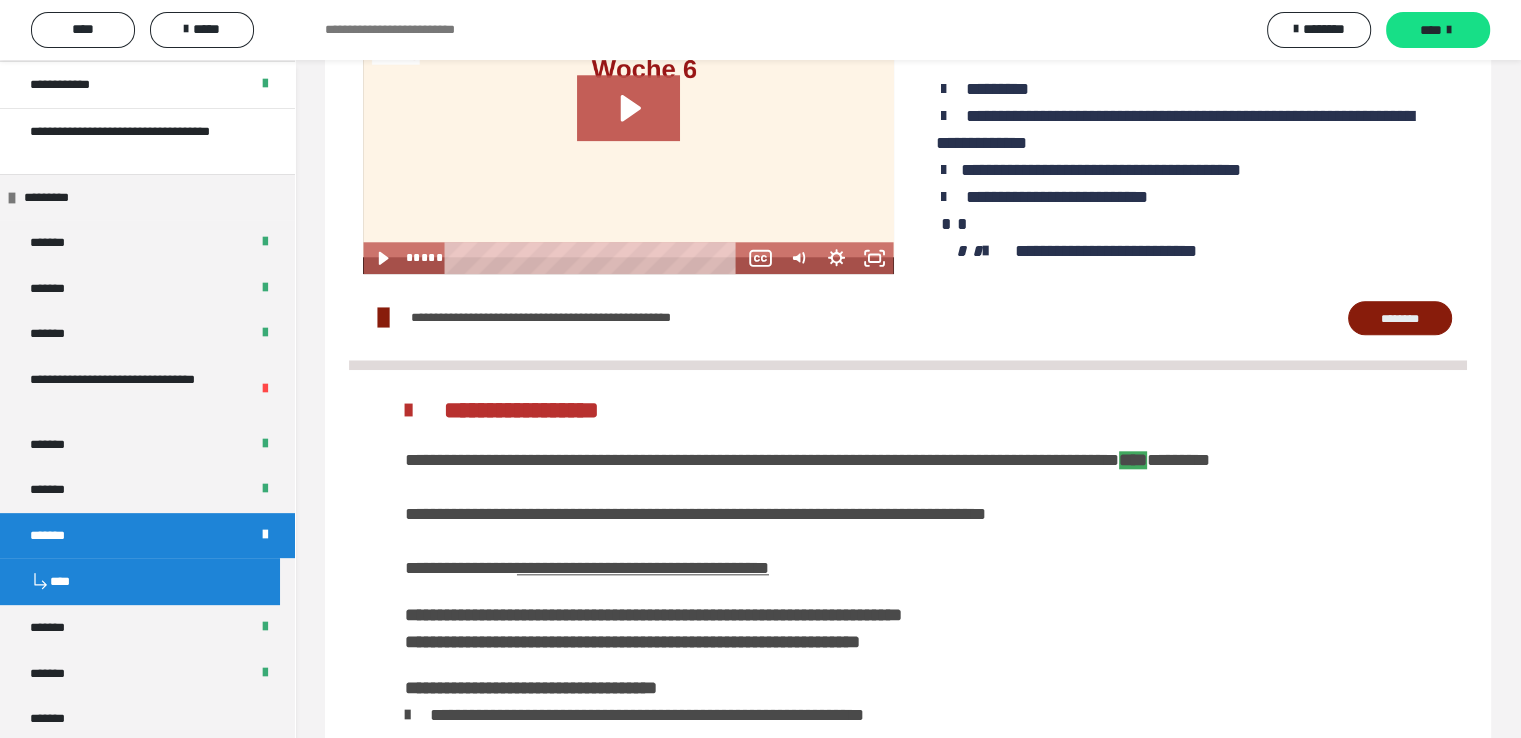 scroll, scrollTop: 1868, scrollLeft: 0, axis: vertical 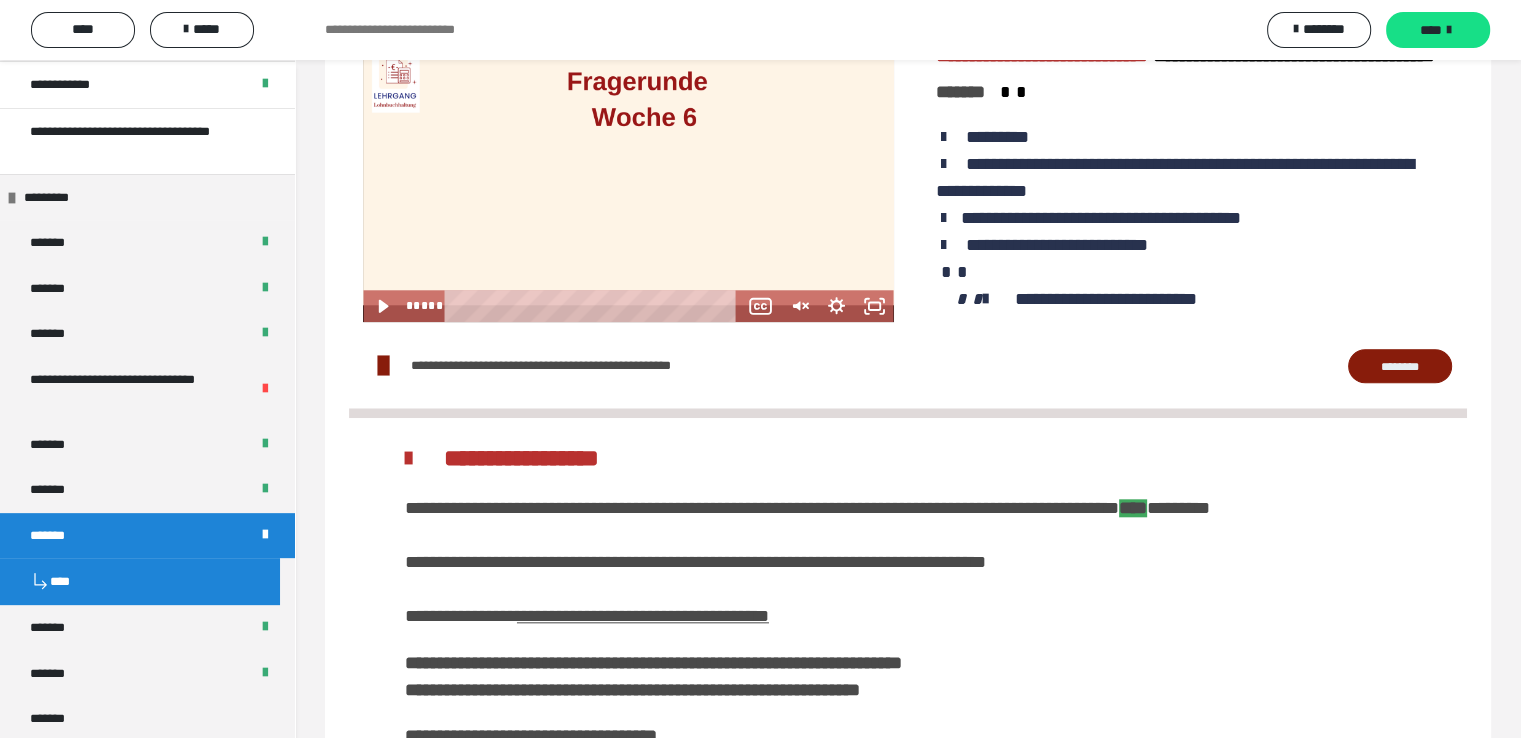 click at bounding box center (628, 172) 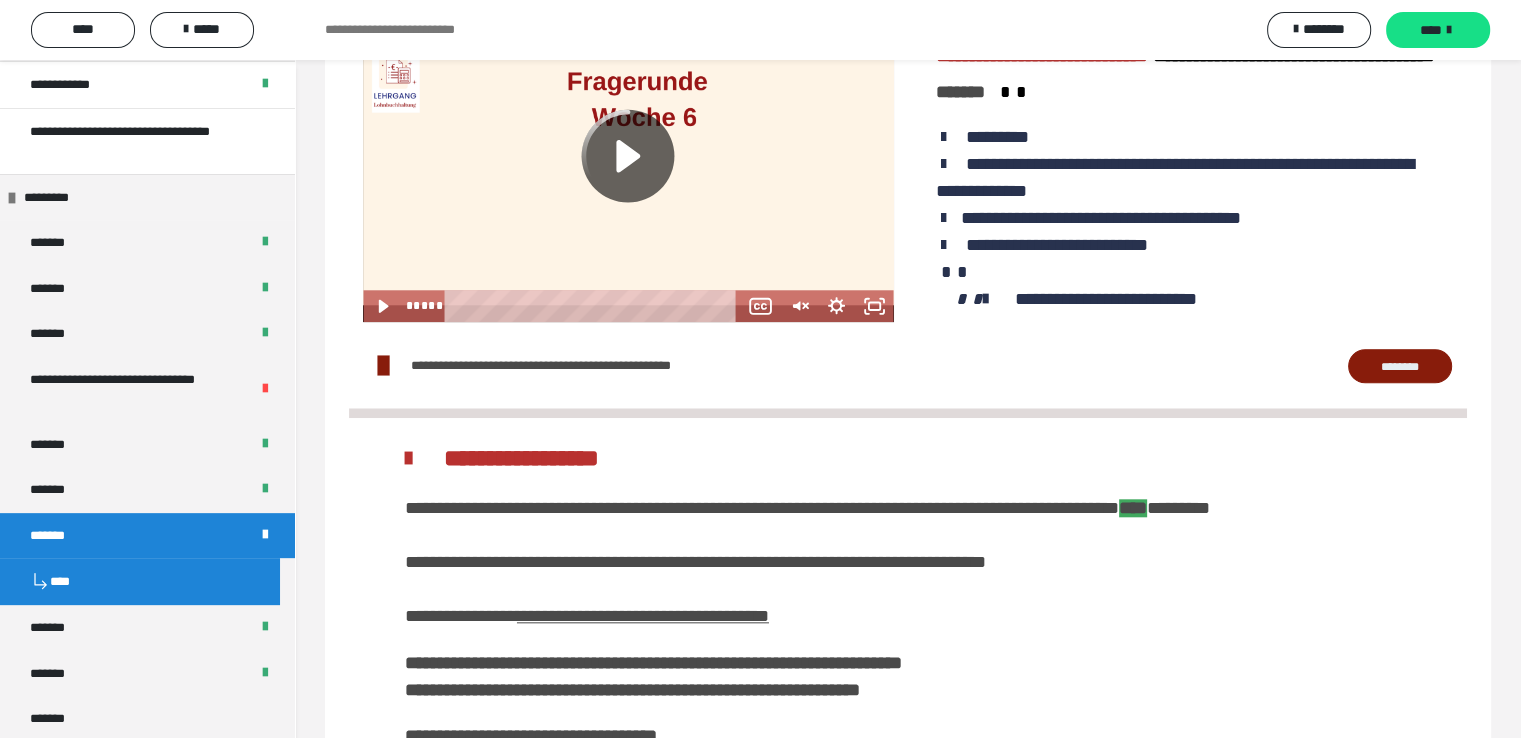 click 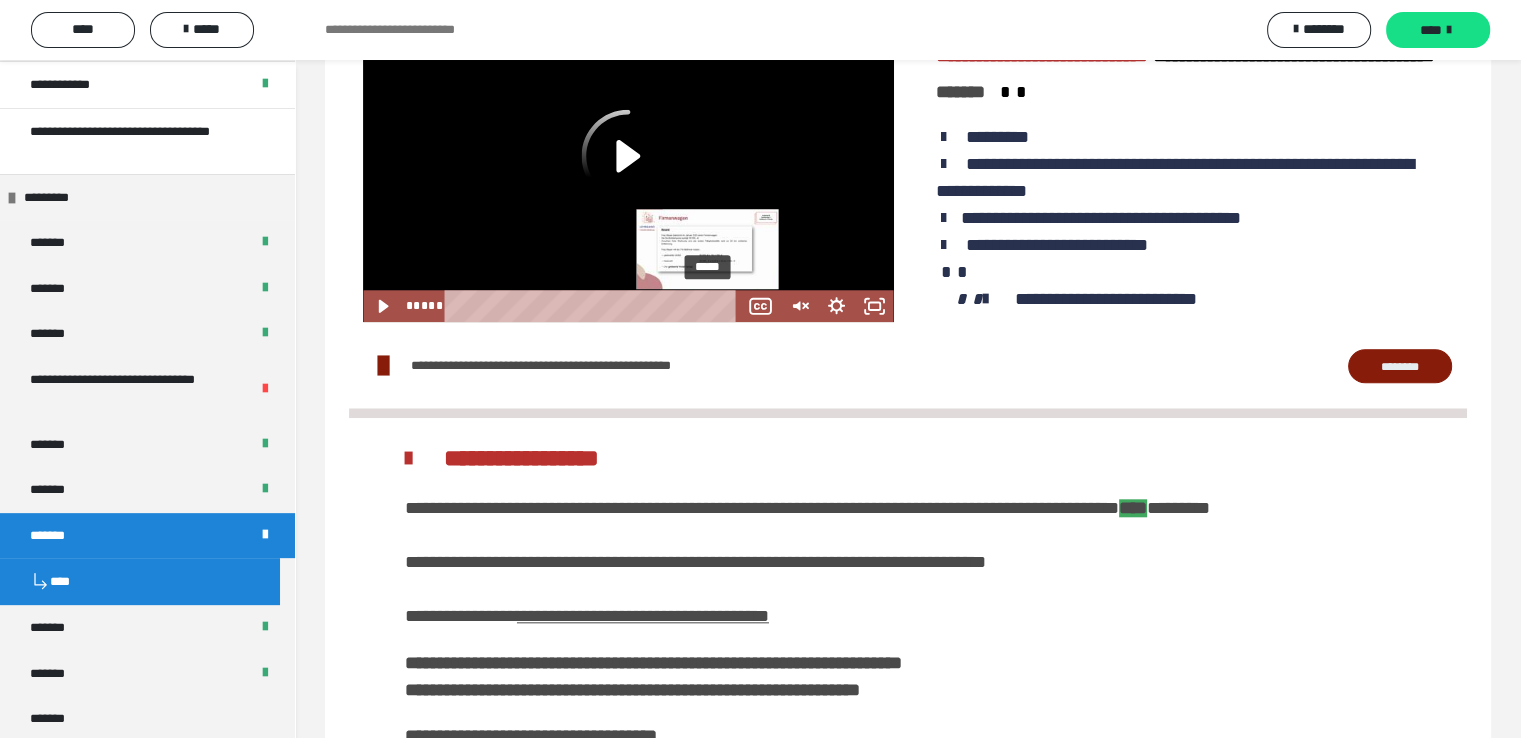click on "*****" at bounding box center [595, 306] 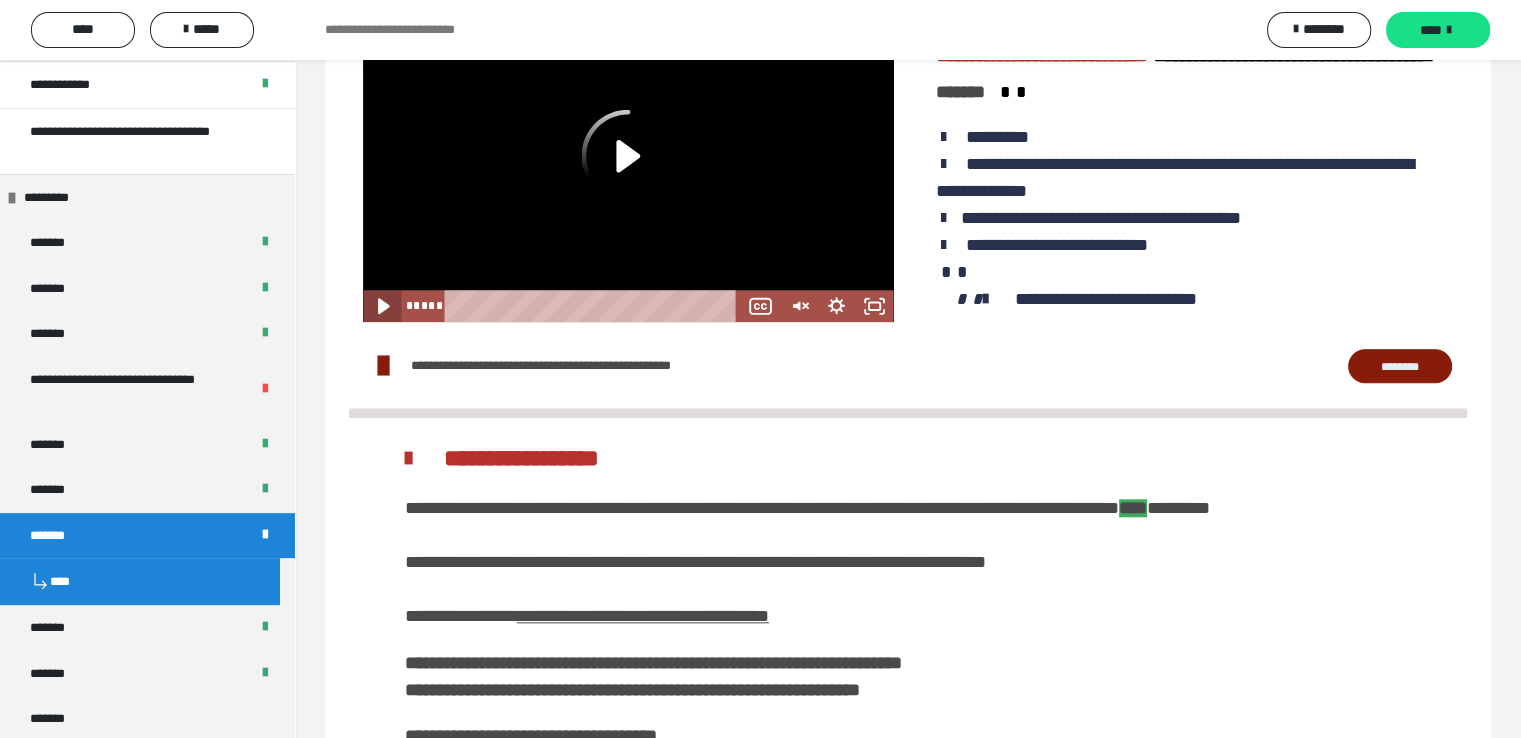 click 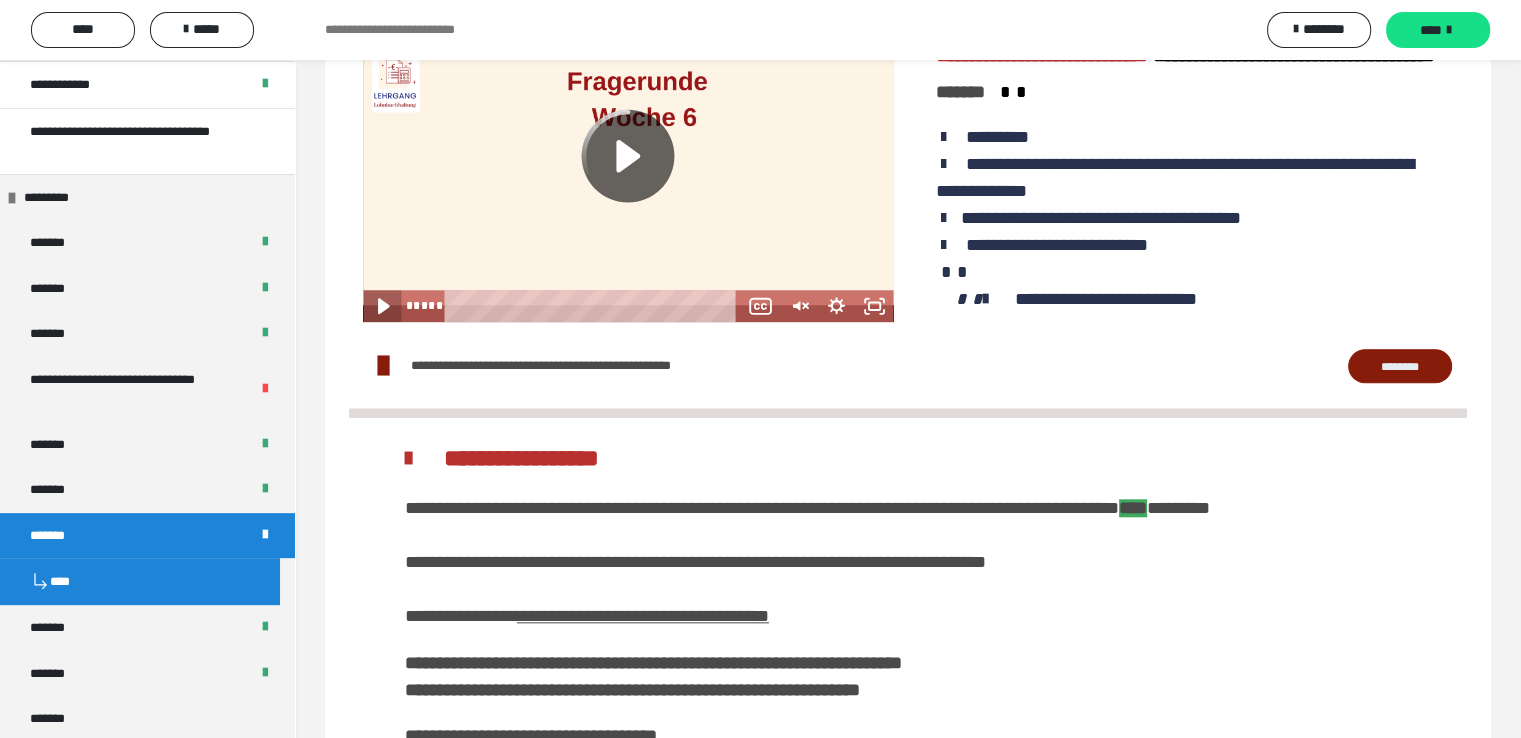click 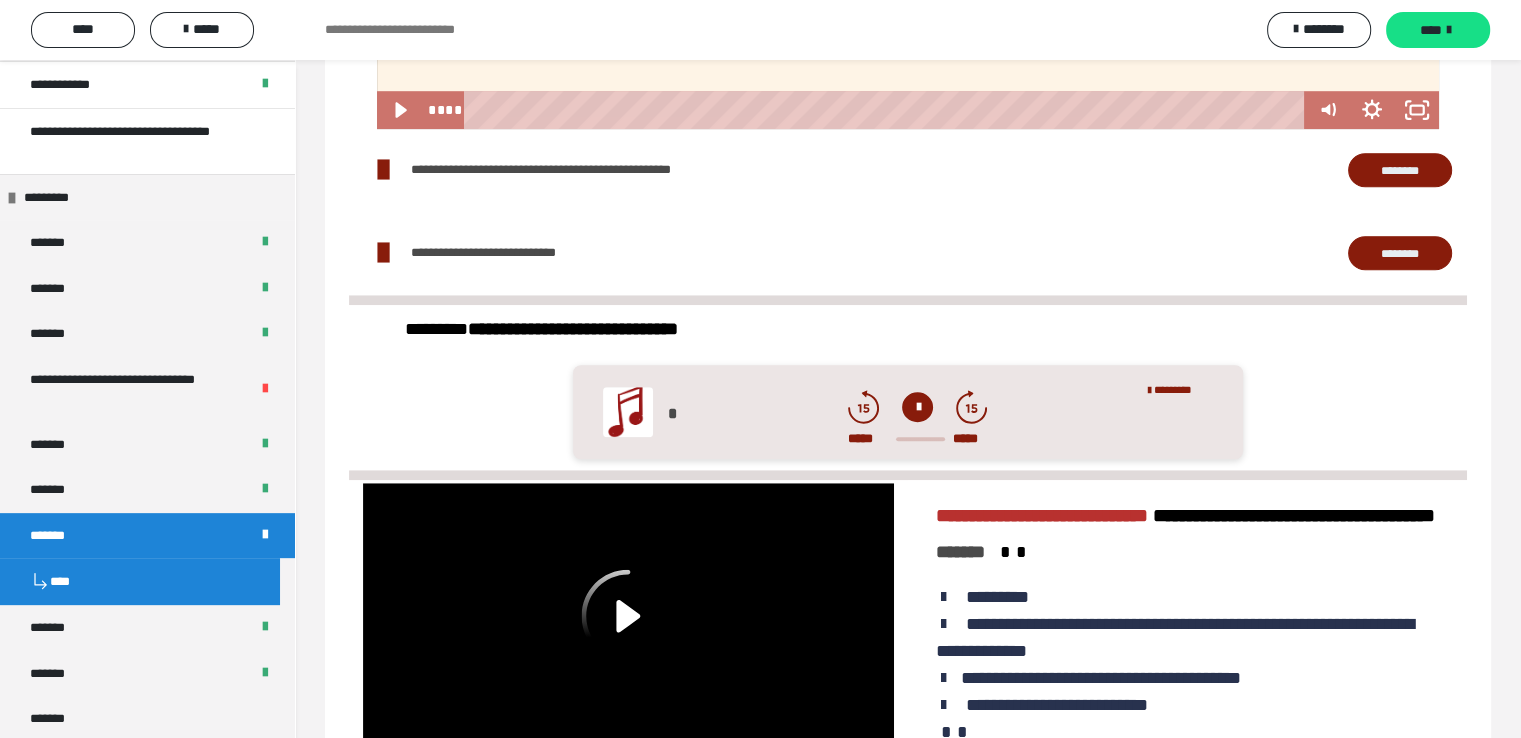 scroll, scrollTop: 1368, scrollLeft: 0, axis: vertical 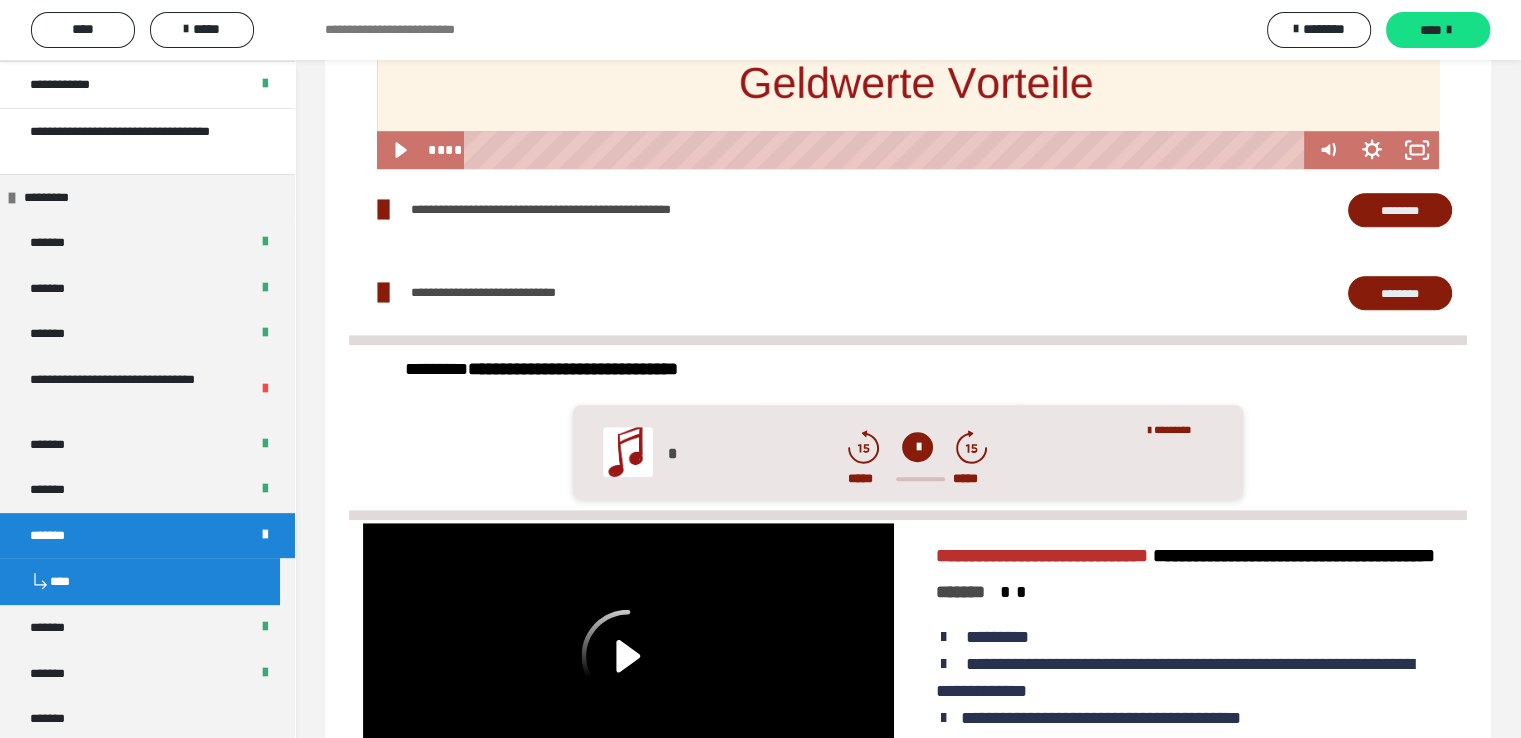 click at bounding box center (917, 447) 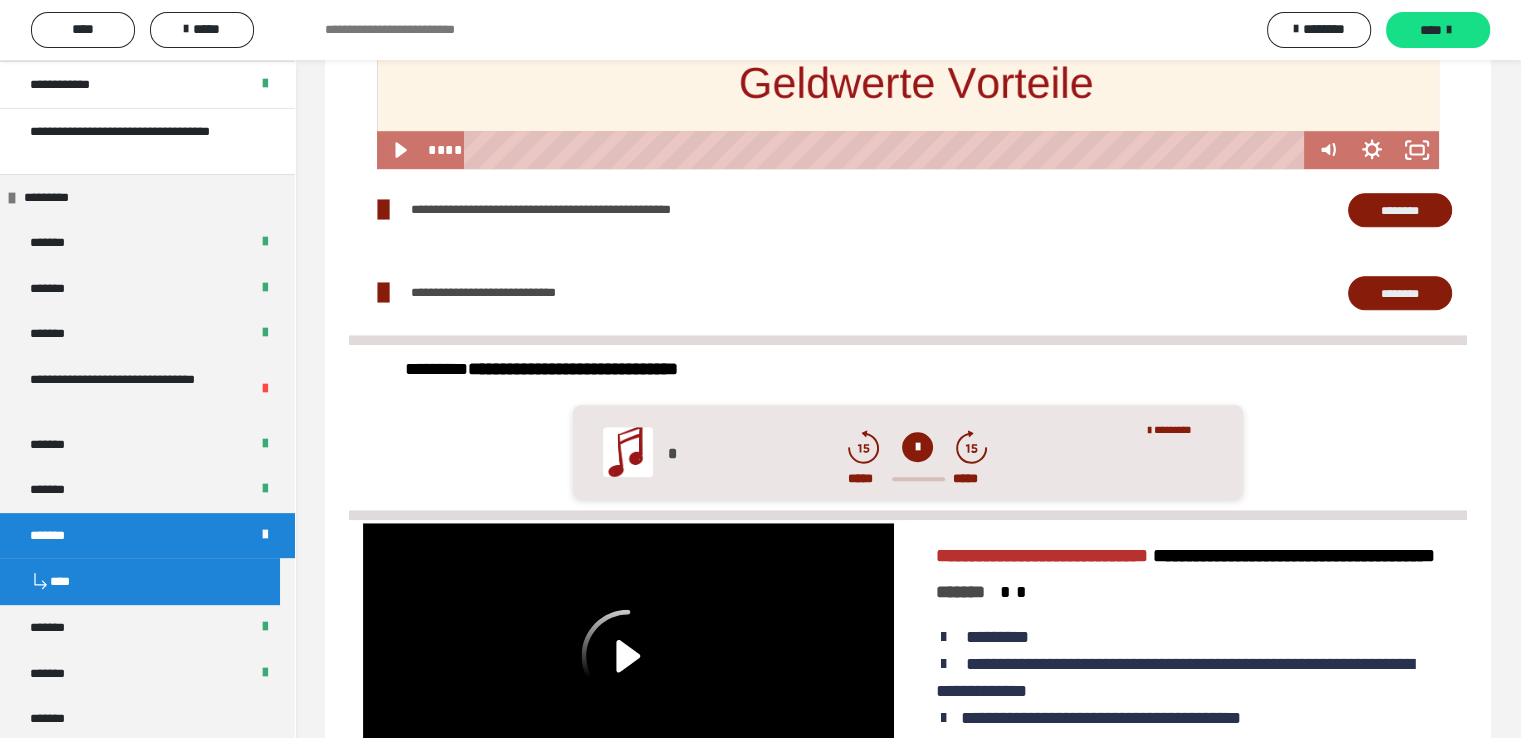 click at bounding box center (917, 447) 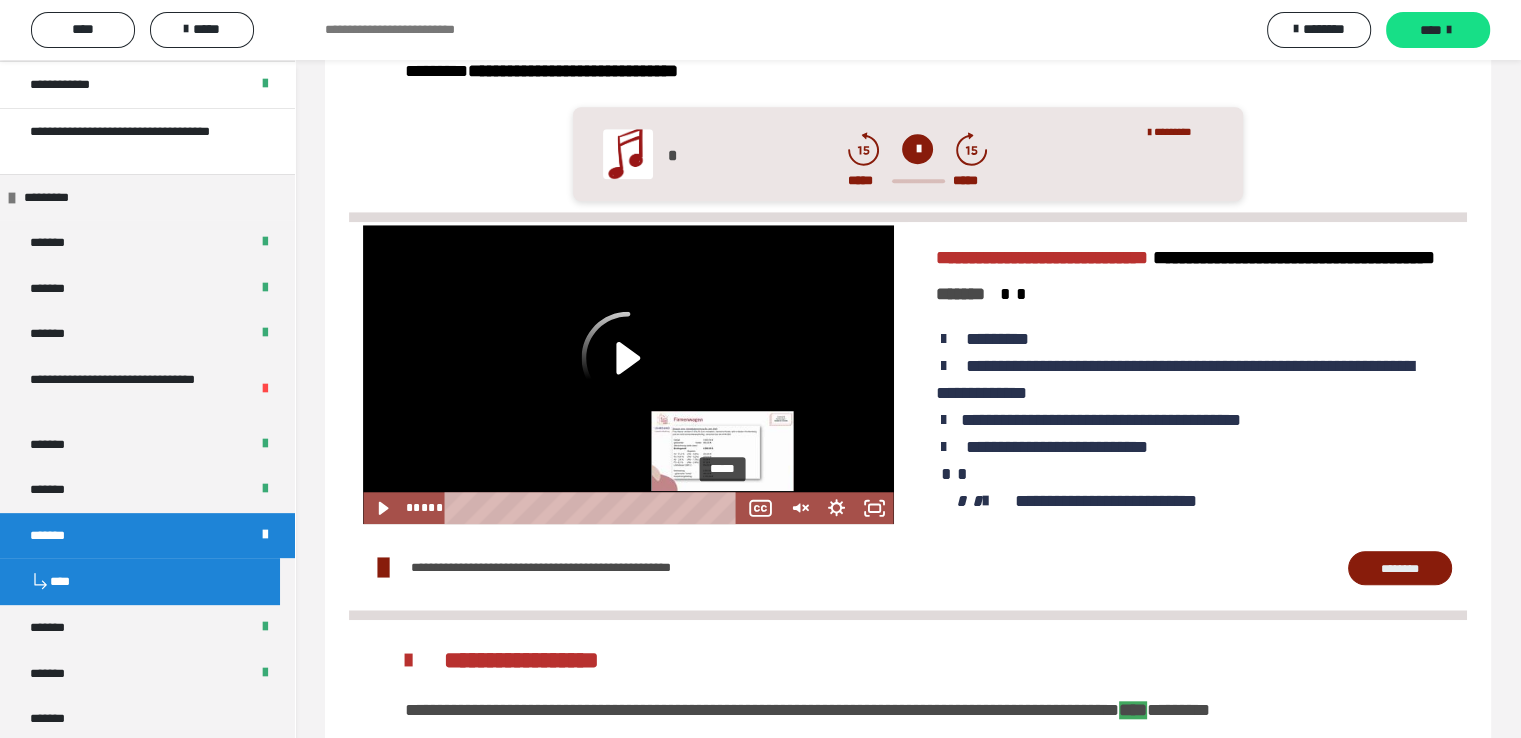 scroll, scrollTop: 1668, scrollLeft: 0, axis: vertical 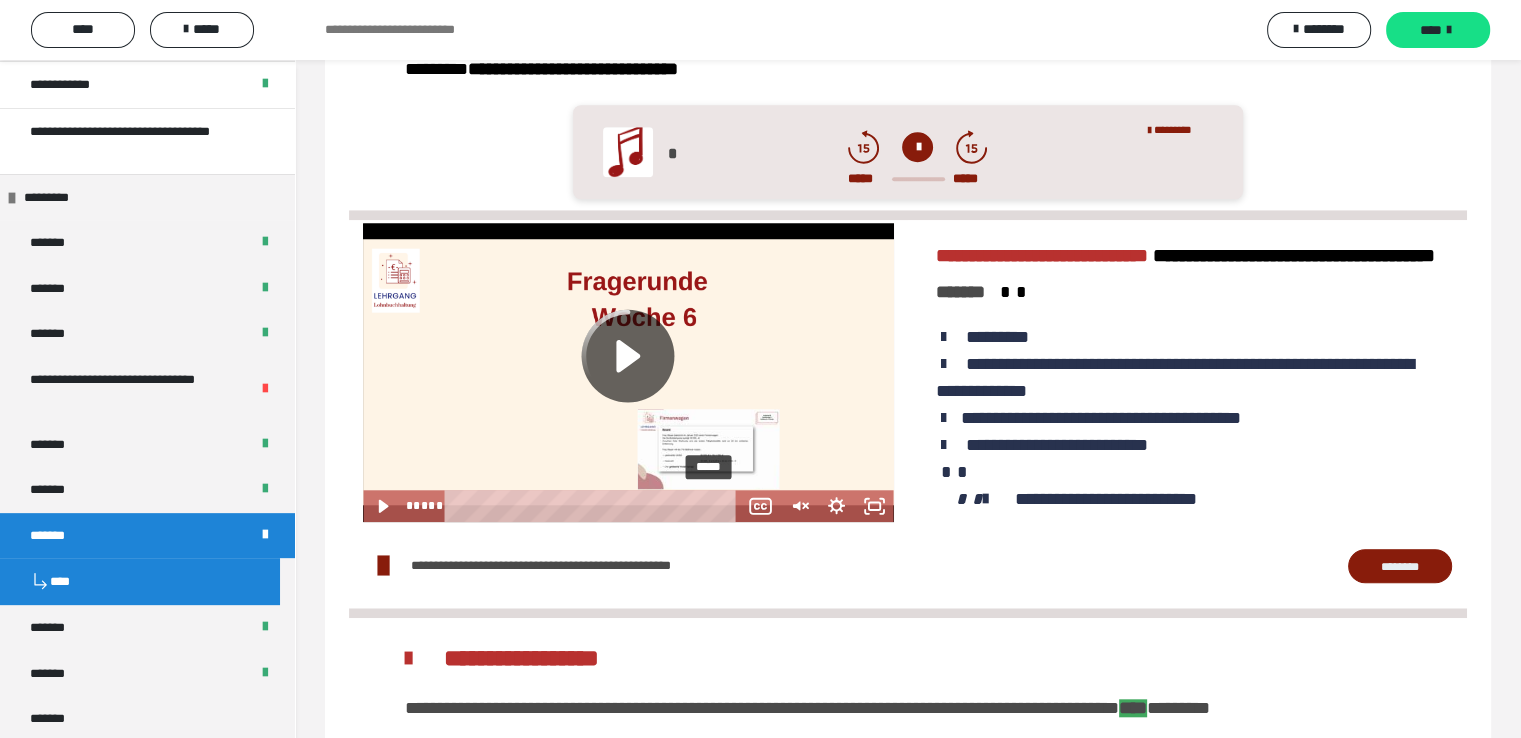 click on "*****" at bounding box center [595, 506] 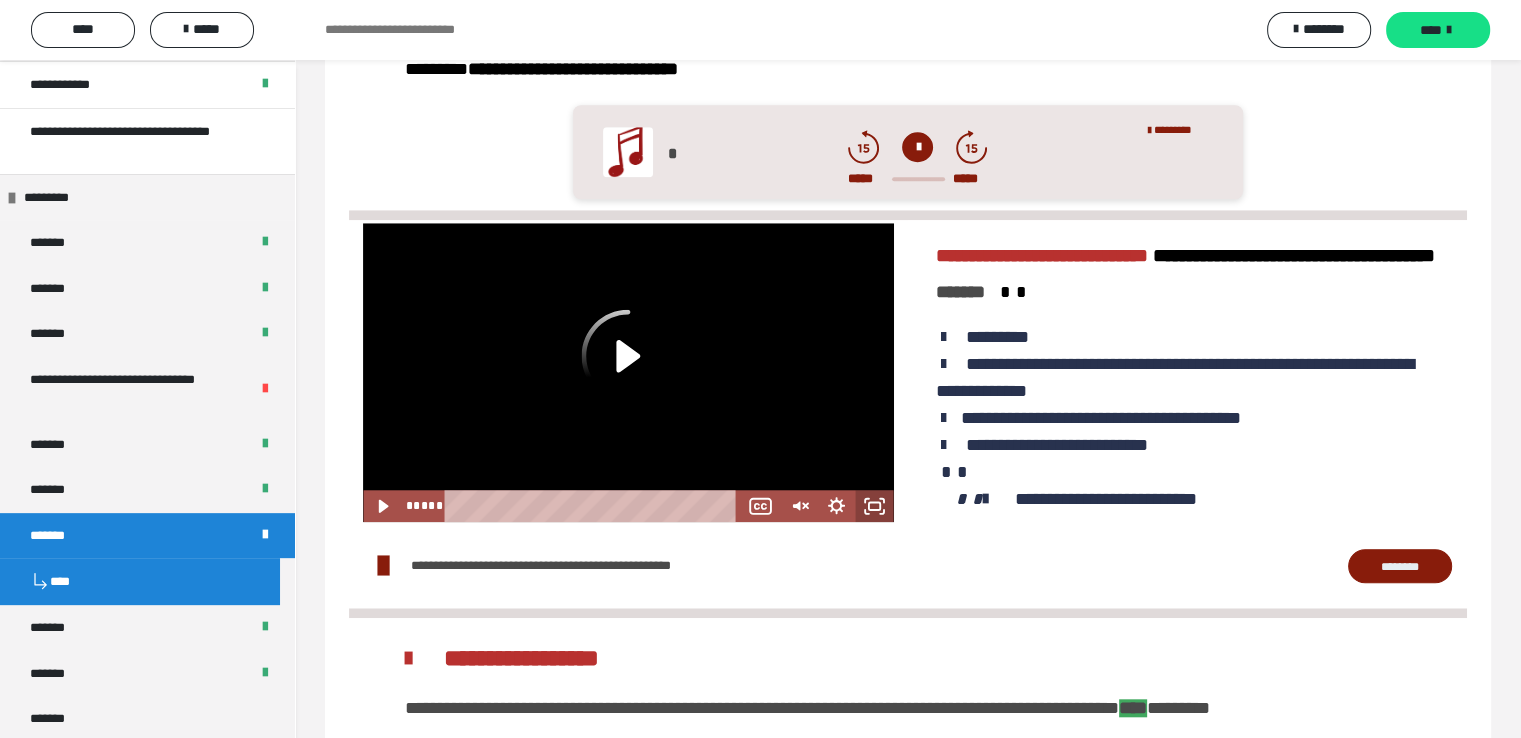 drag, startPoint x: 874, startPoint y: 599, endPoint x: 874, endPoint y: 686, distance: 87 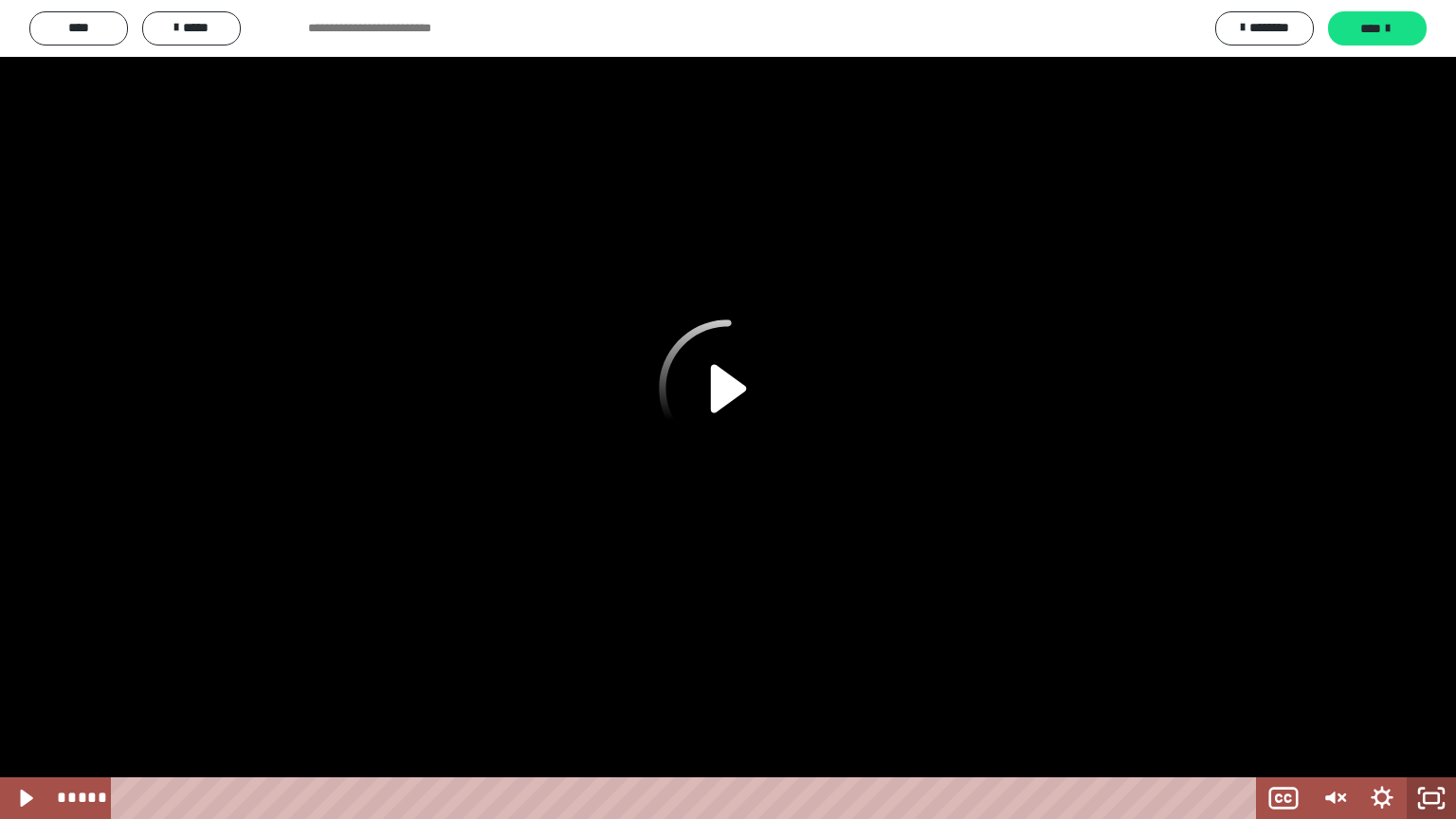 click 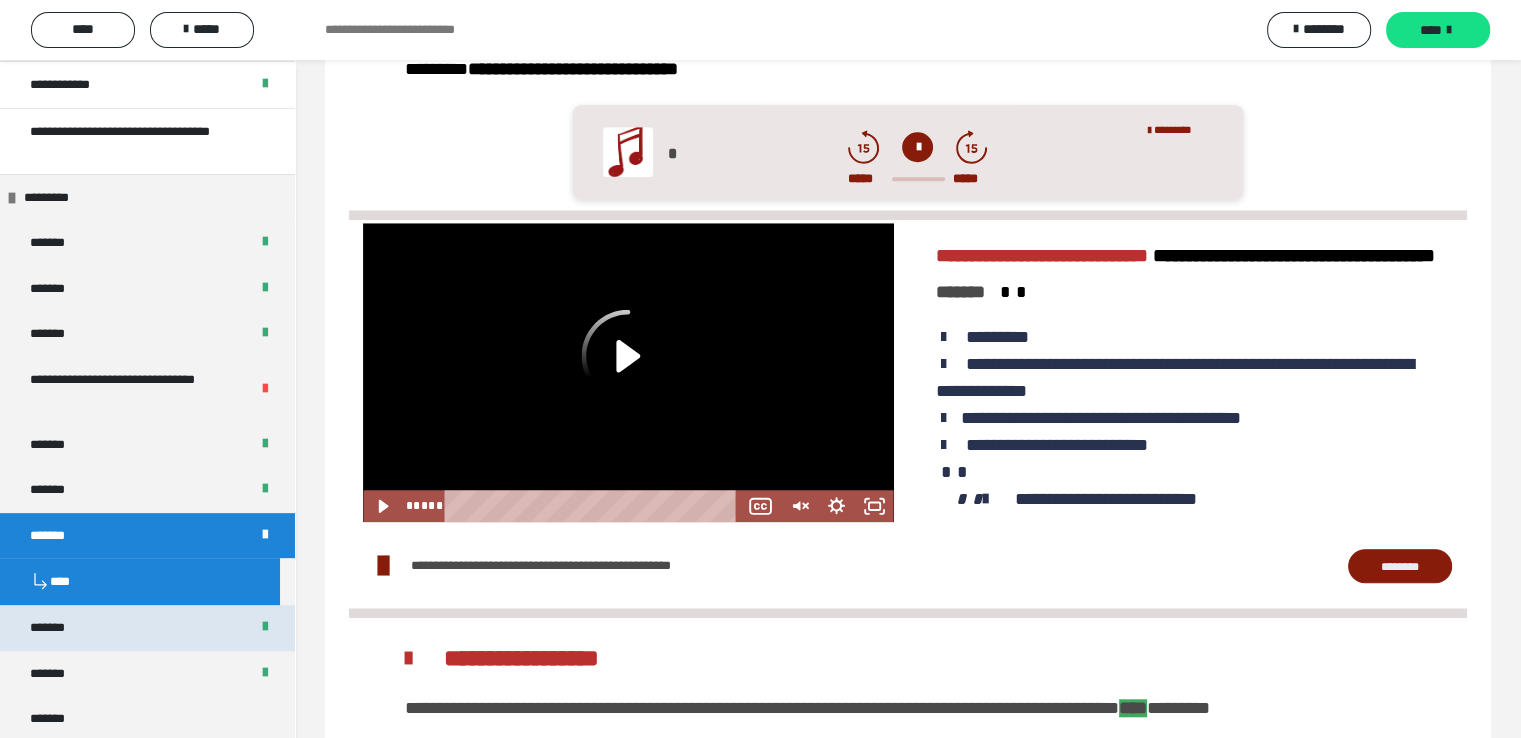 click on "*******" at bounding box center [62, 628] 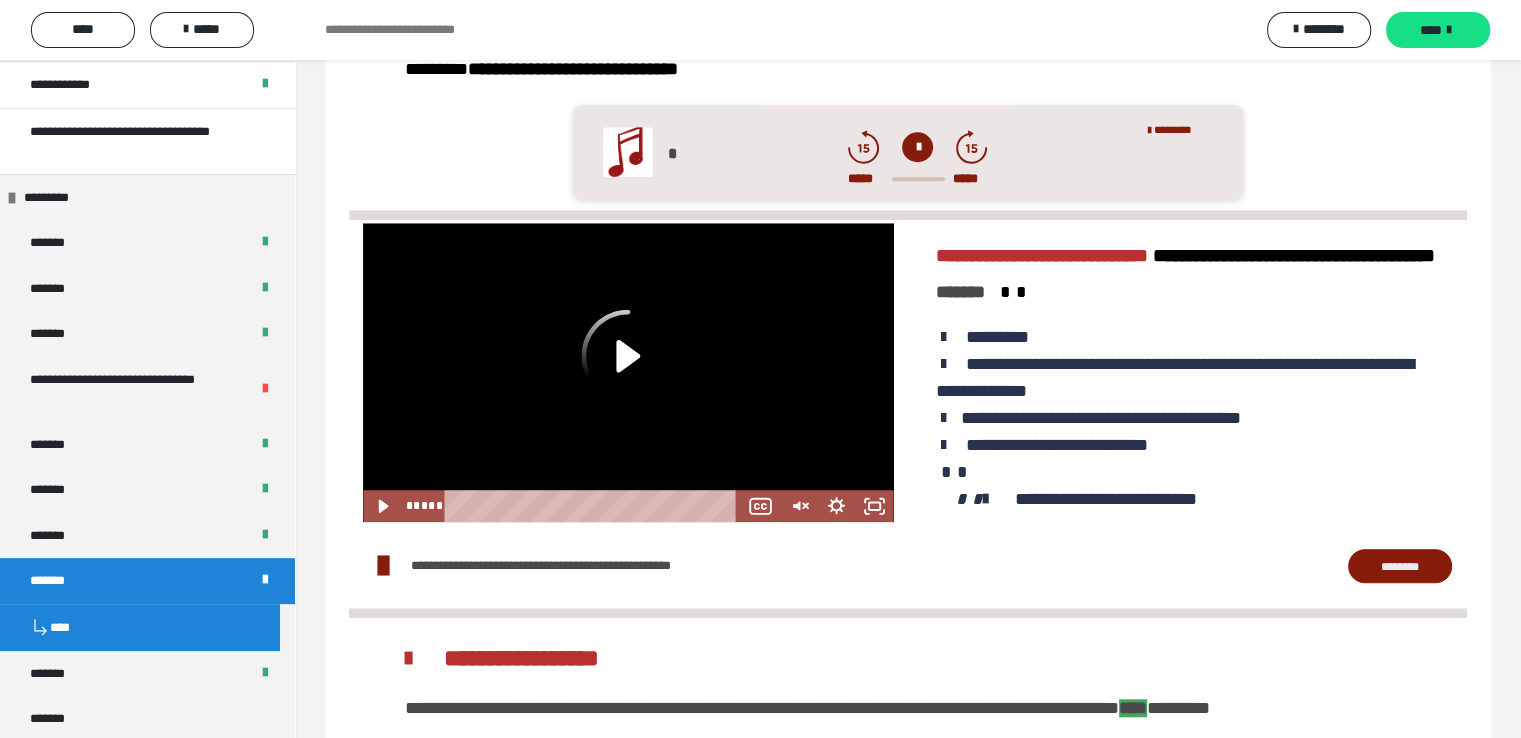 scroll, scrollTop: 1636, scrollLeft: 0, axis: vertical 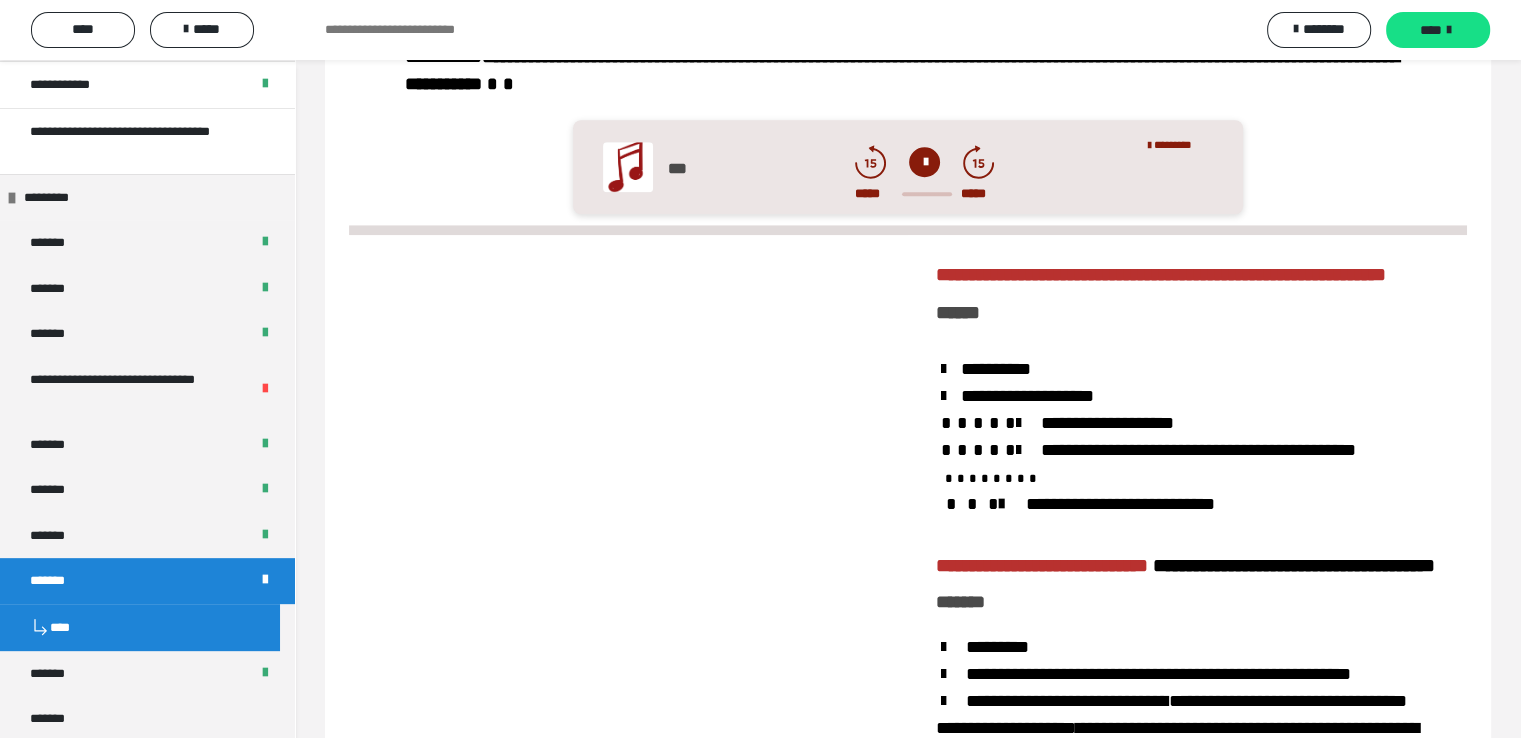 click on "****" at bounding box center (140, 627) 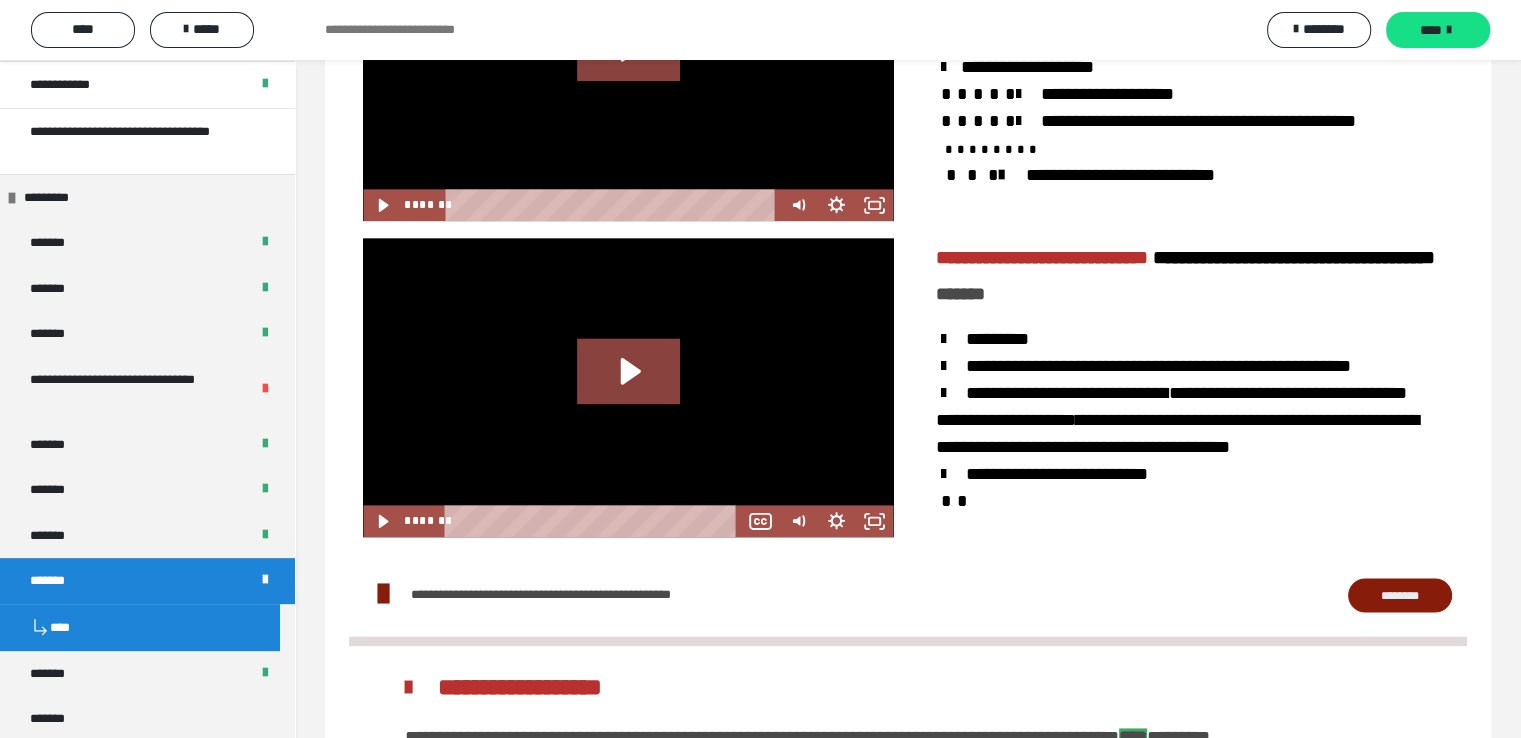scroll, scrollTop: 2536, scrollLeft: 0, axis: vertical 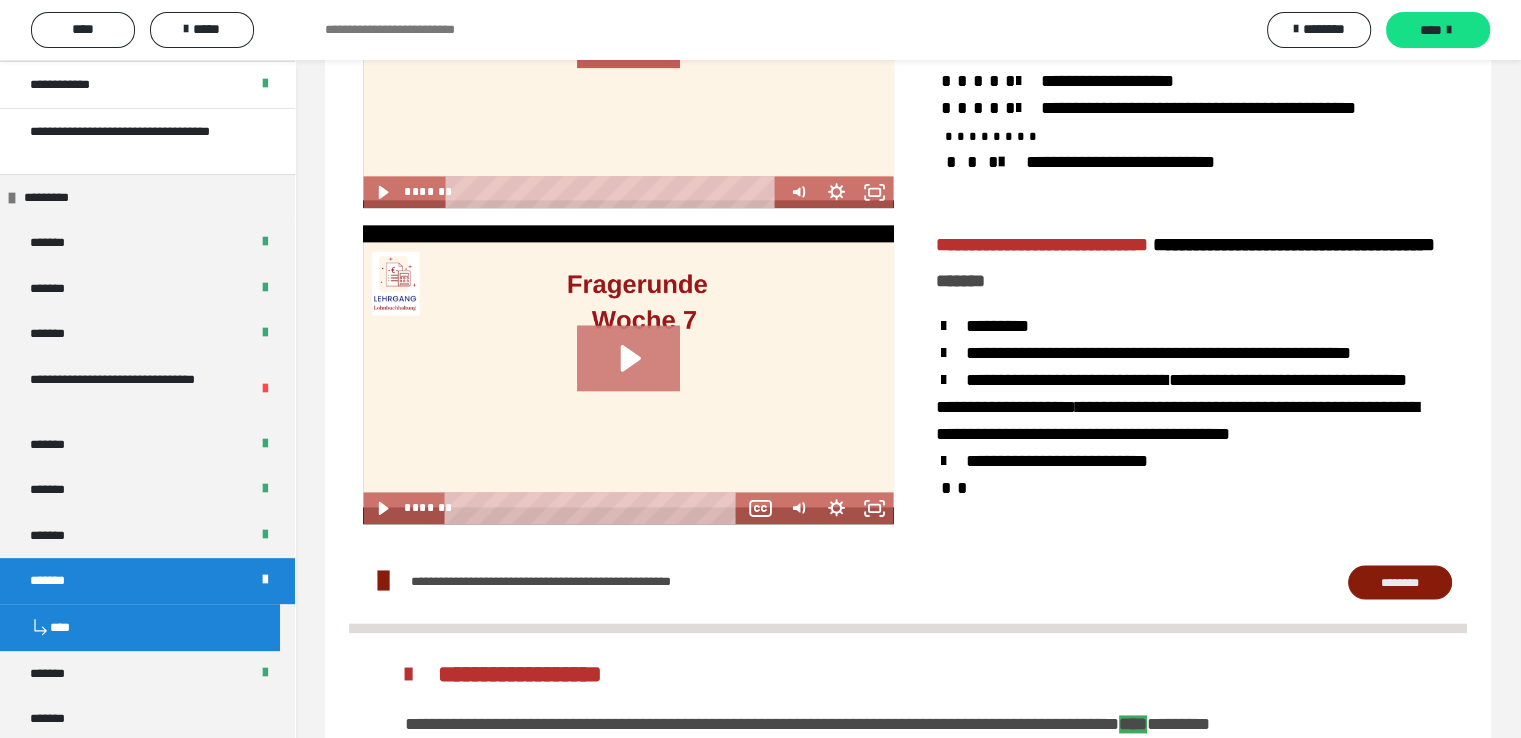 click 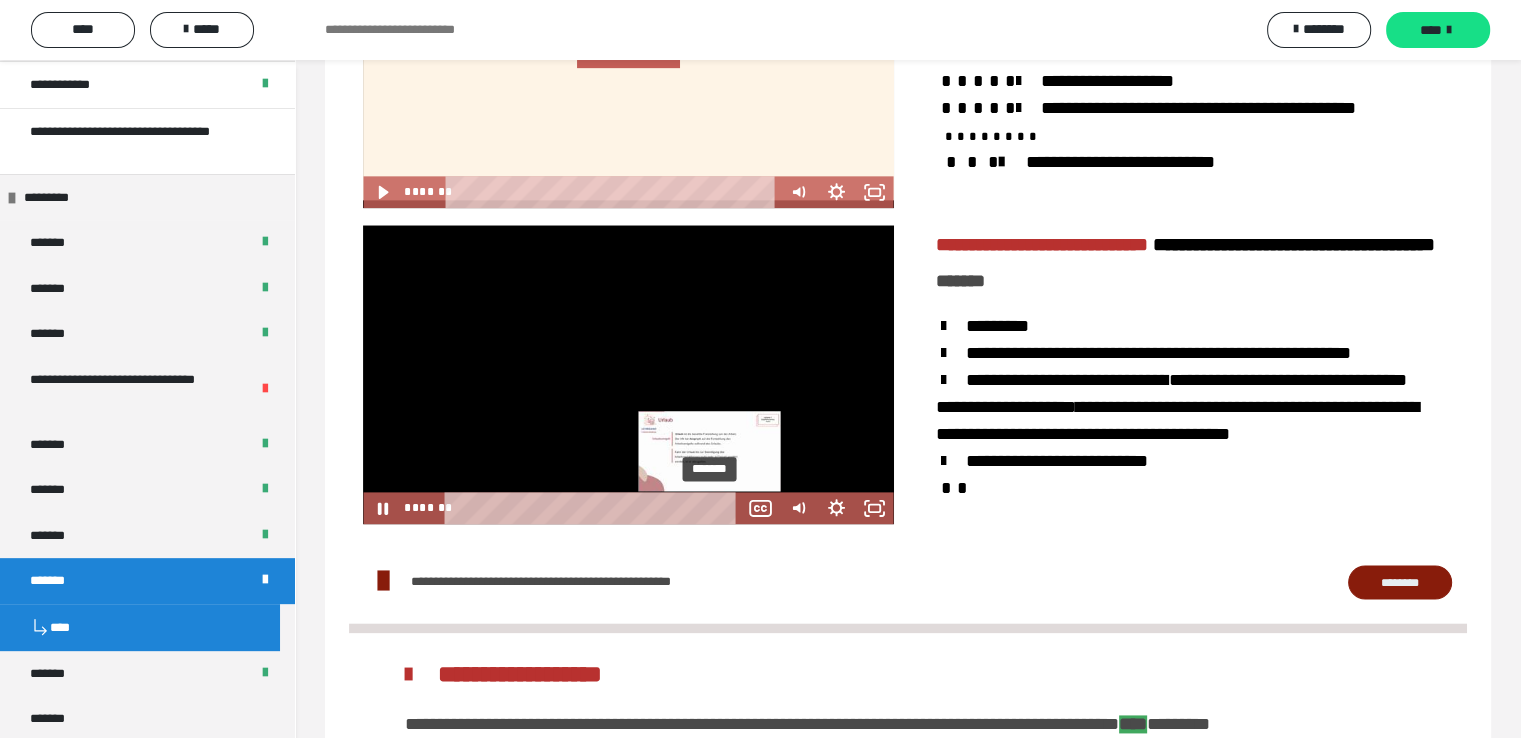 click on "*******" at bounding box center [595, 508] 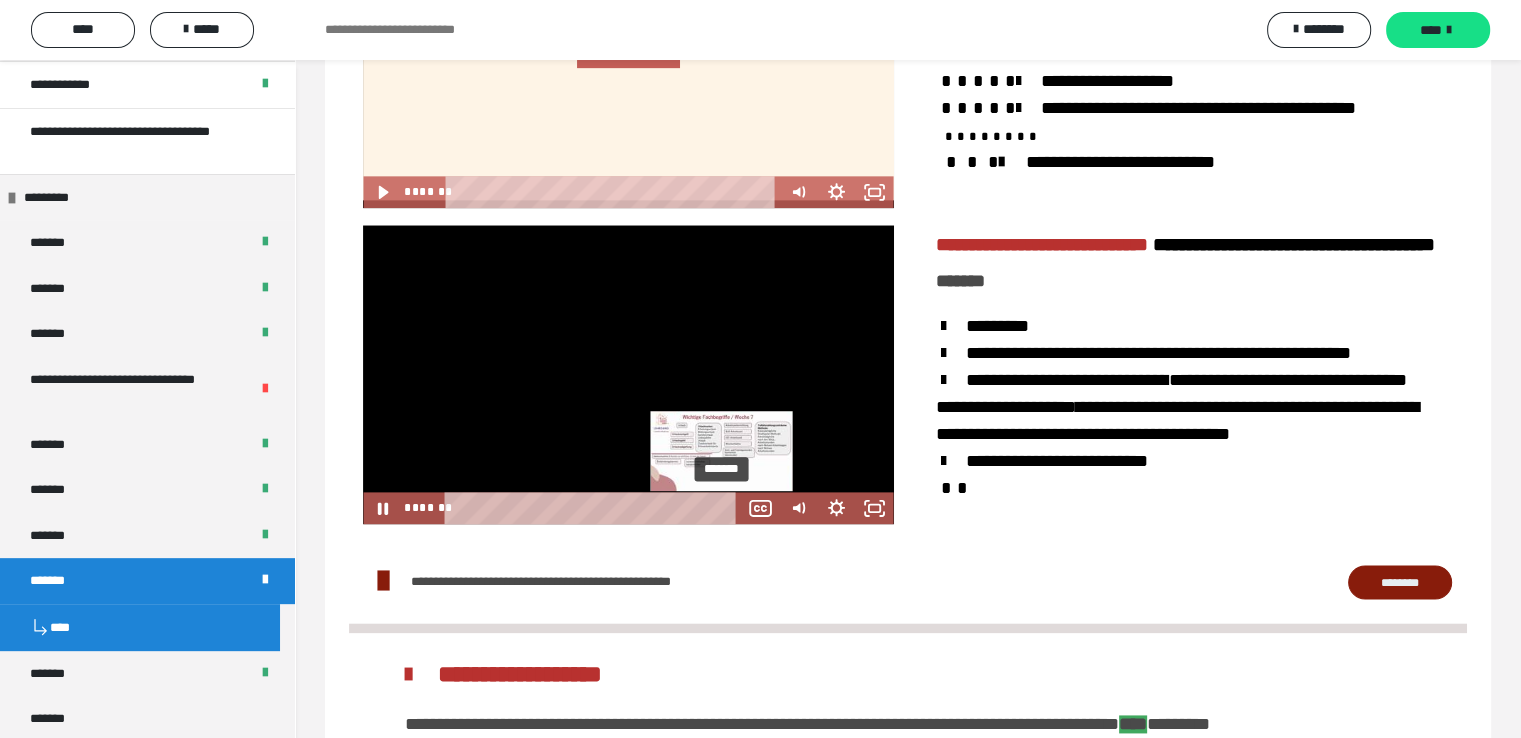 click on "*******" at bounding box center [595, 508] 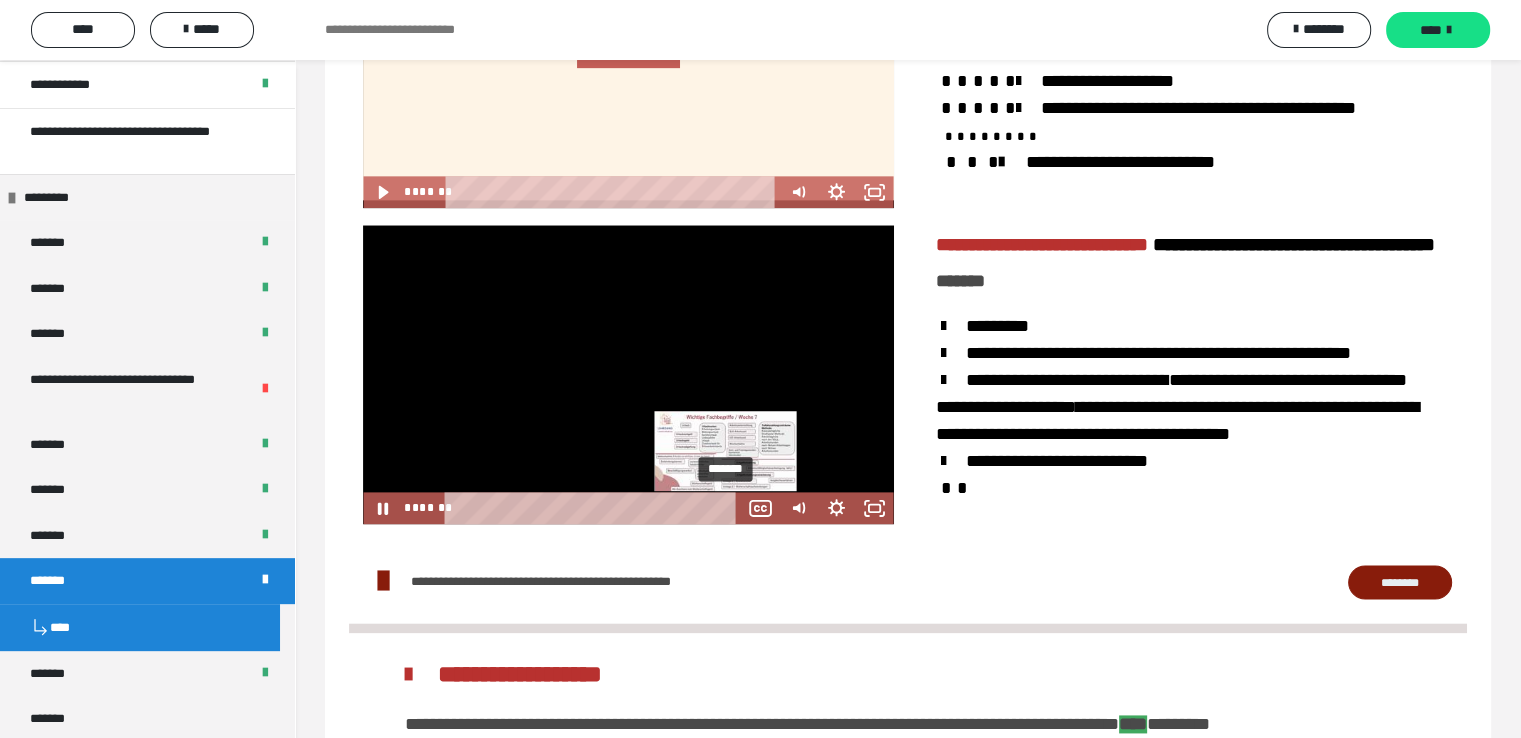 click on "*******" at bounding box center (595, 508) 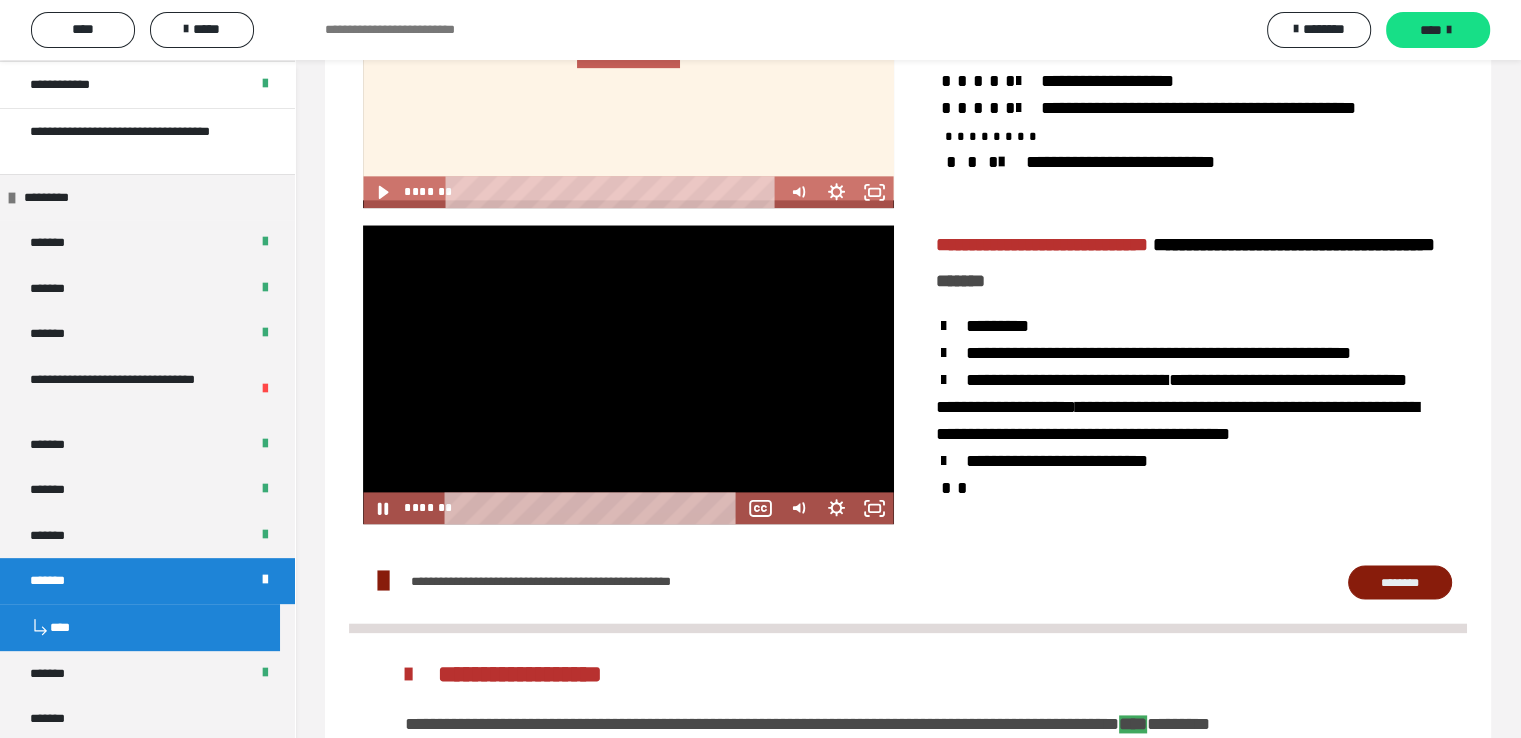 click at bounding box center (628, 374) 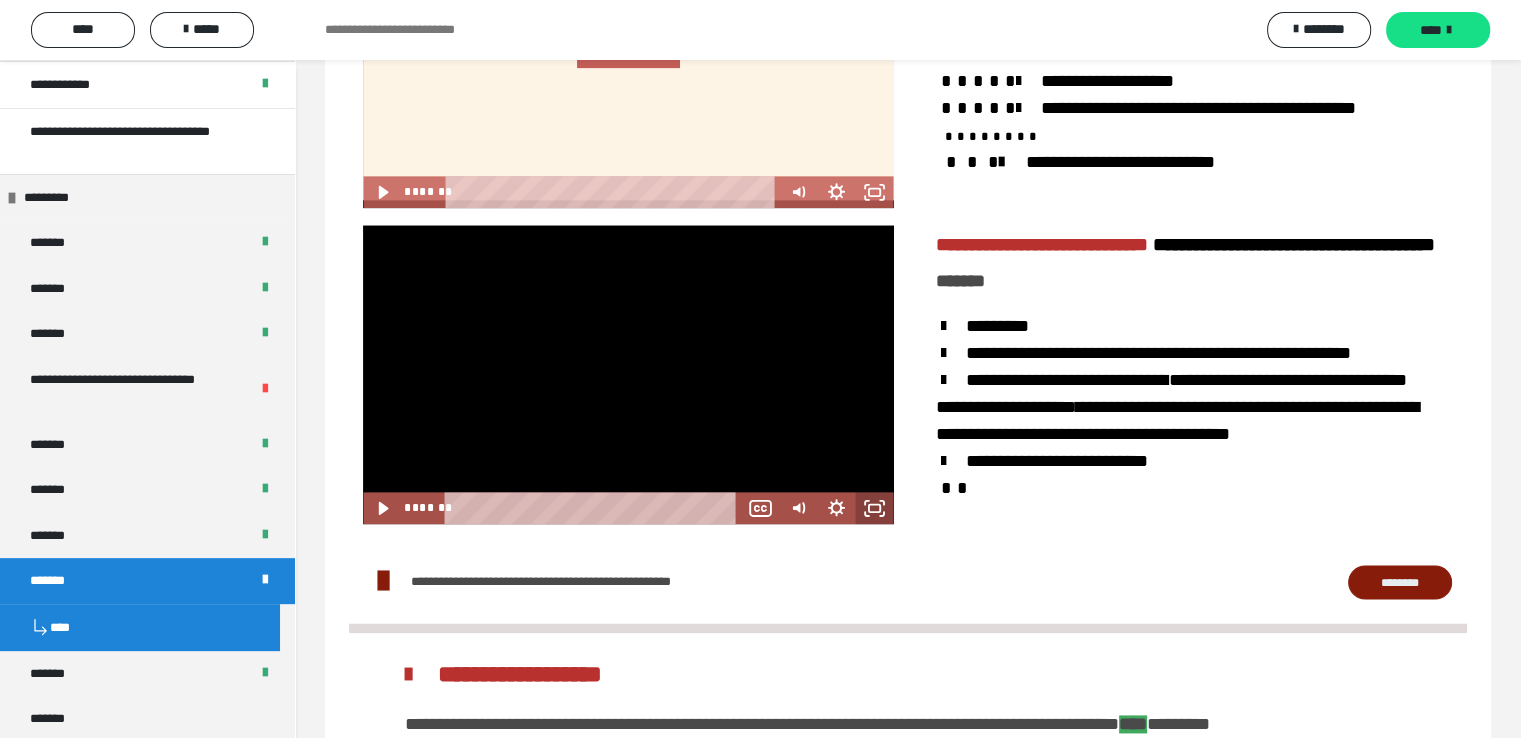 click 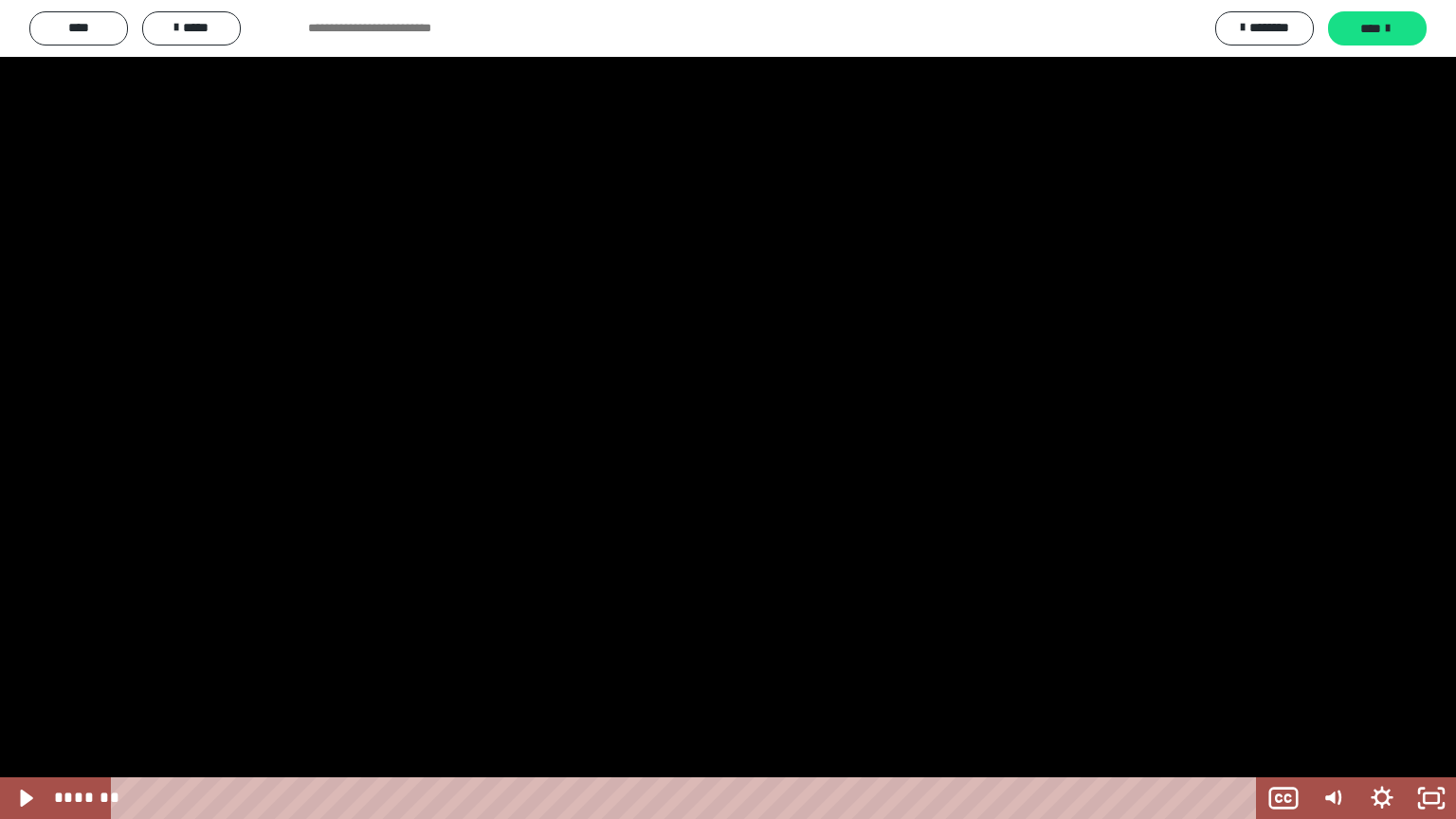 click at bounding box center (728, 410) 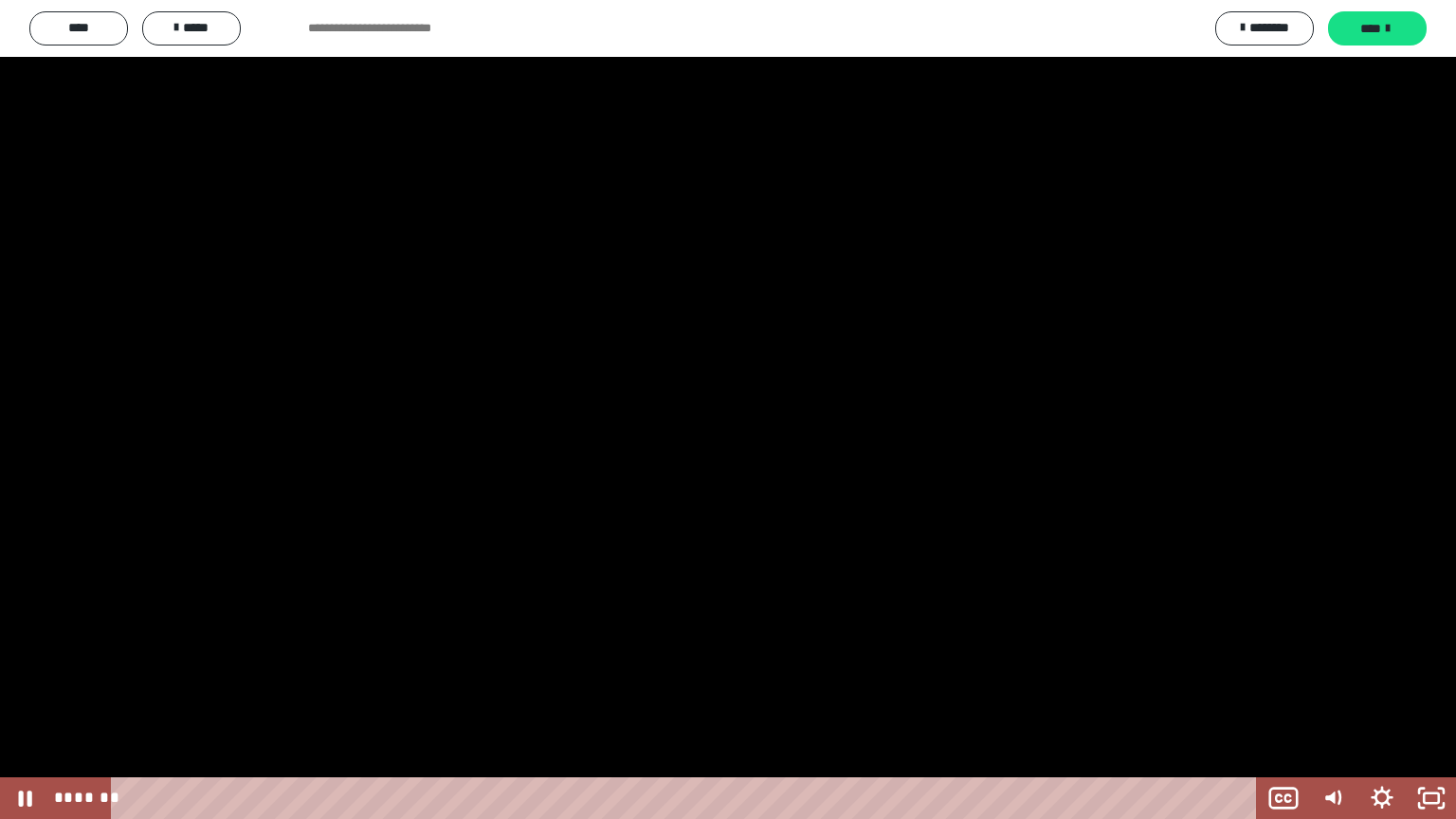 click at bounding box center (728, 410) 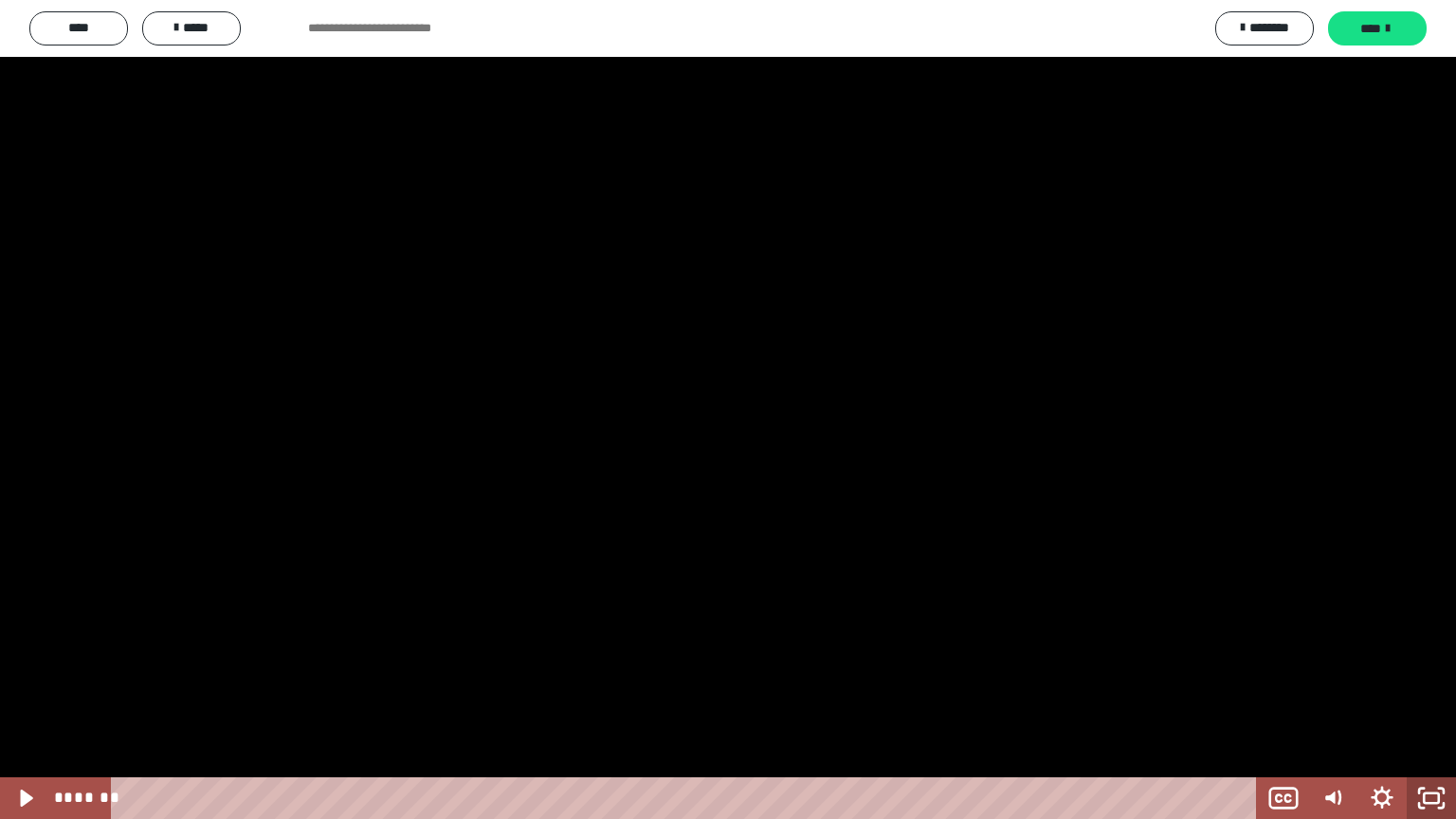 click 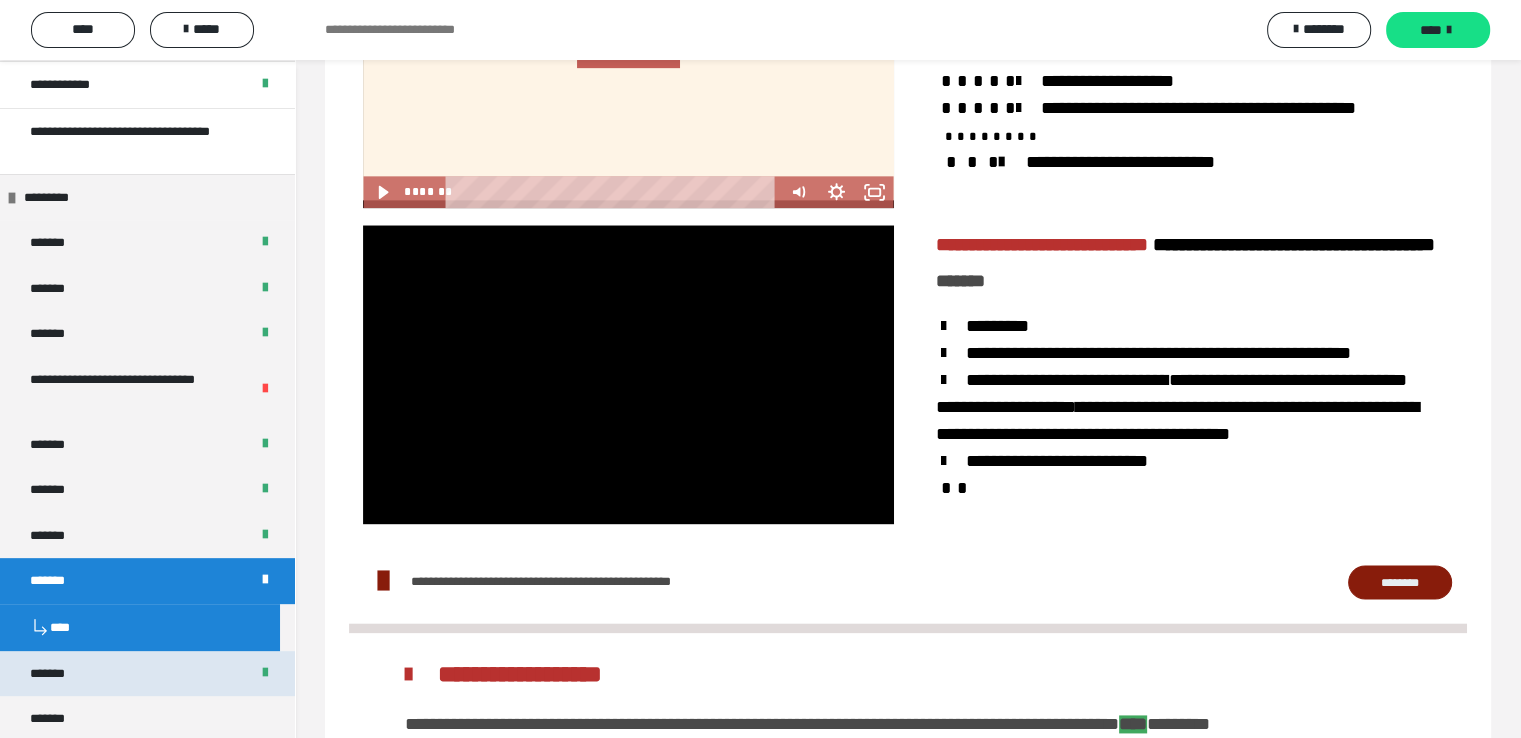 click on "*******" at bounding box center [62, 674] 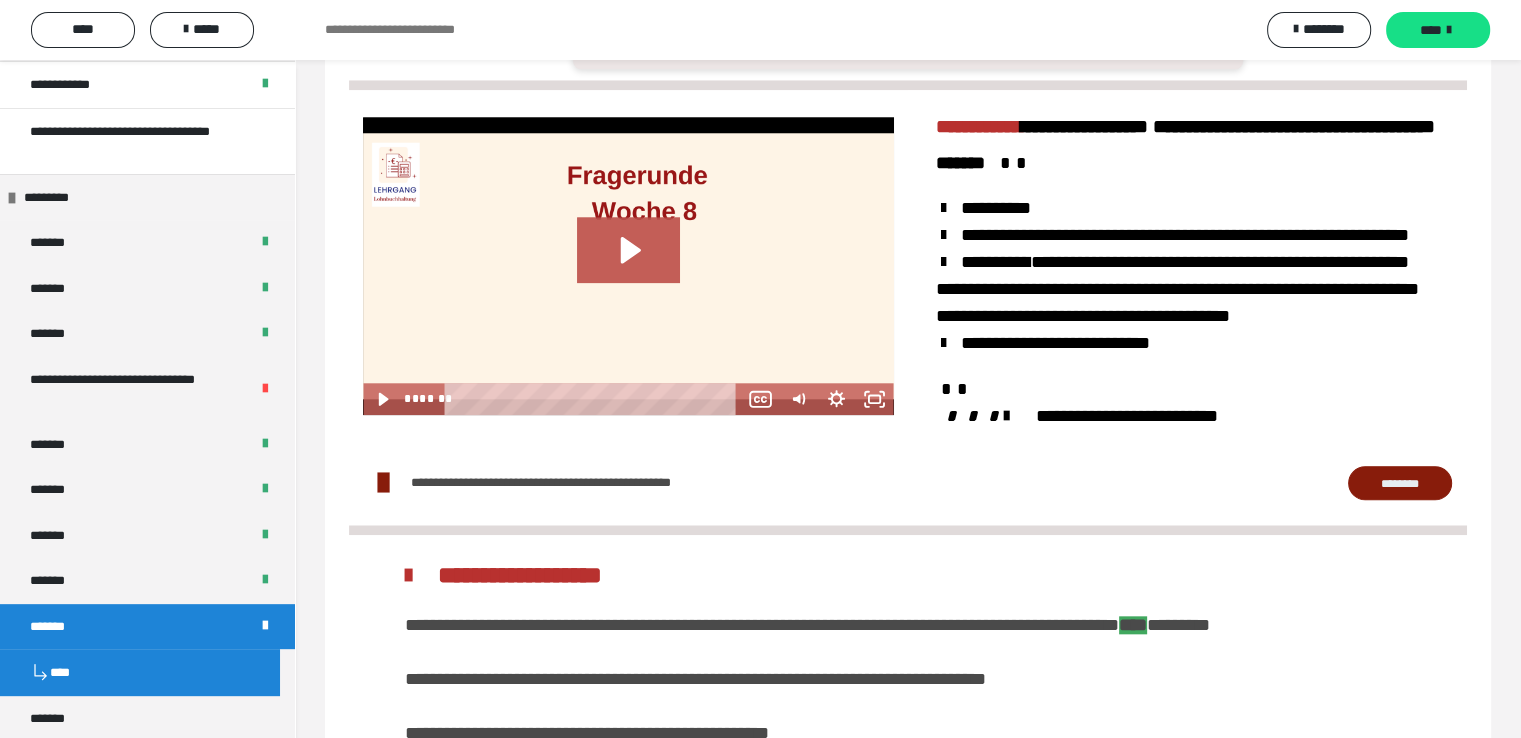 scroll, scrollTop: 1899, scrollLeft: 0, axis: vertical 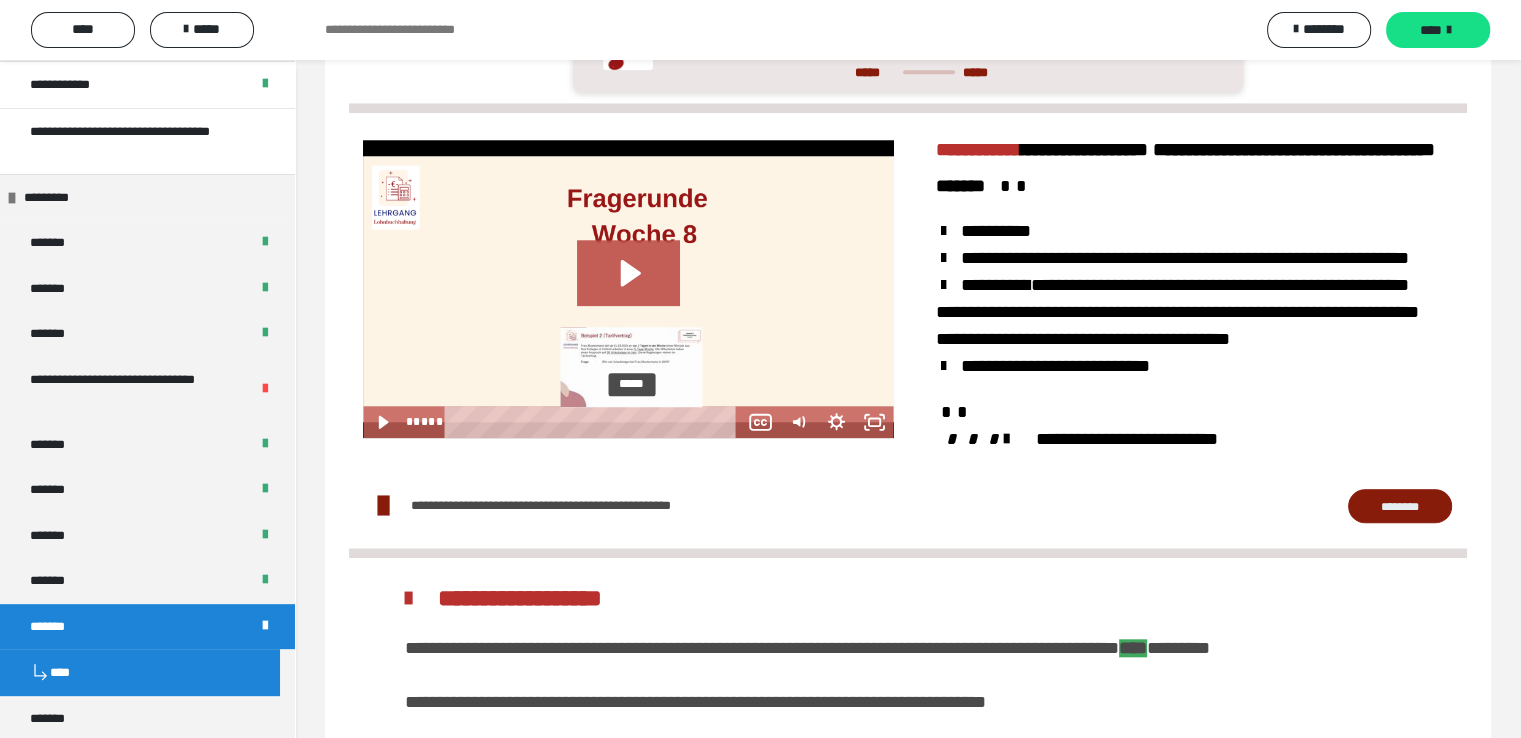 click on "*****" at bounding box center [595, 422] 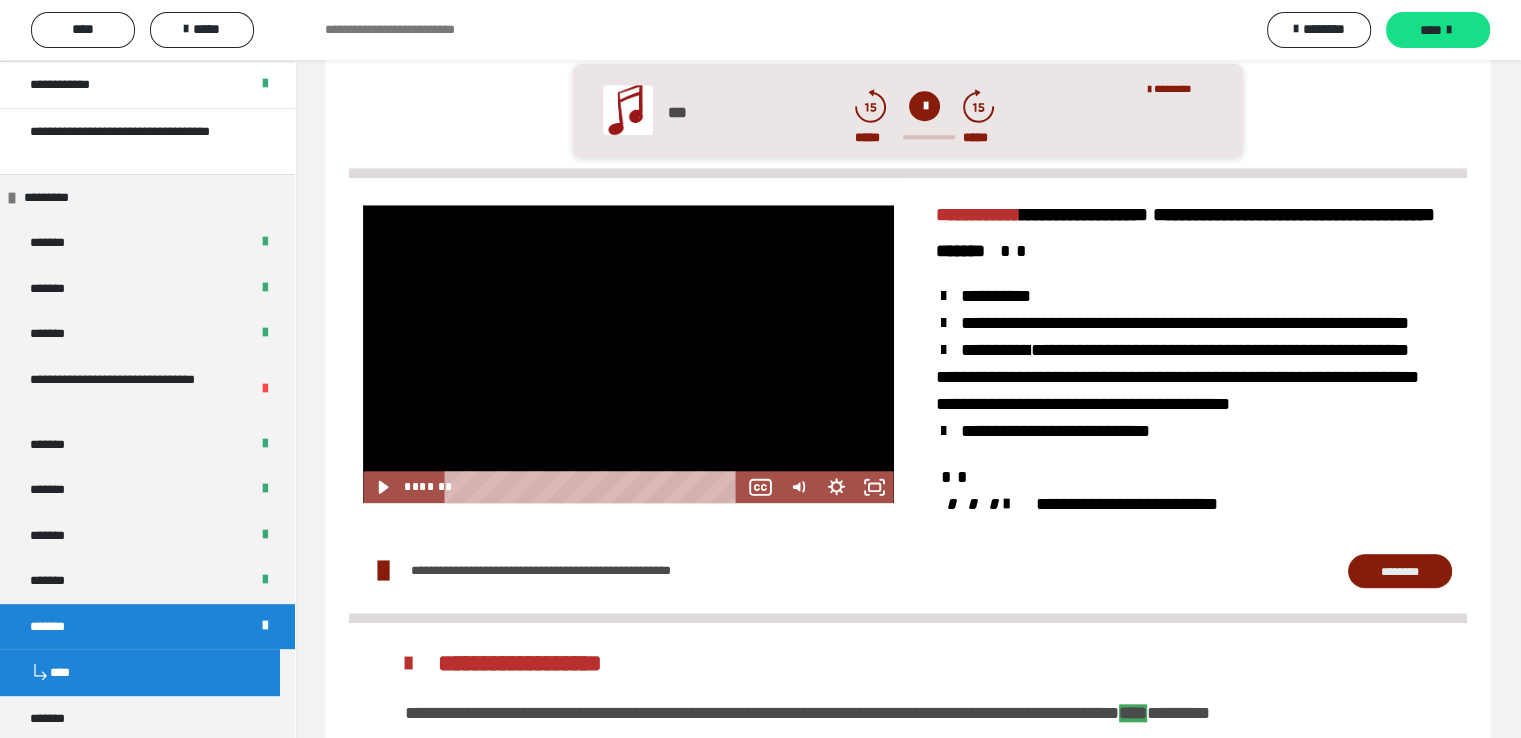 scroll, scrollTop: 1799, scrollLeft: 0, axis: vertical 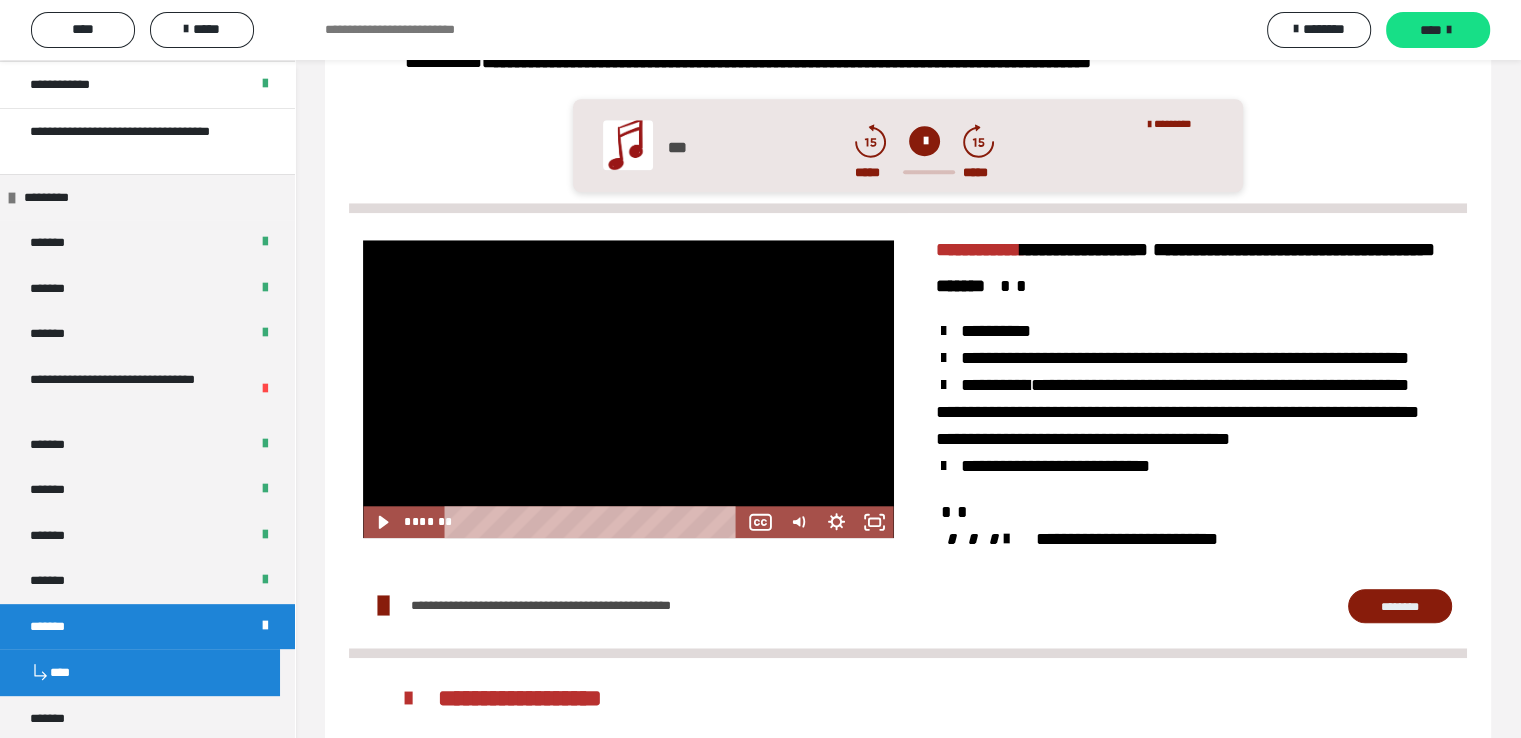 click at bounding box center (628, 389) 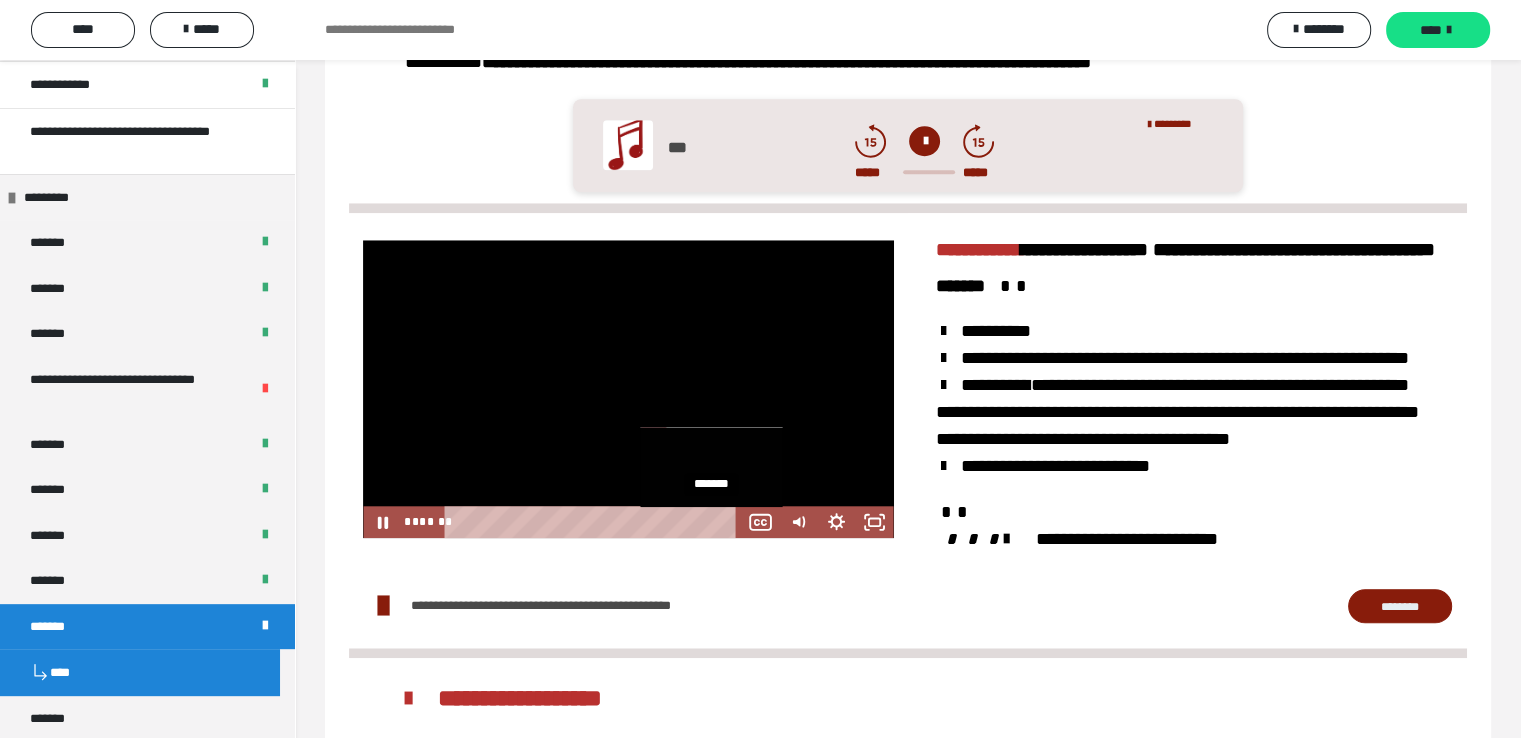 click on "*******" at bounding box center (595, 522) 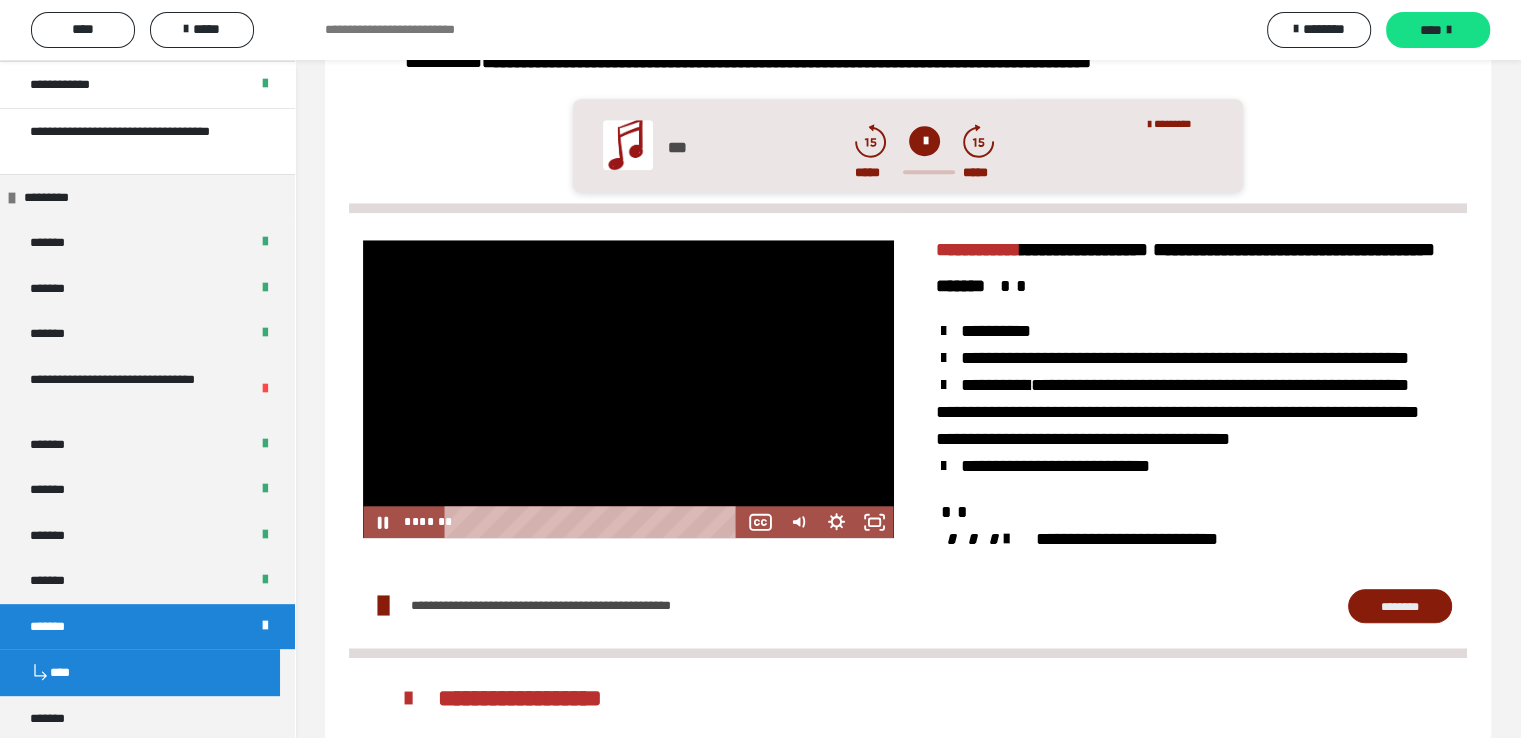 click at bounding box center [628, 389] 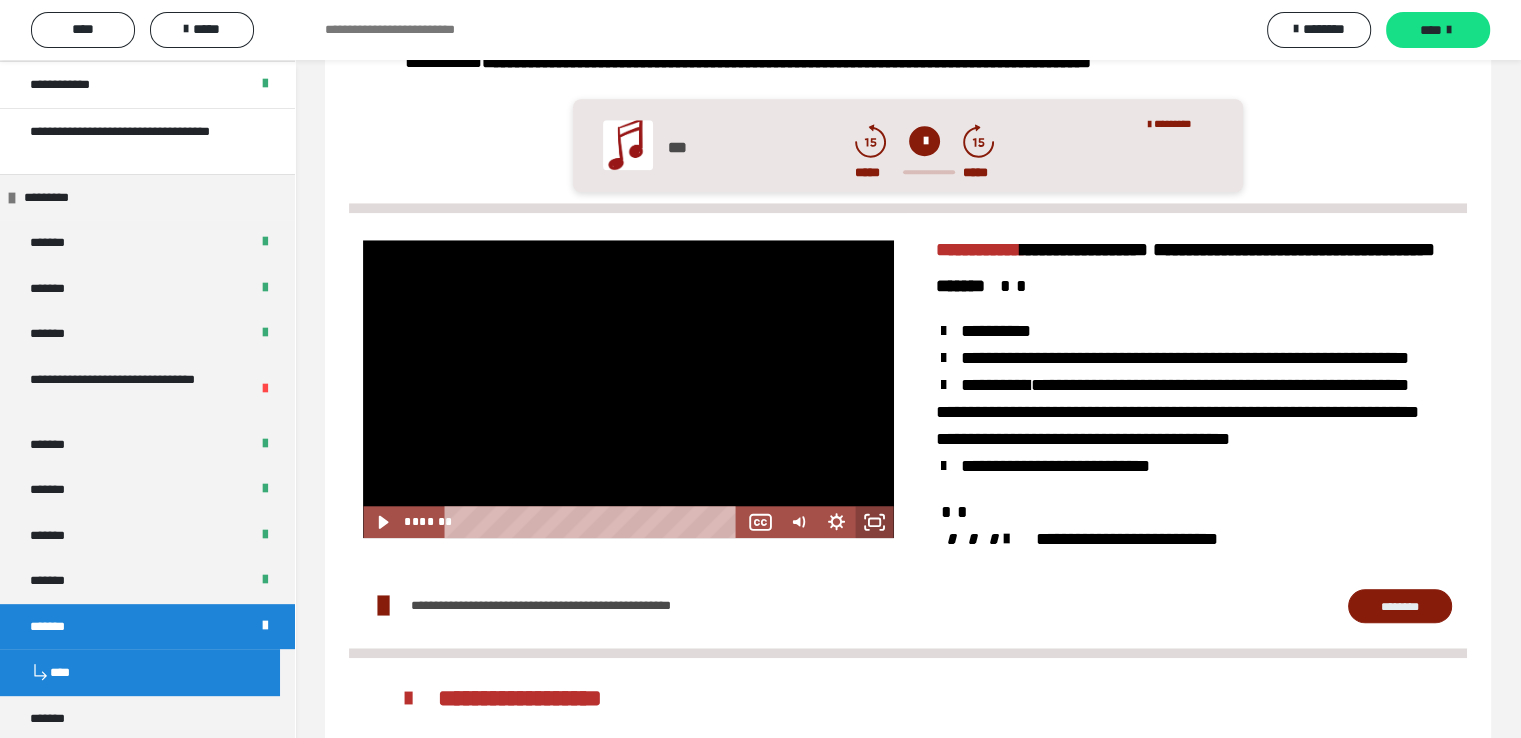 click 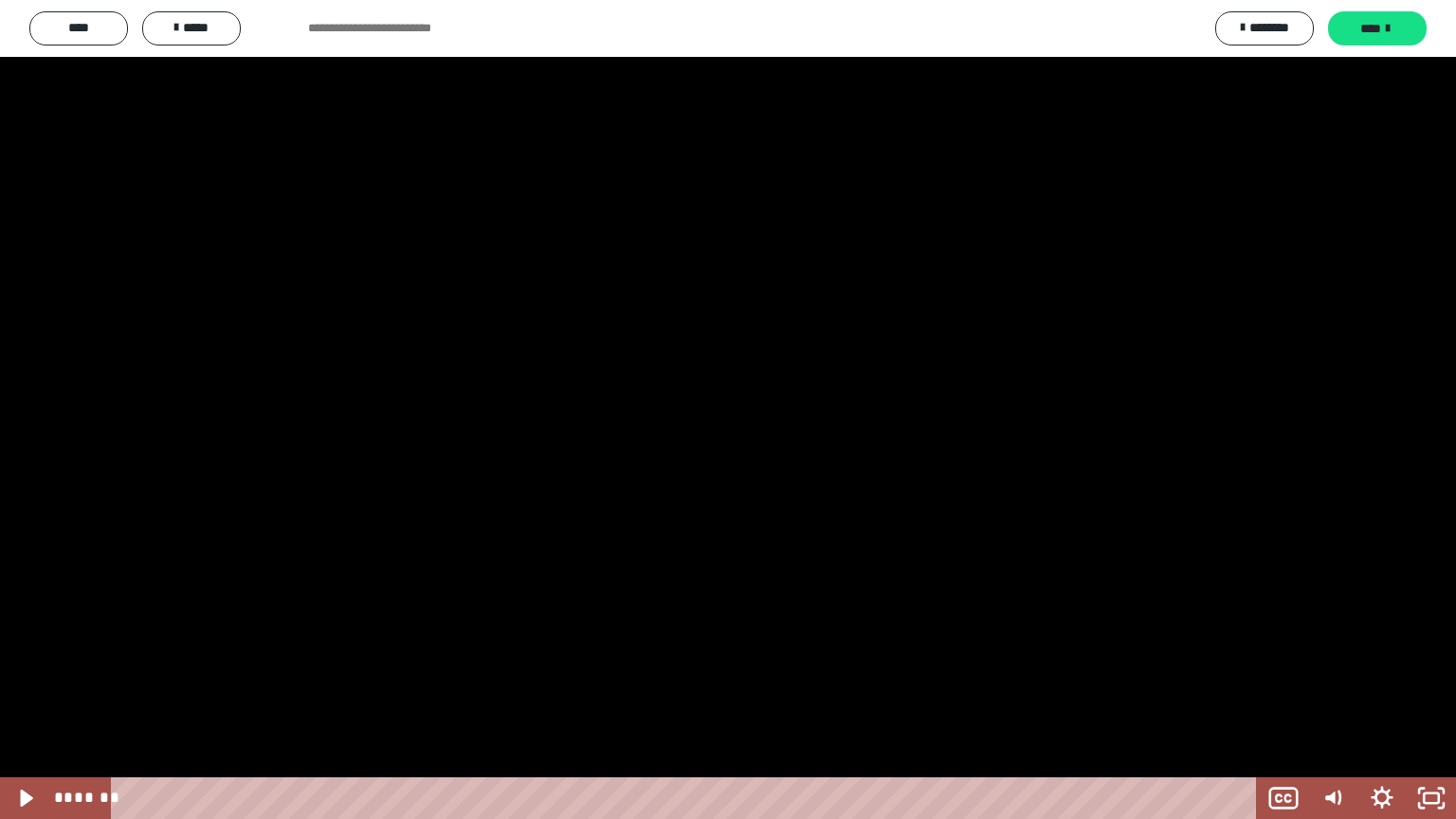 click at bounding box center [728, 410] 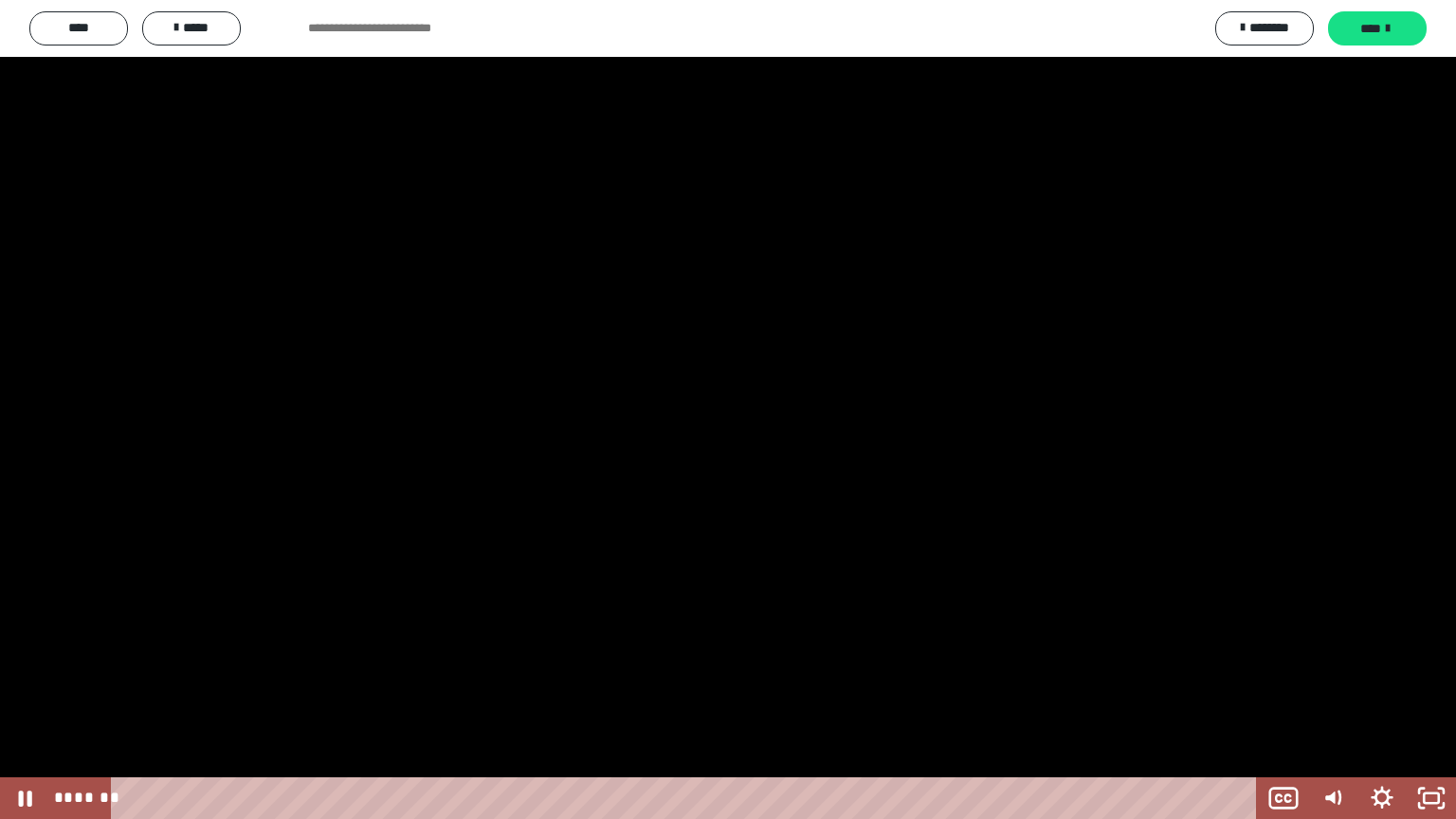 click at bounding box center [728, 410] 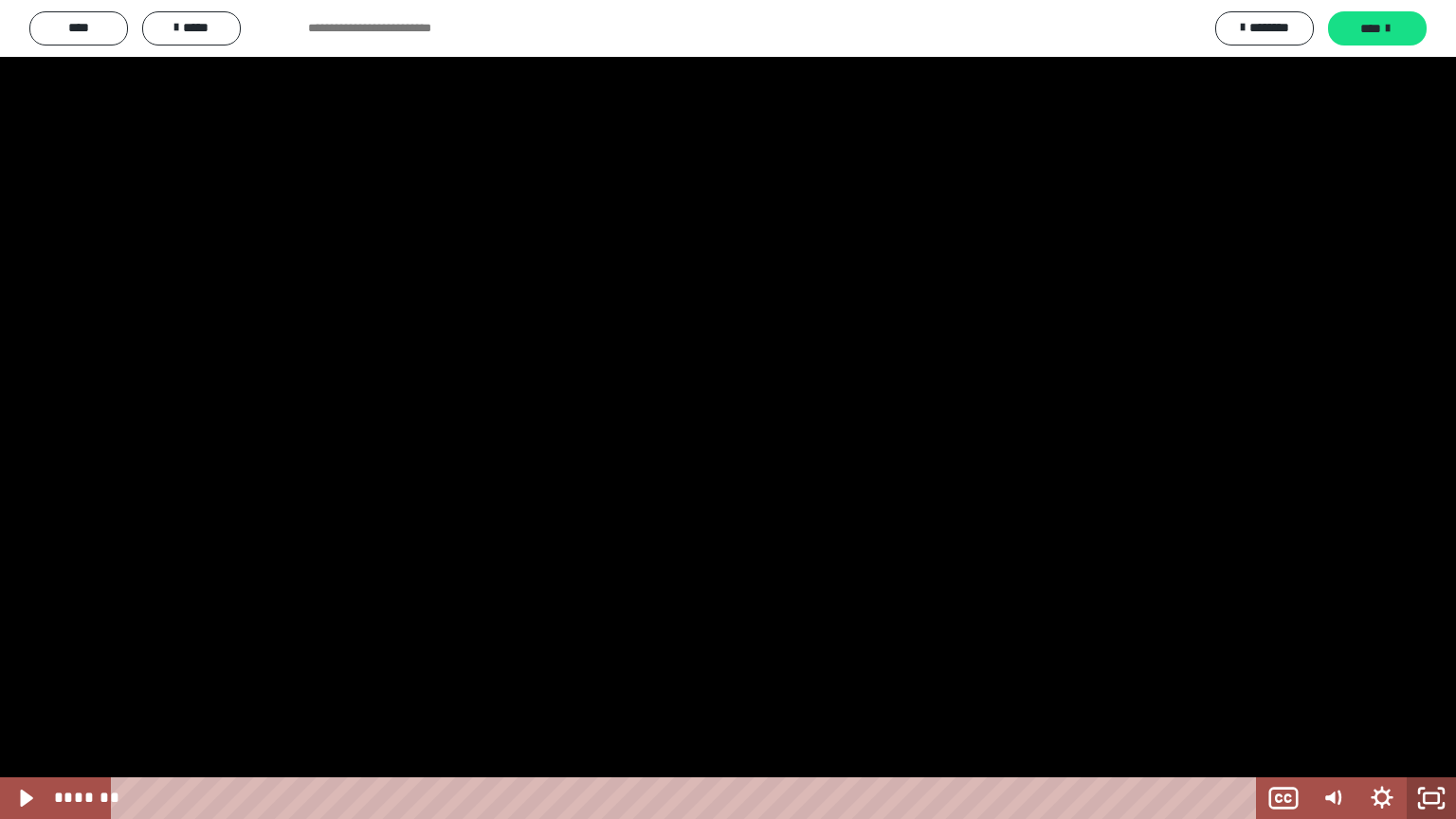 click 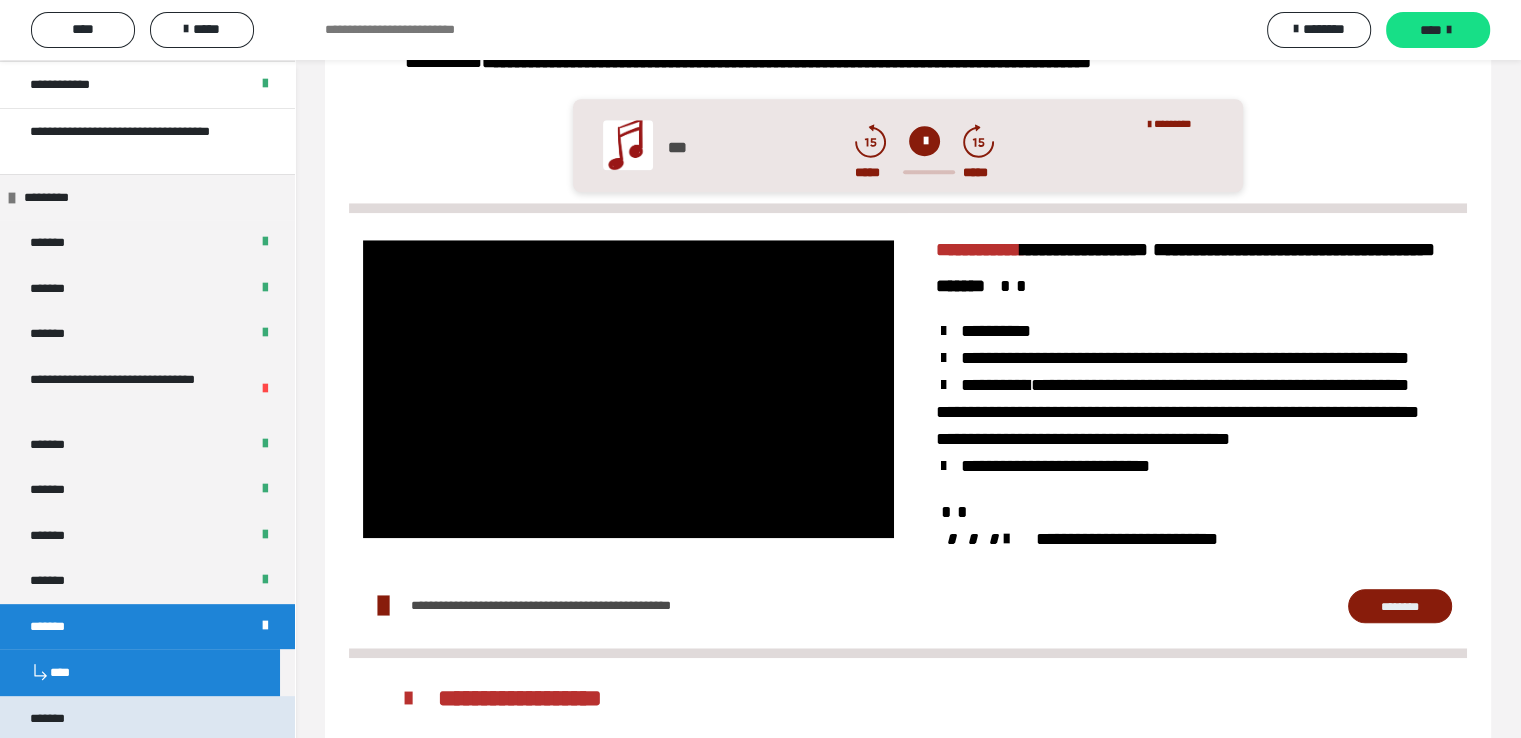 click on "*******" at bounding box center (62, 719) 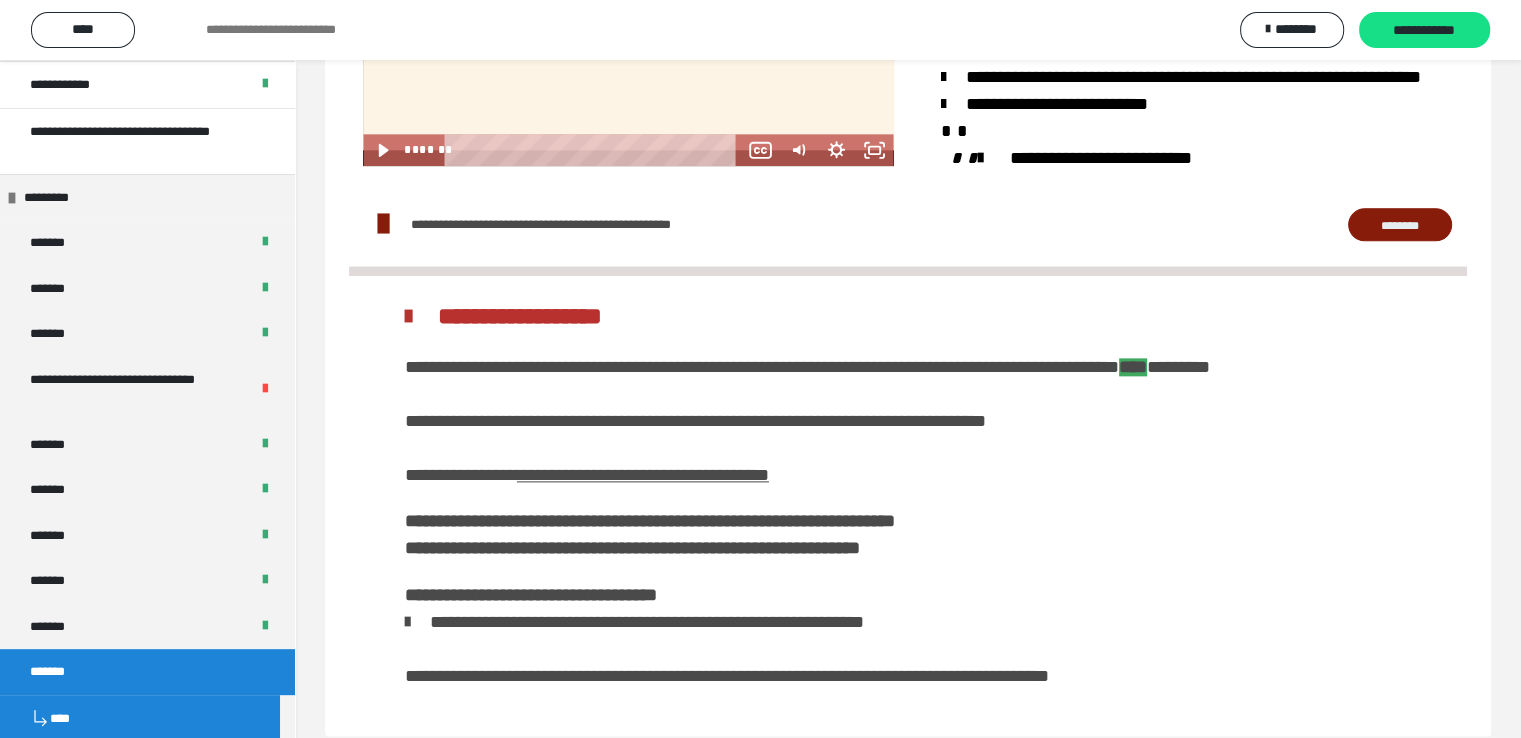 scroll, scrollTop: 2156, scrollLeft: 0, axis: vertical 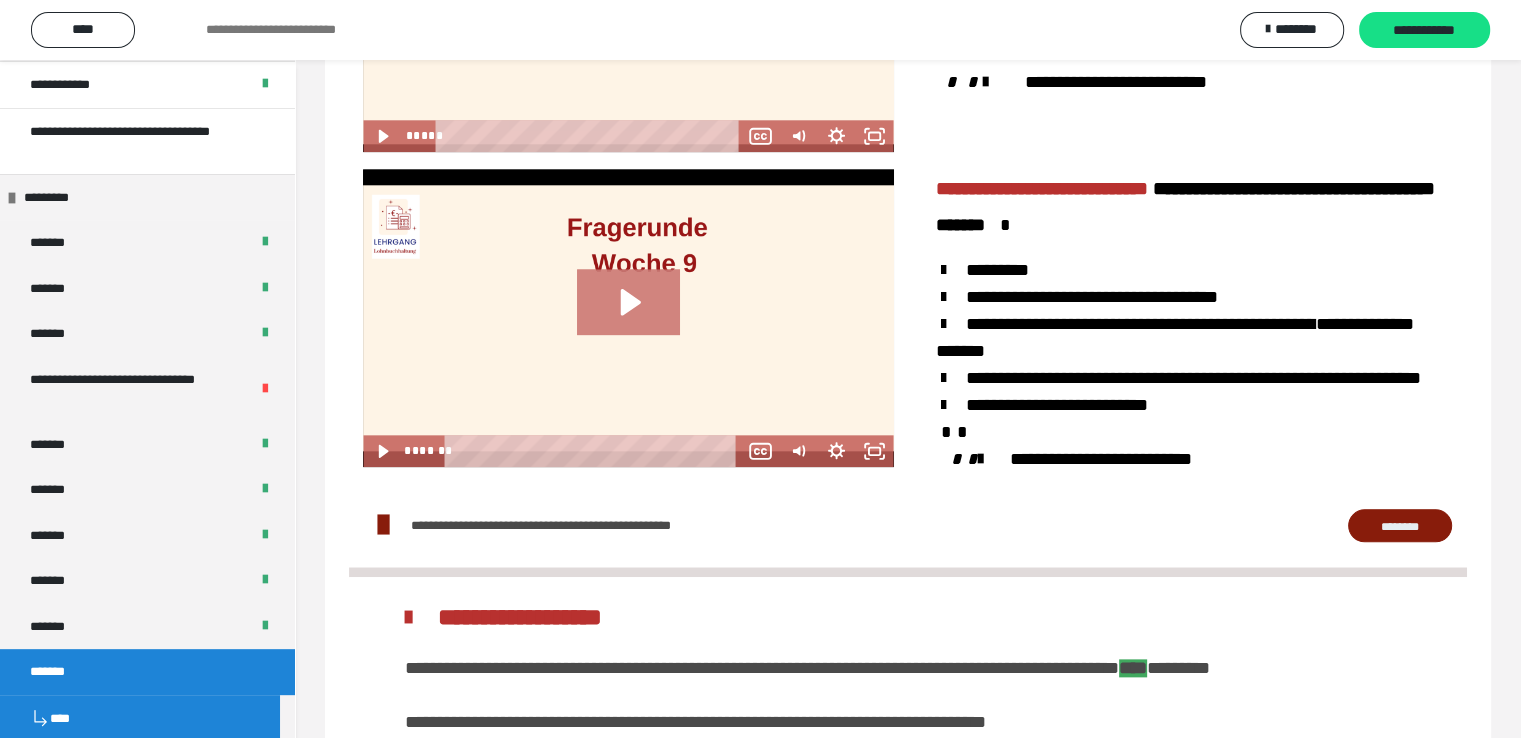 click 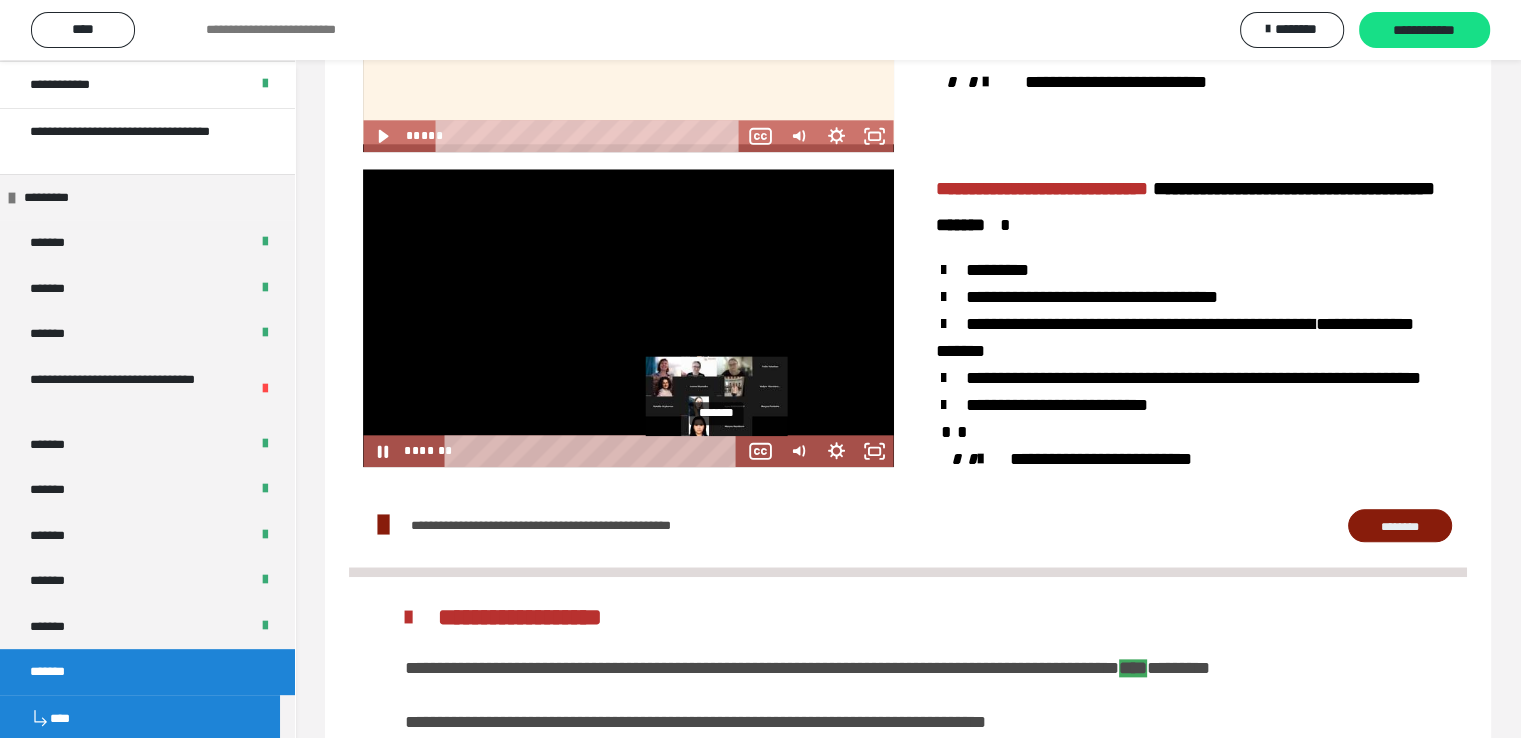 click on "*******" at bounding box center (595, 451) 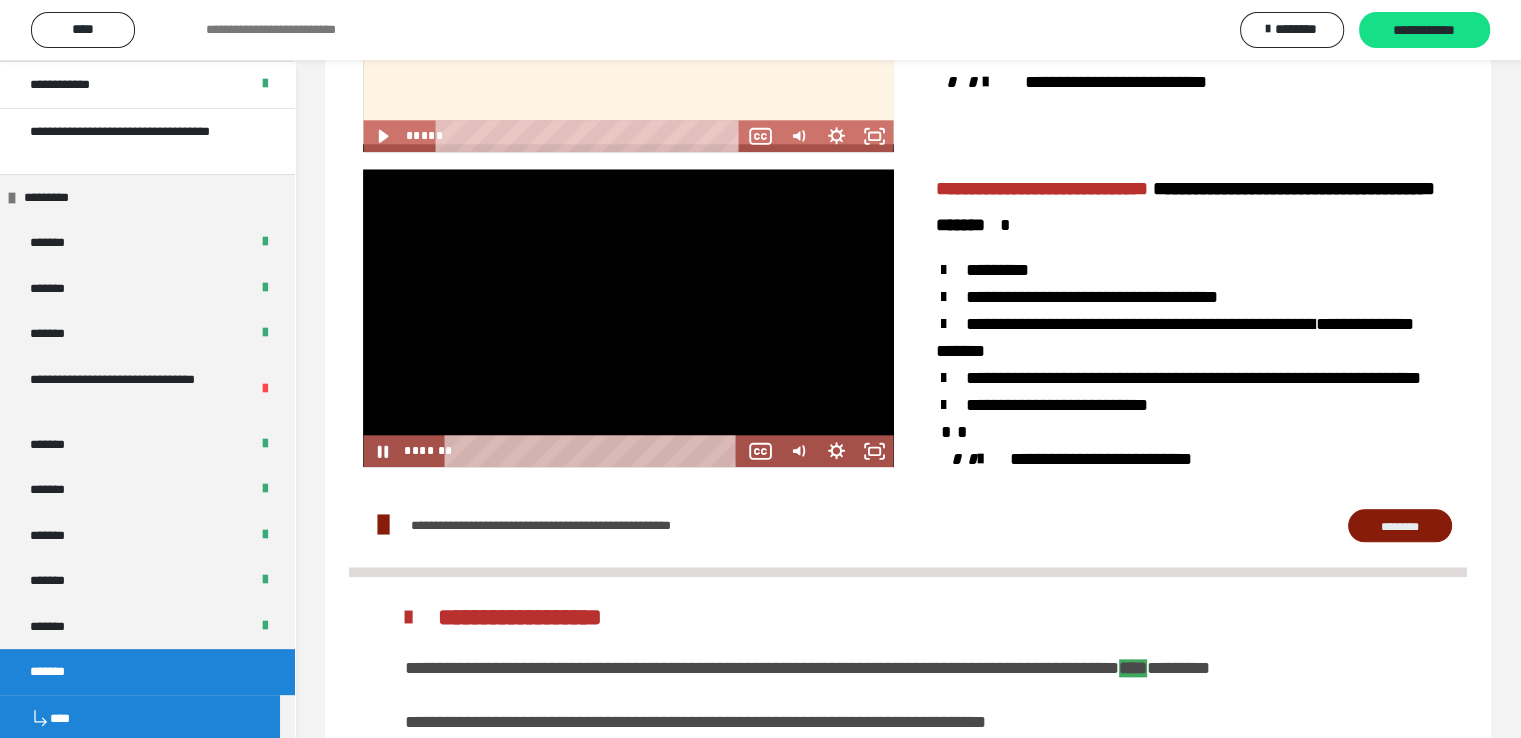 click at bounding box center (628, 318) 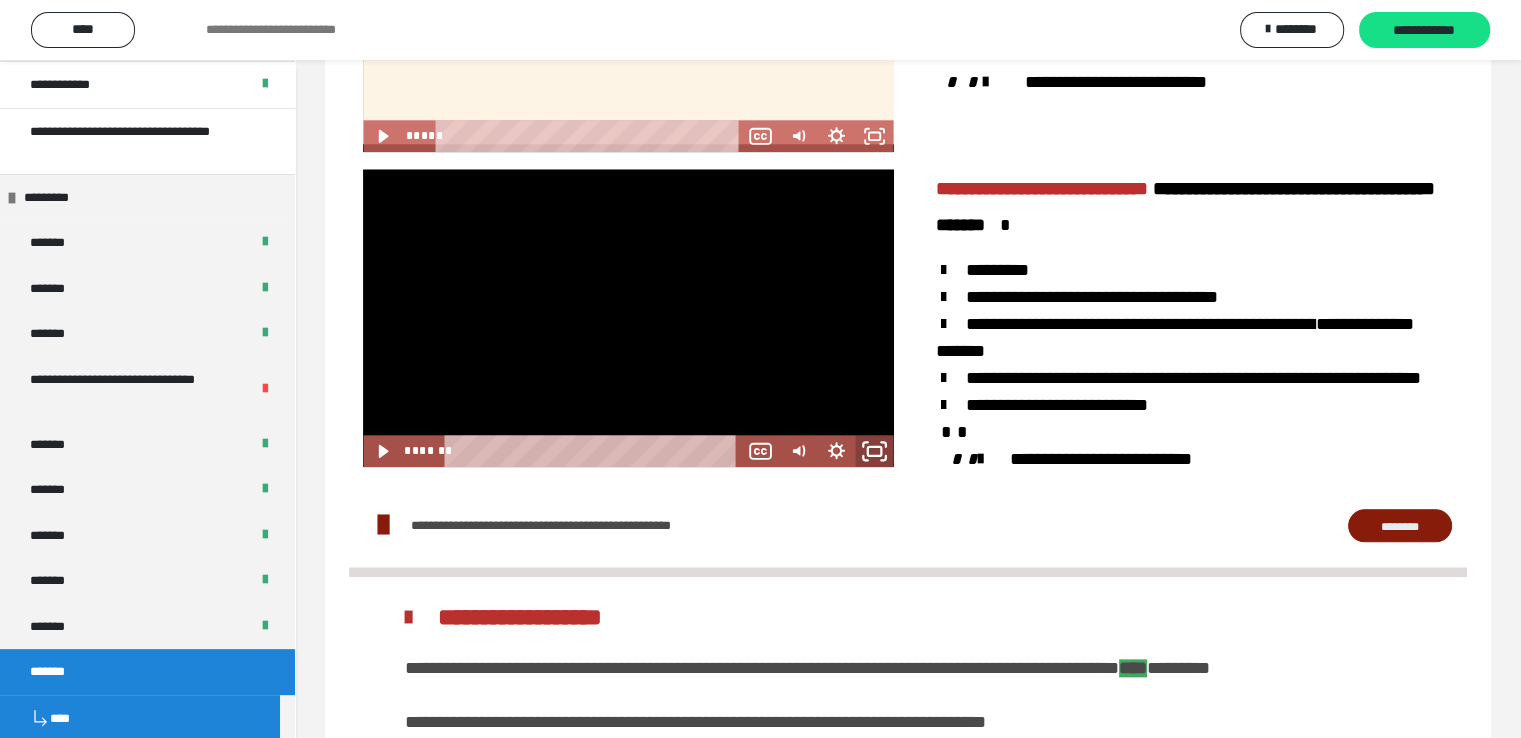 click 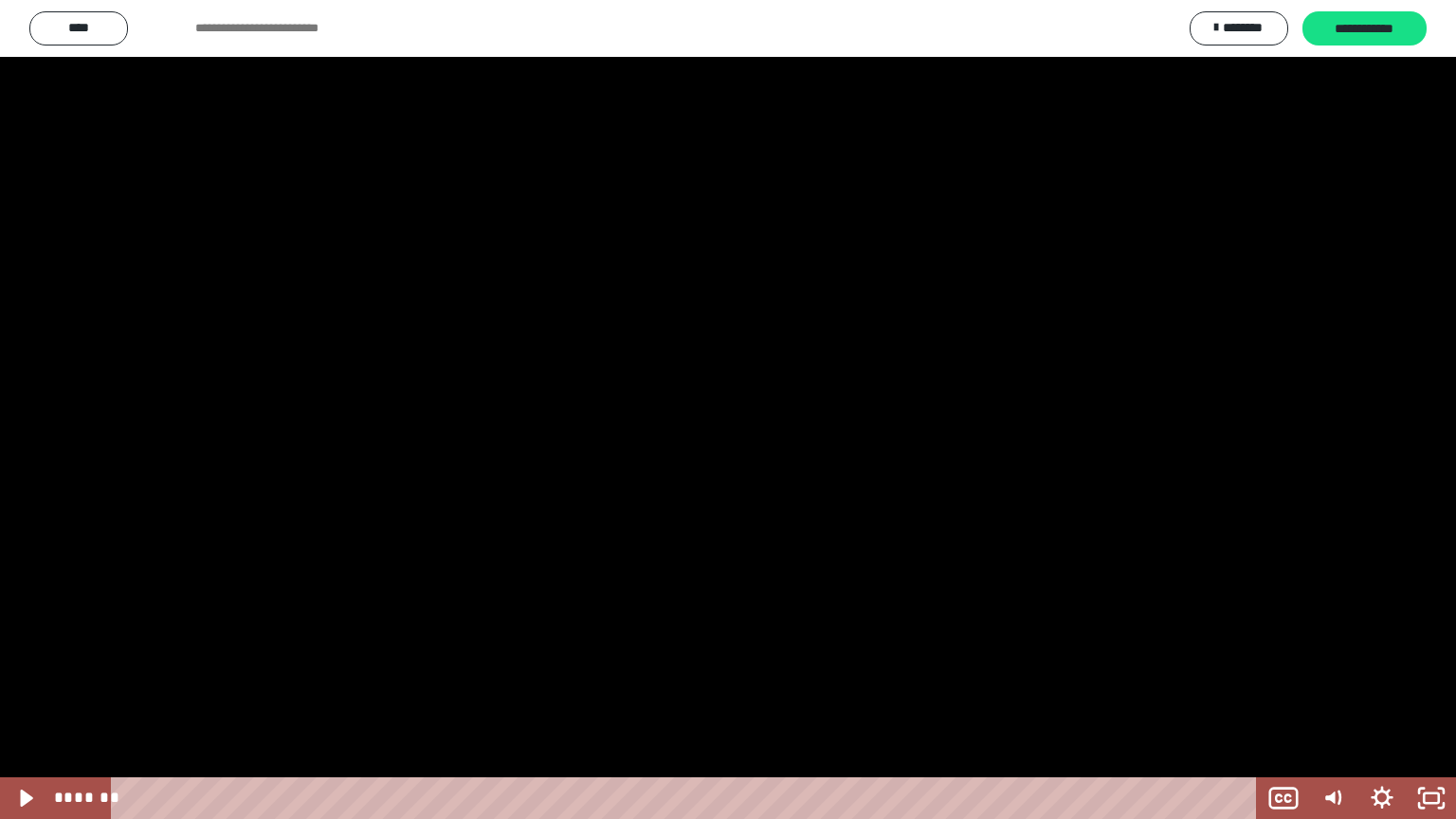click at bounding box center [728, 410] 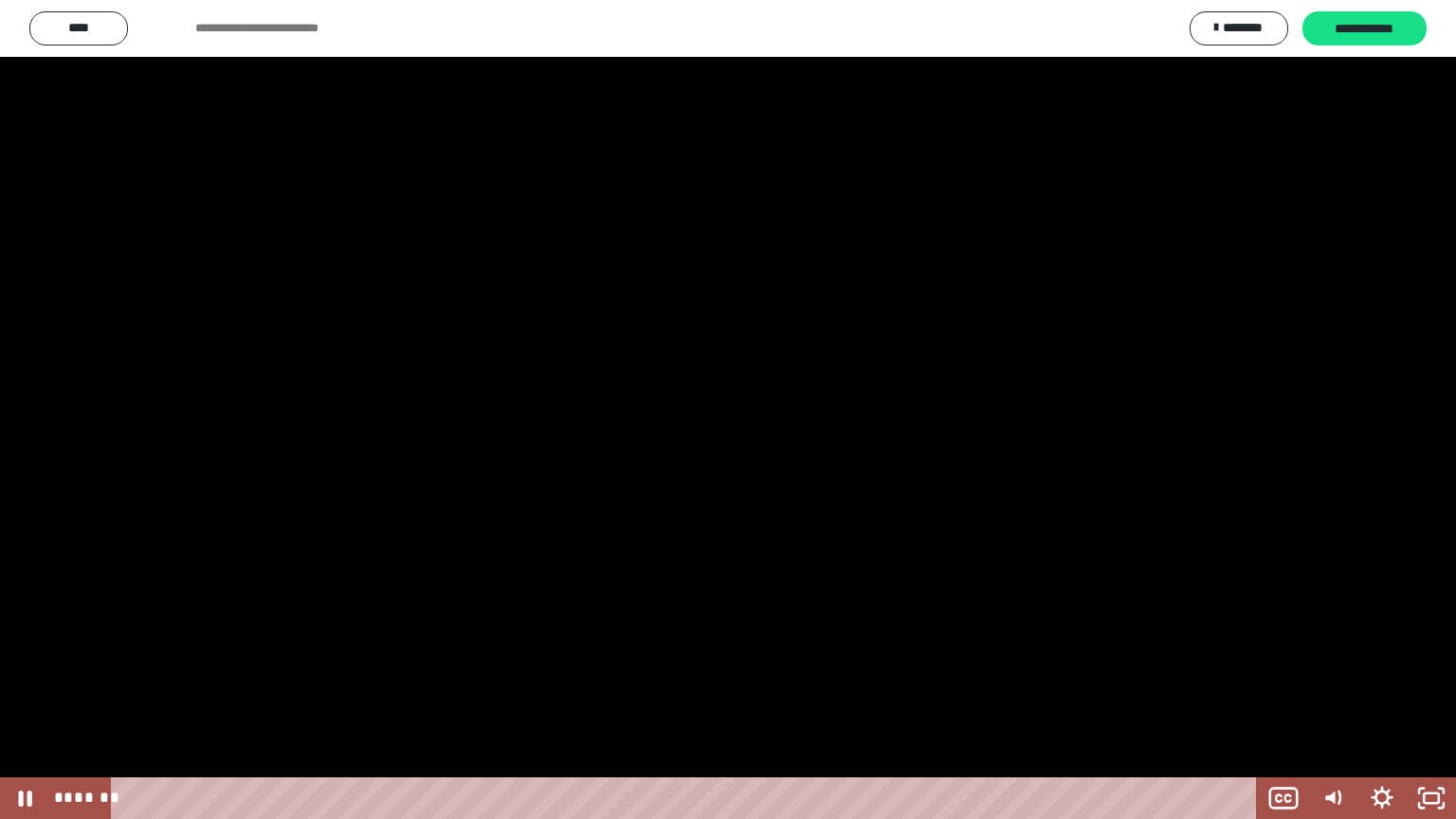 click at bounding box center (728, 410) 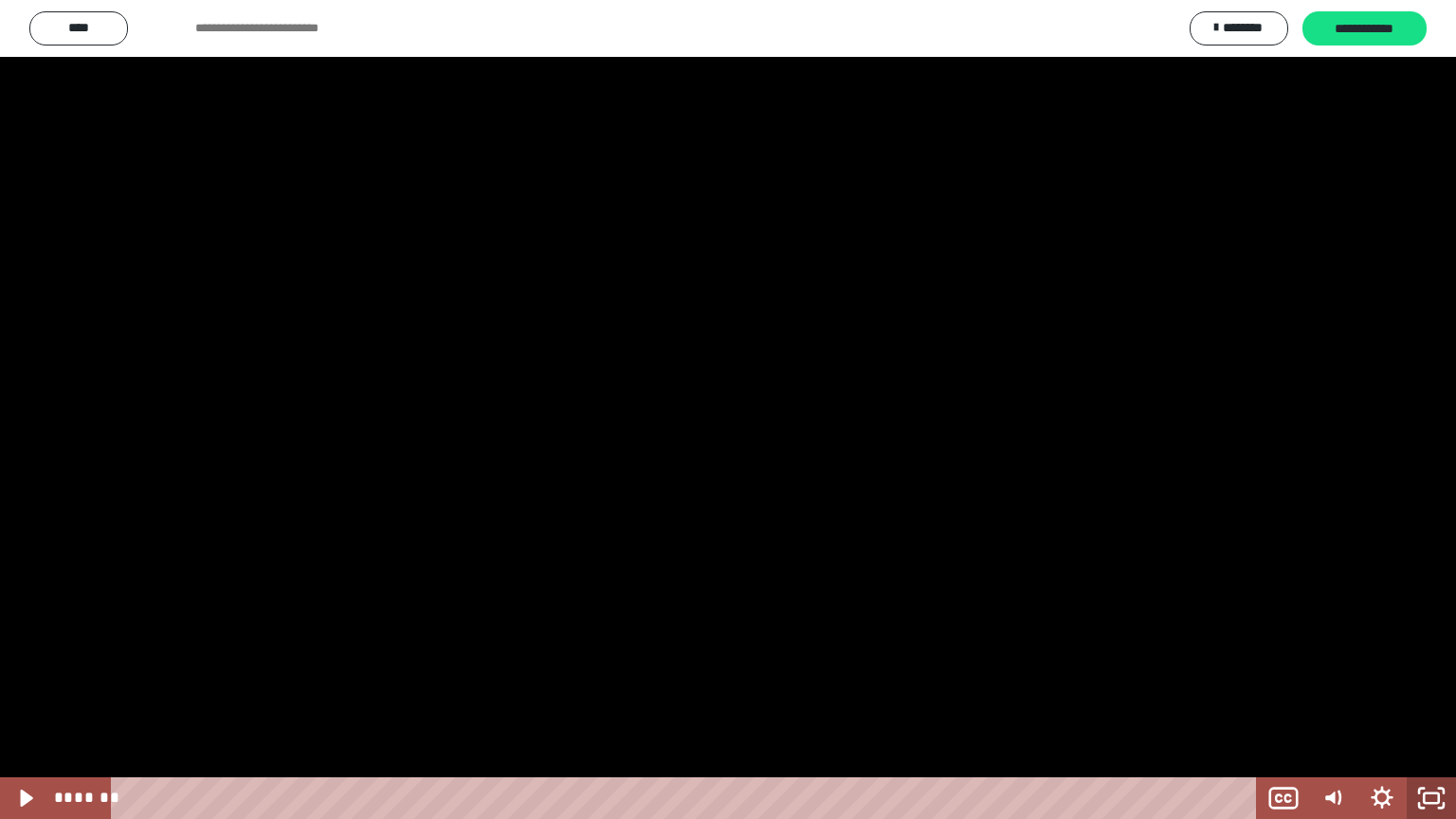 click 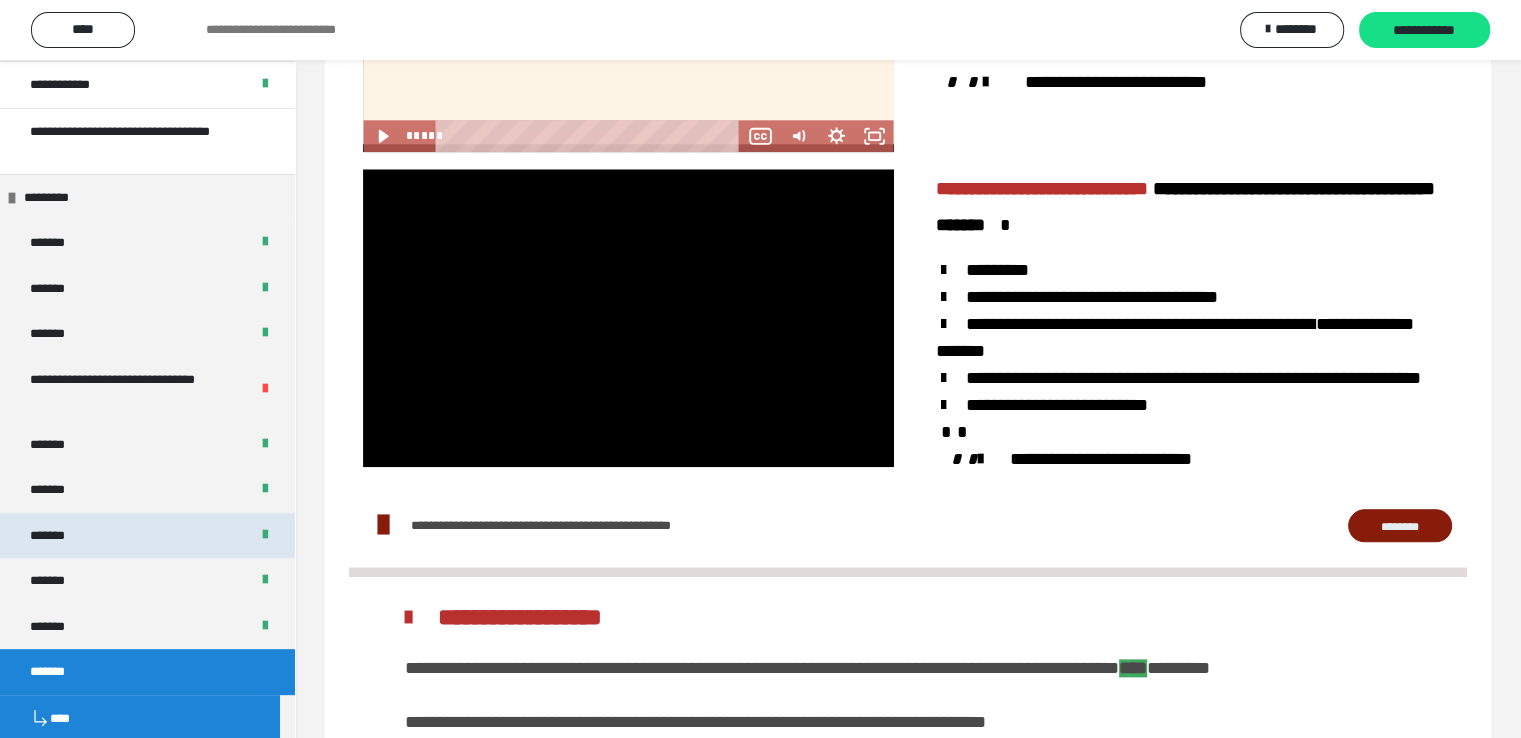 click on "*******" at bounding box center (62, 536) 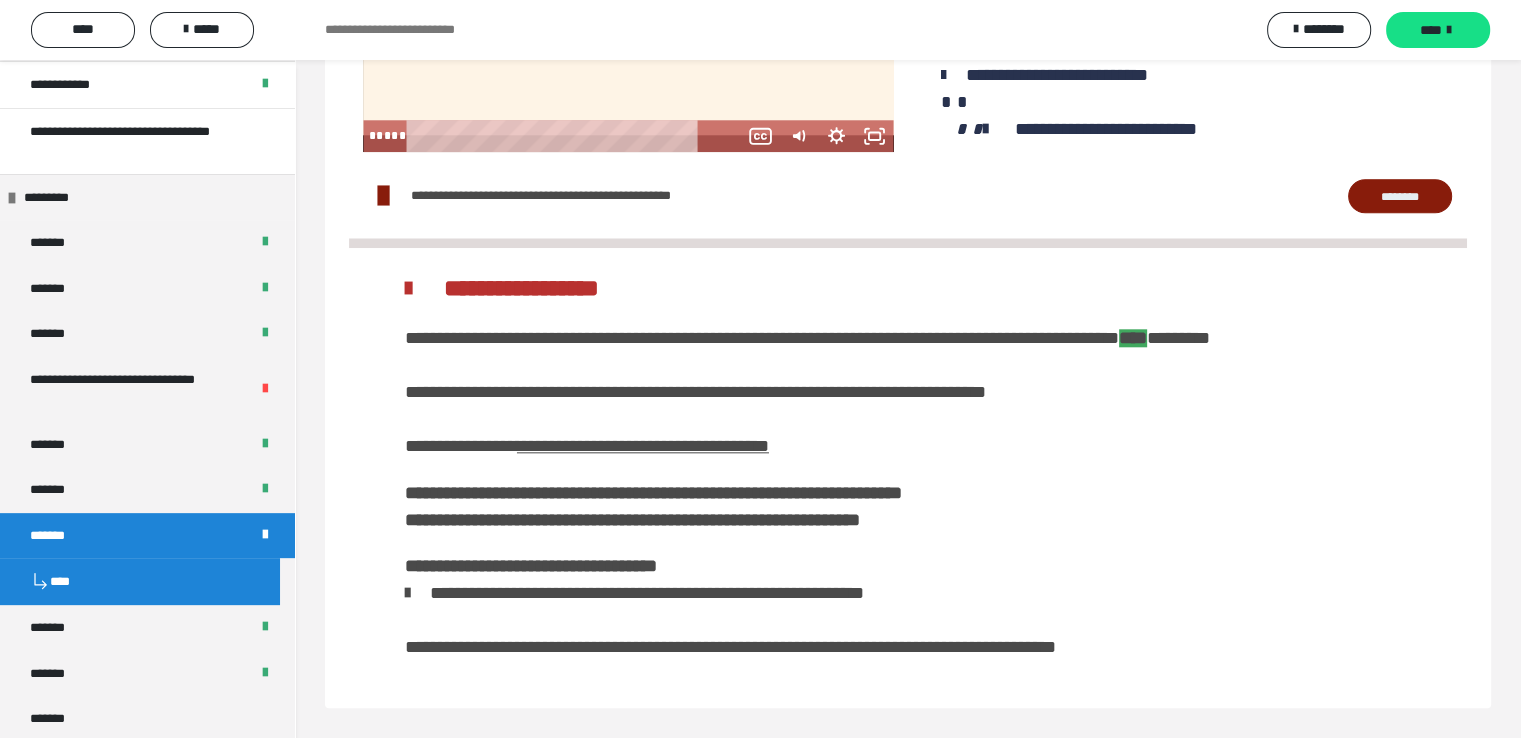scroll, scrollTop: 1568, scrollLeft: 0, axis: vertical 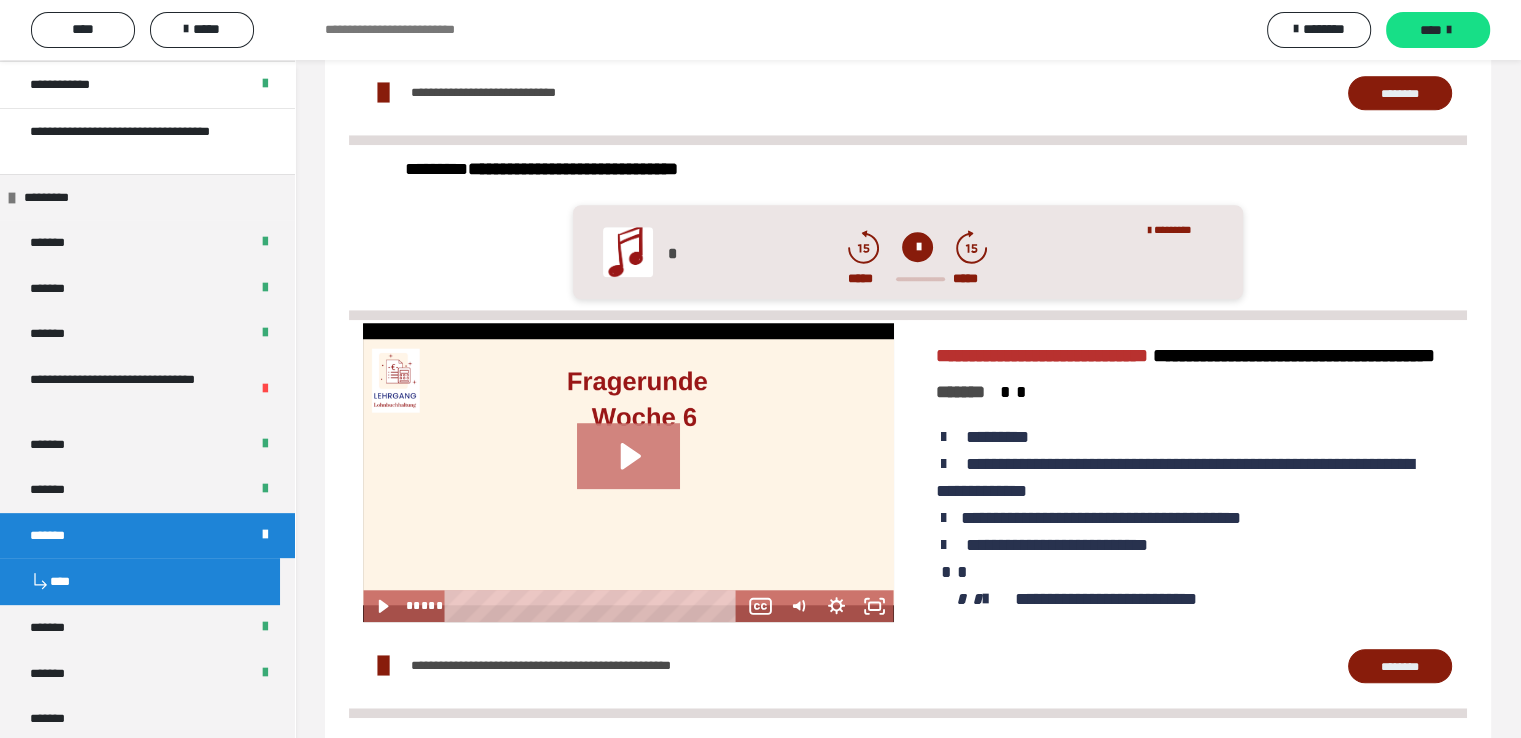click 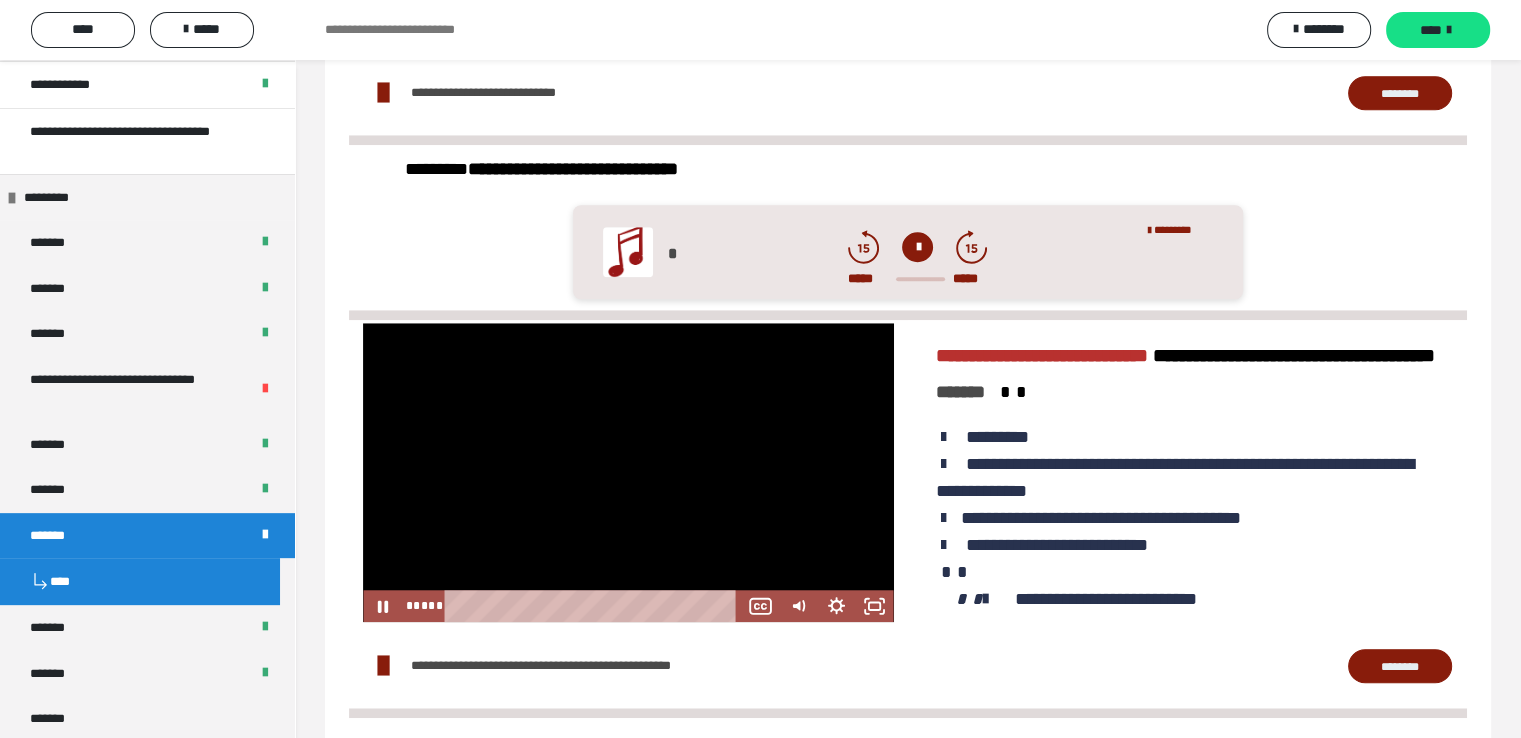 click at bounding box center [628, 472] 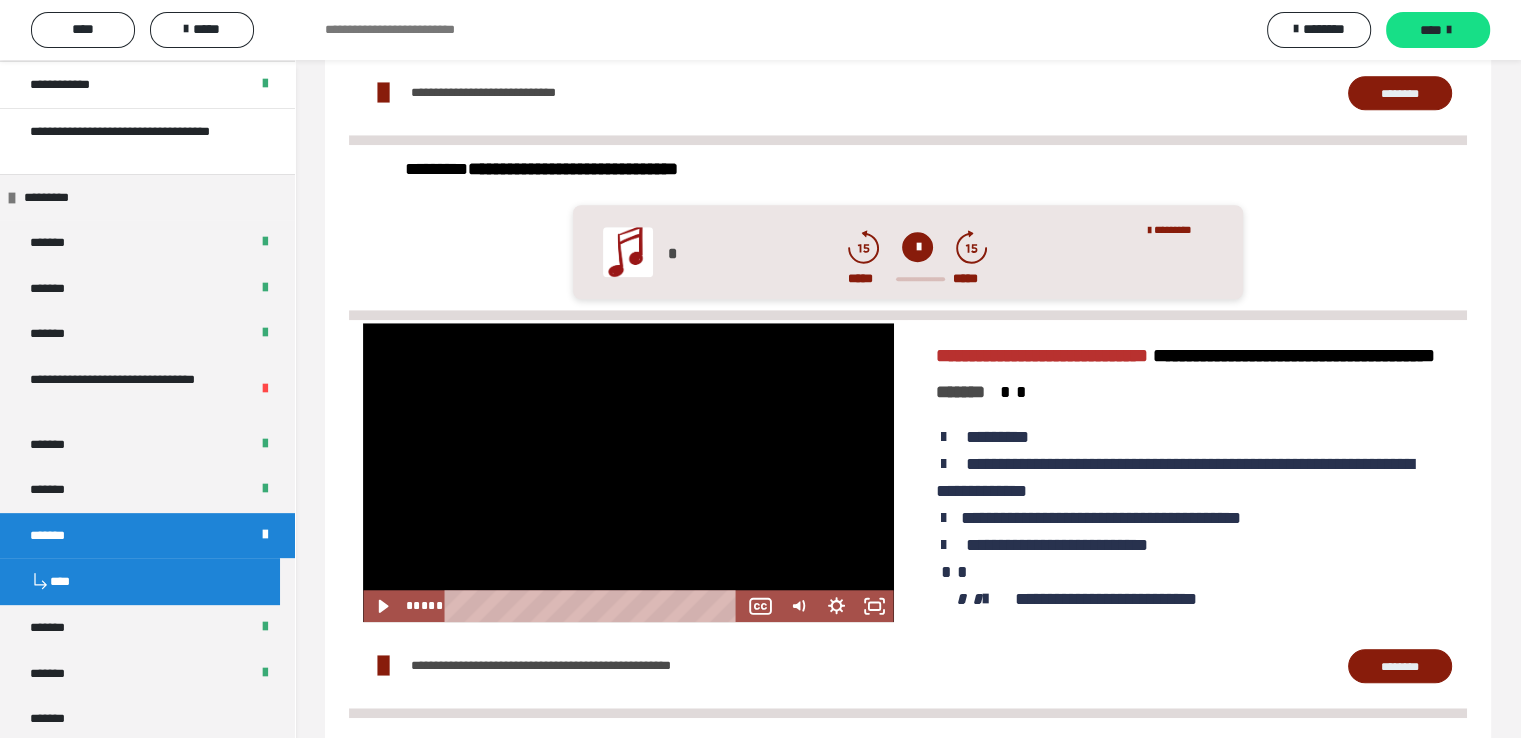 click at bounding box center (628, 472) 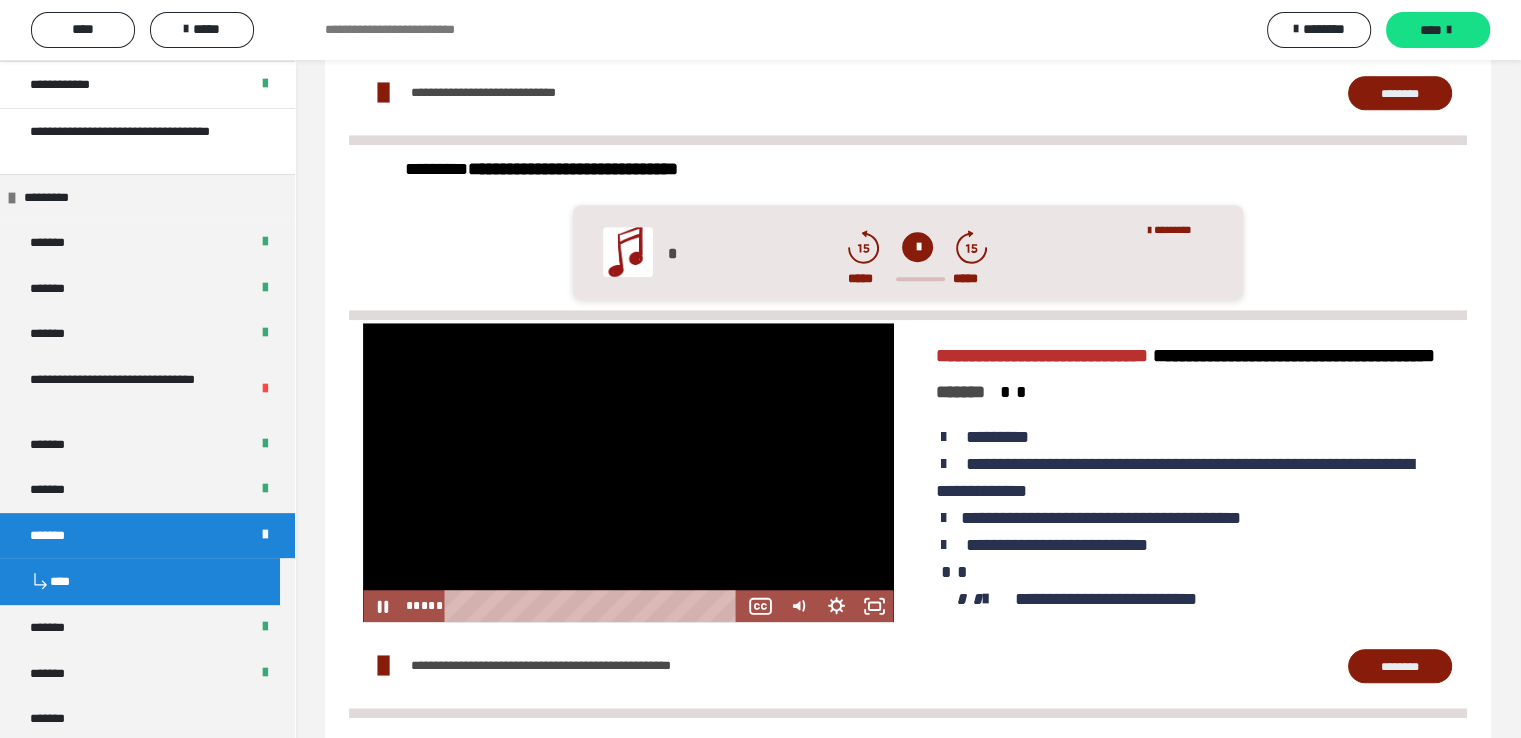 click at bounding box center [628, 472] 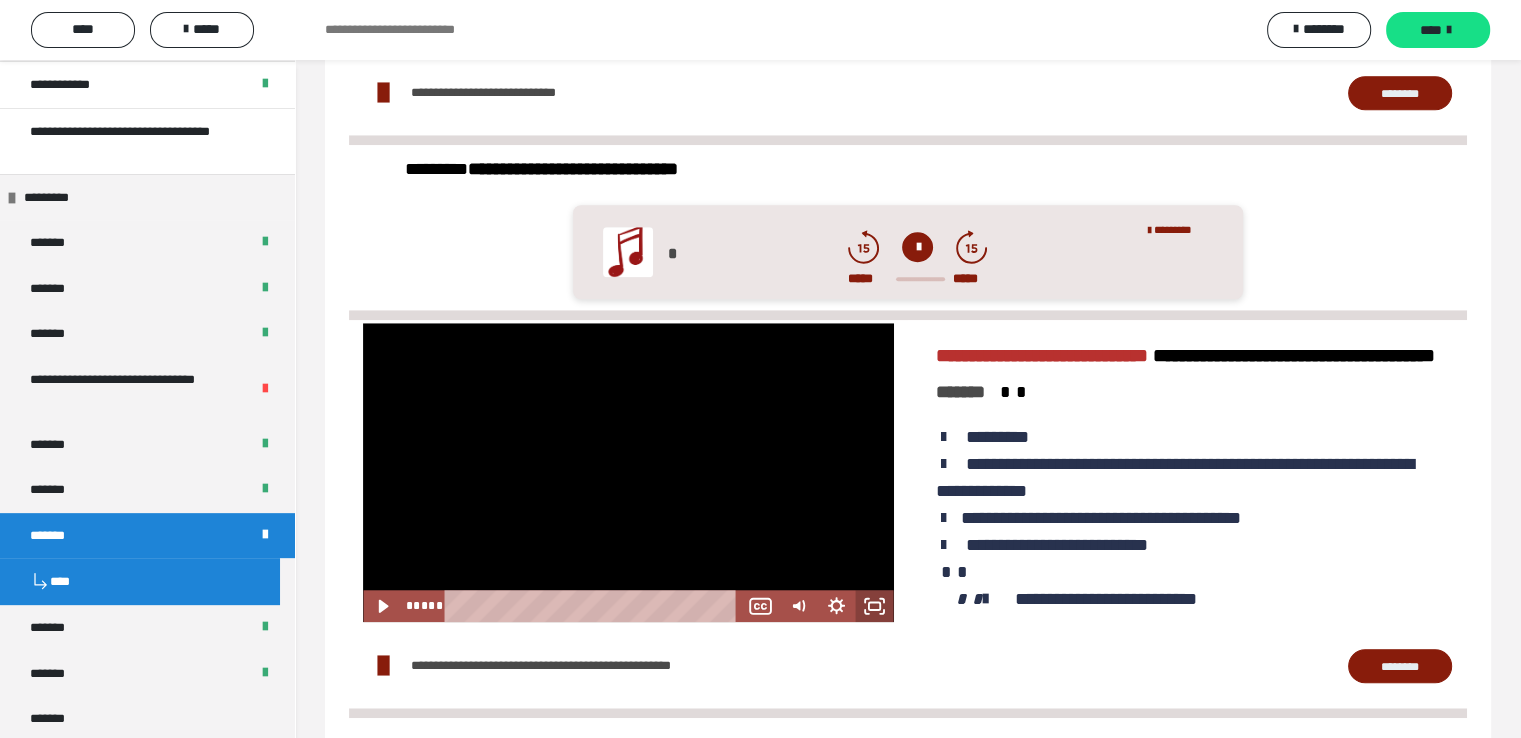 click 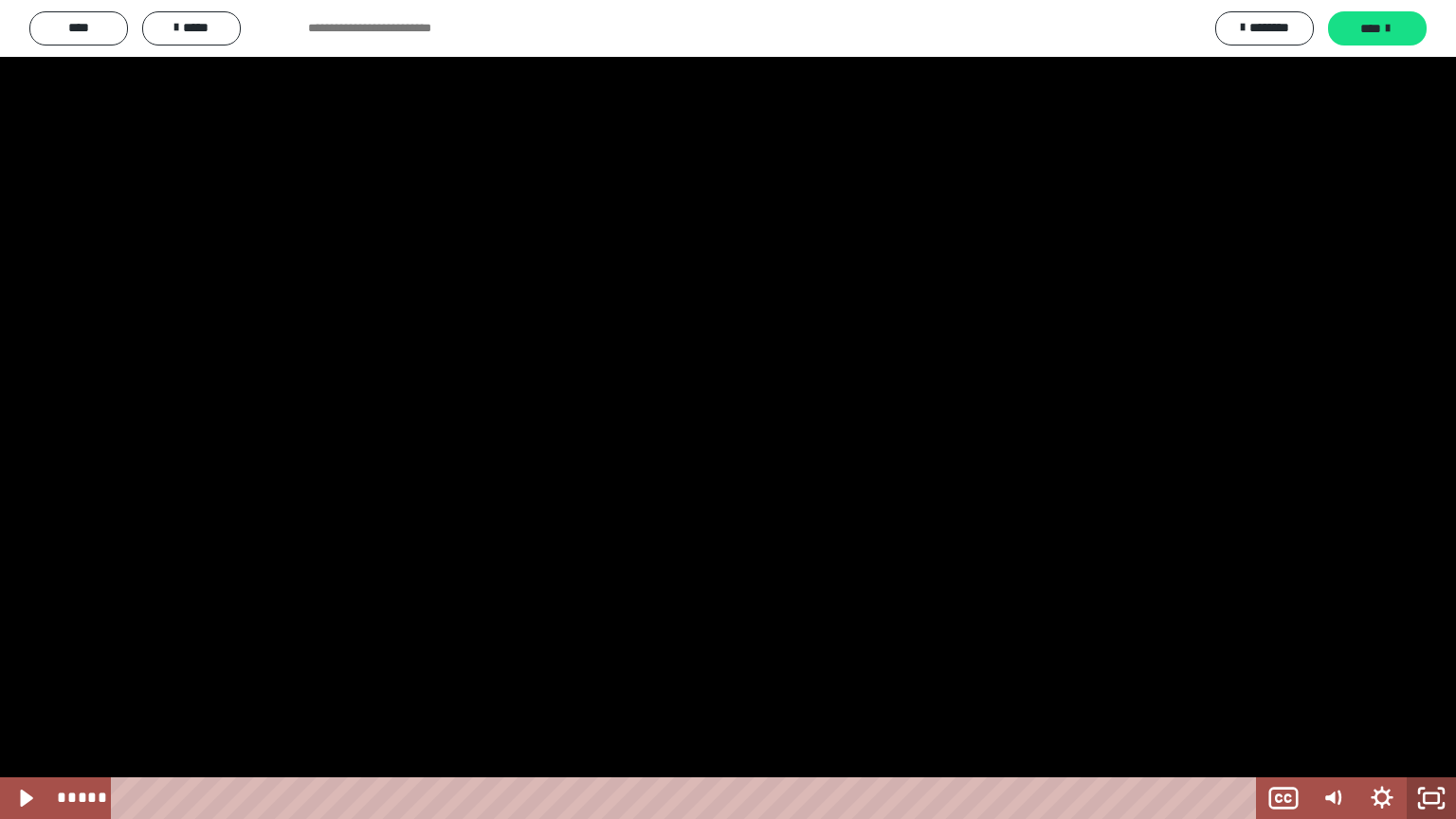 click 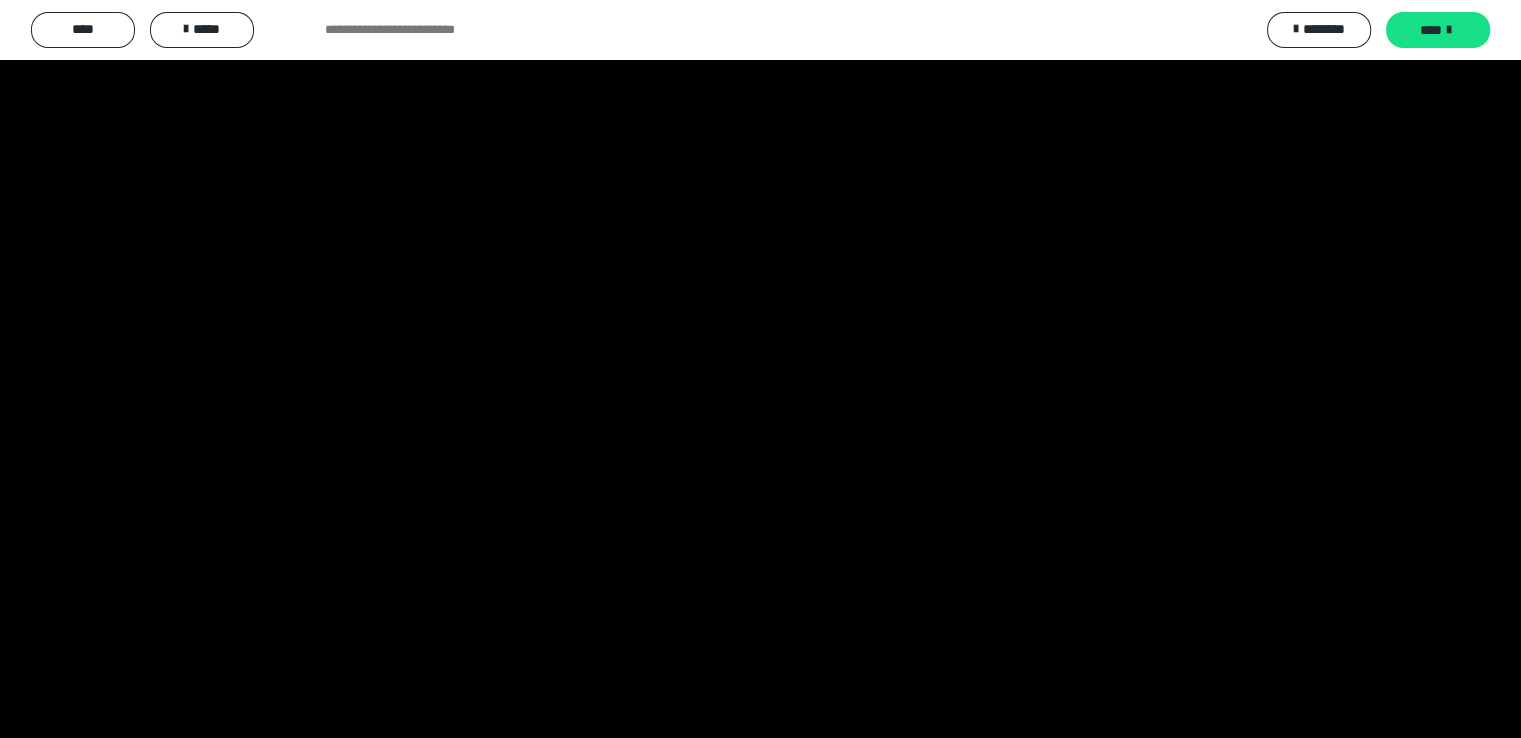 scroll, scrollTop: 796, scrollLeft: 0, axis: vertical 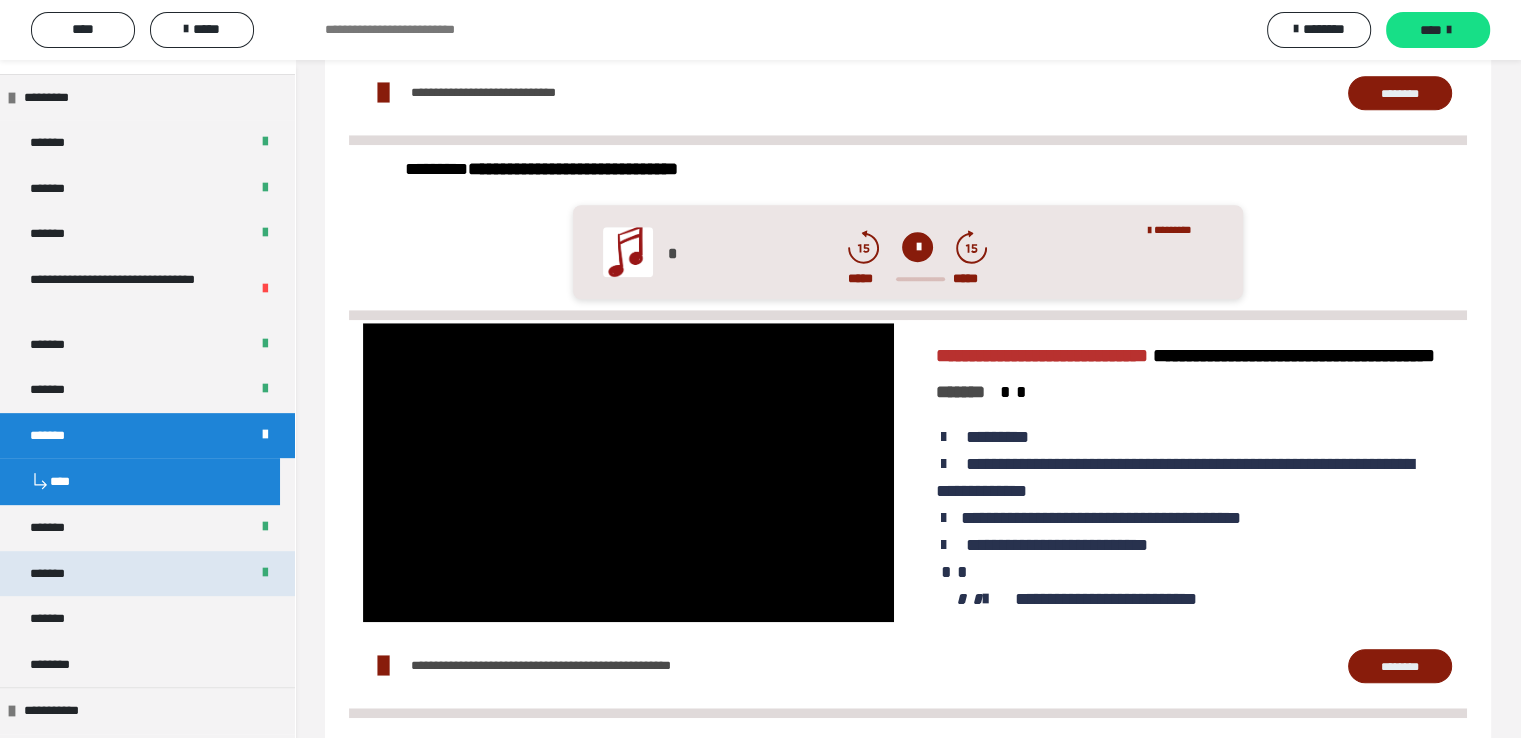 click on "*******" at bounding box center (62, 574) 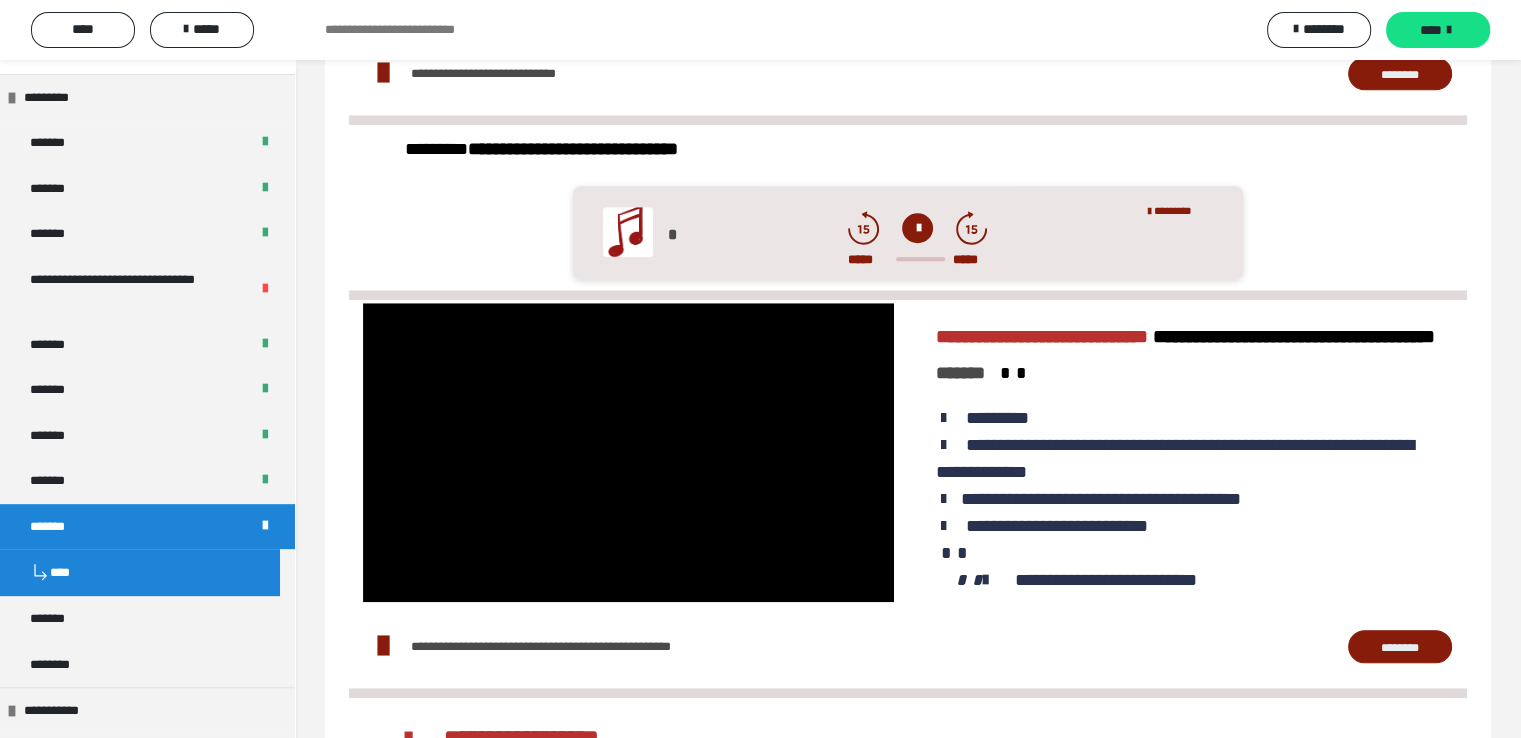 scroll, scrollTop: 1549, scrollLeft: 0, axis: vertical 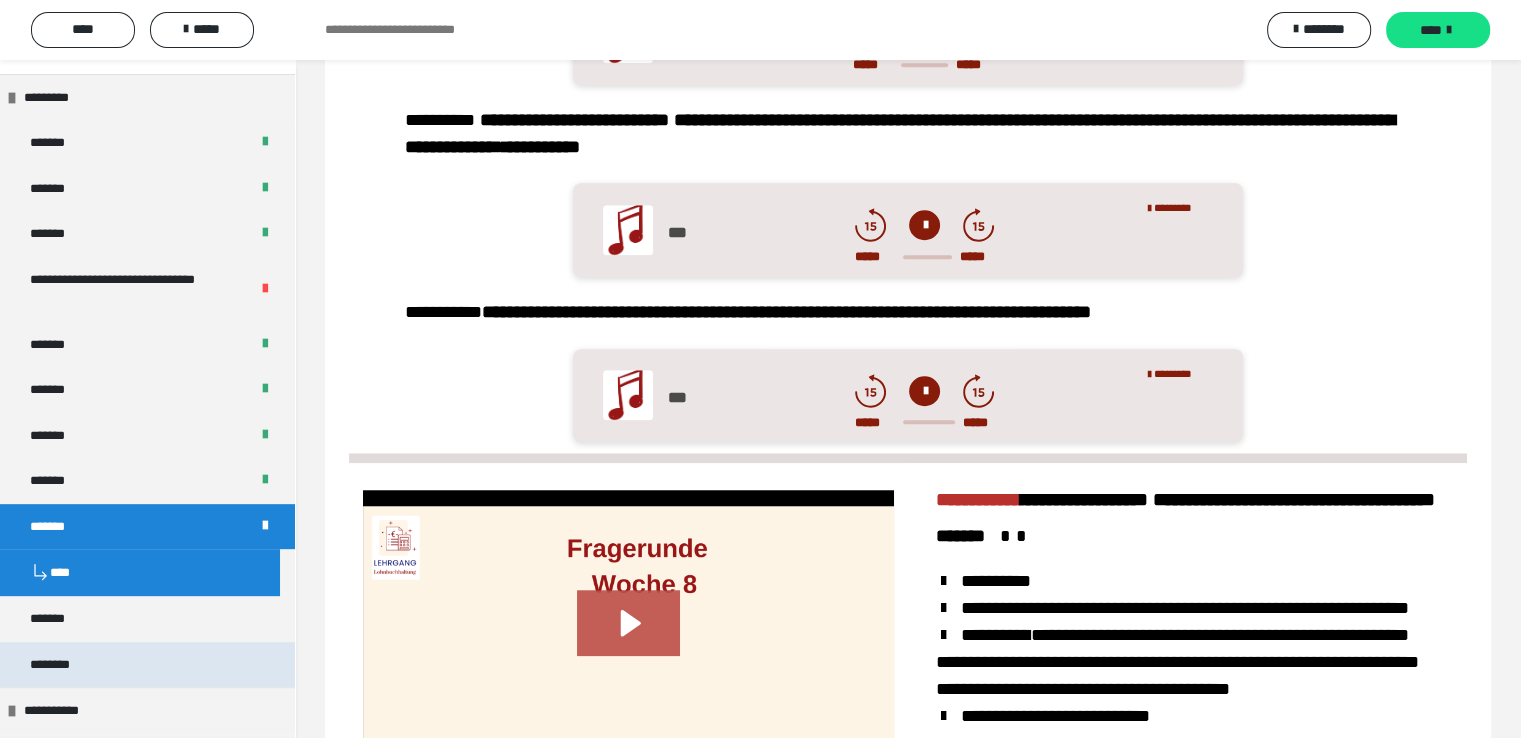 click on "********" at bounding box center [65, 665] 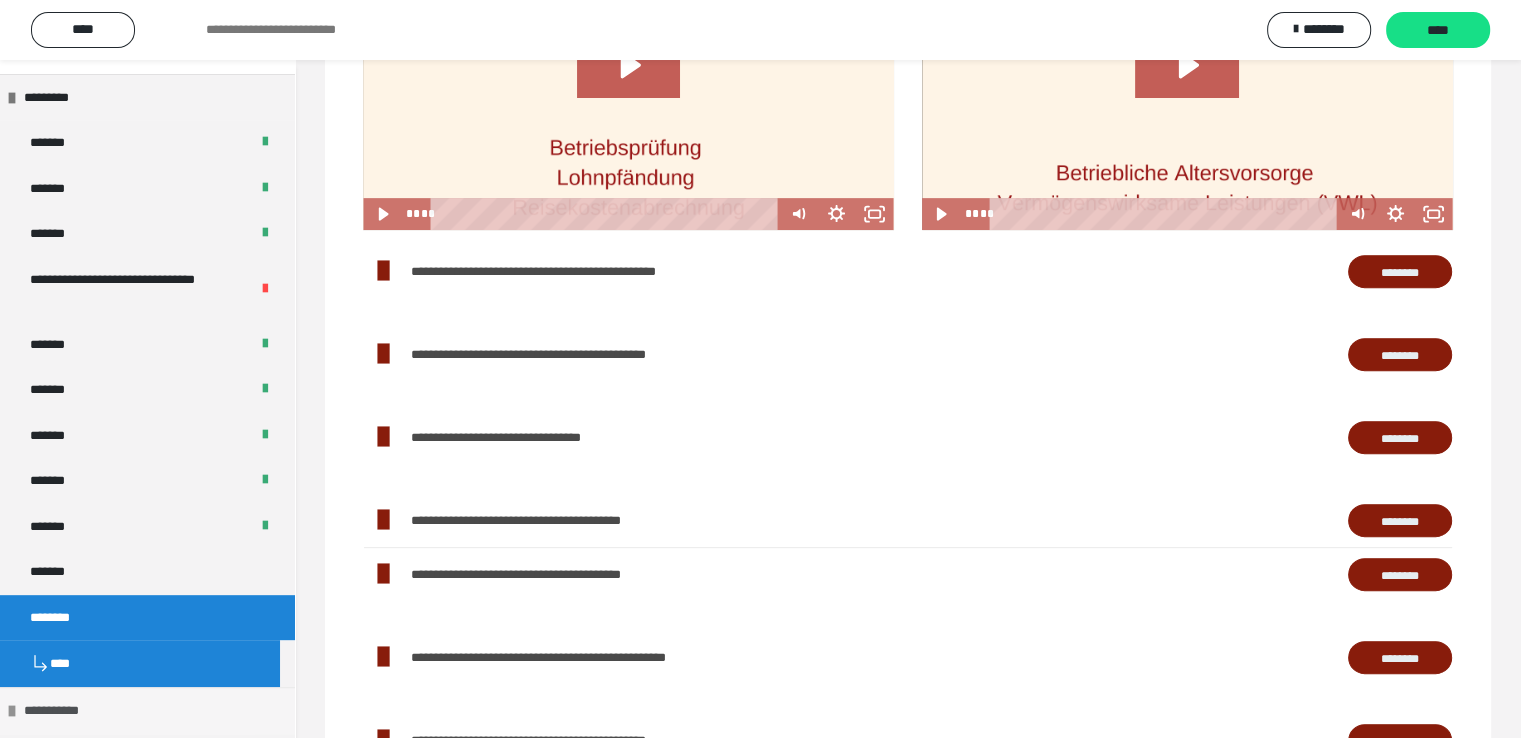 scroll, scrollTop: 799, scrollLeft: 0, axis: vertical 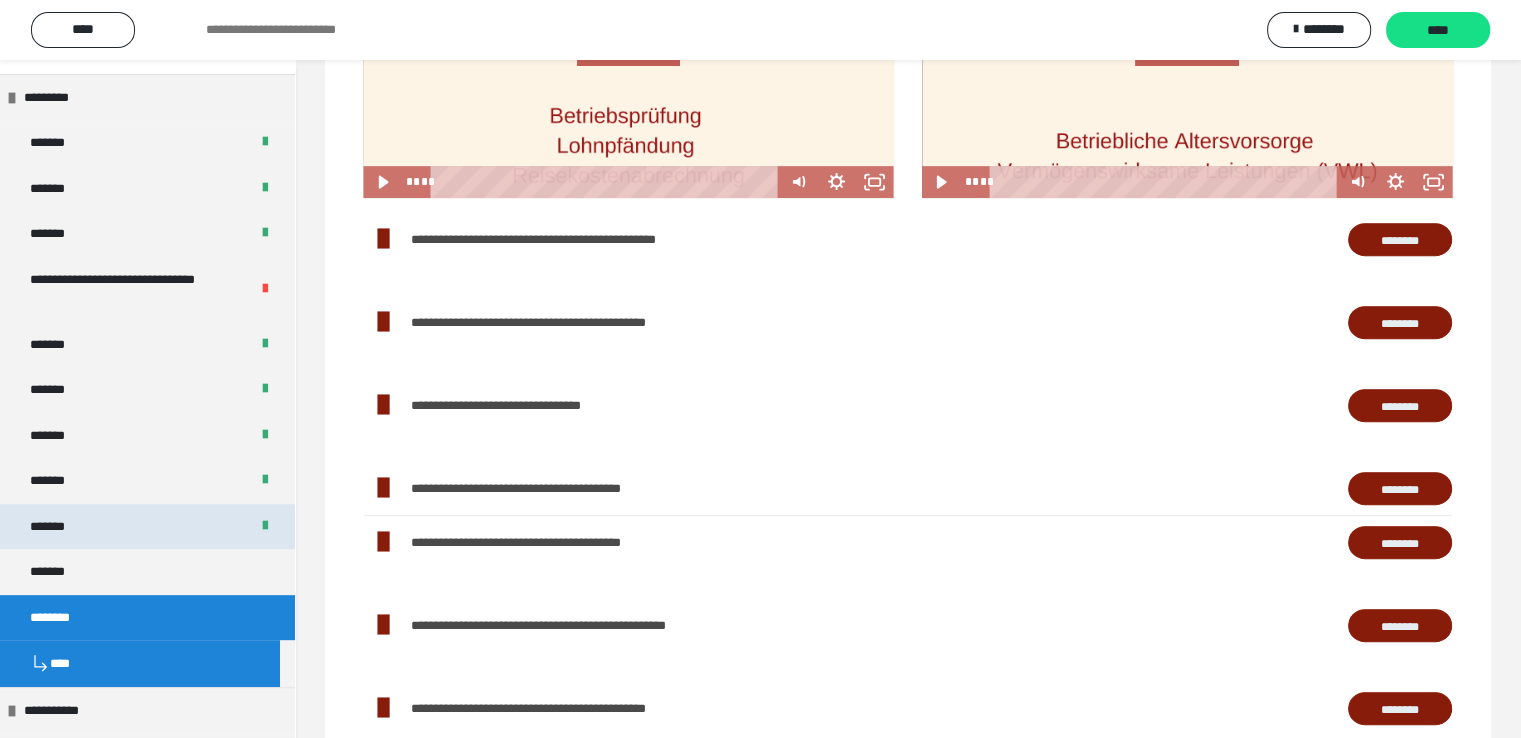 click on "*******" at bounding box center (62, 527) 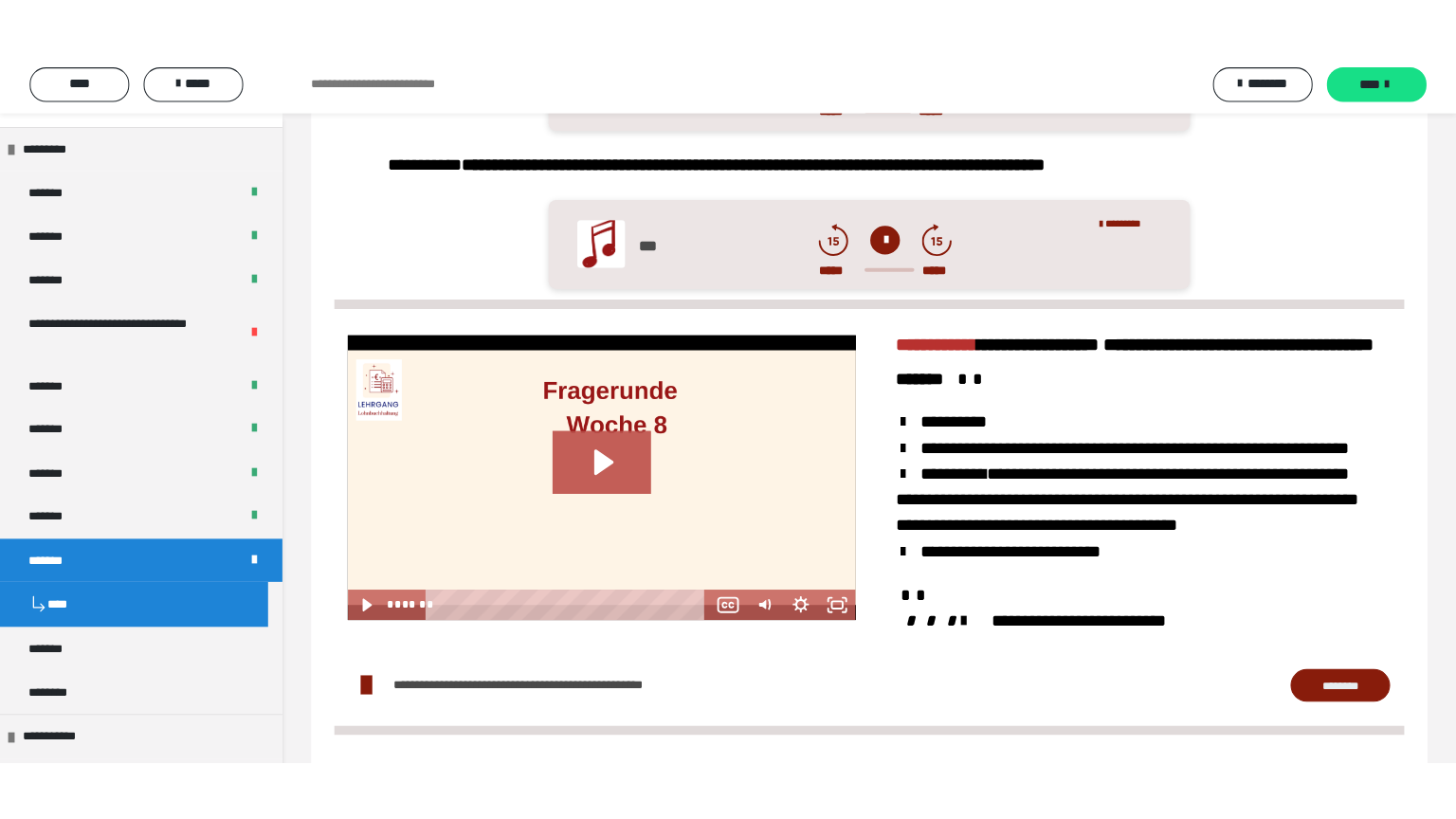 scroll, scrollTop: 1665, scrollLeft: 0, axis: vertical 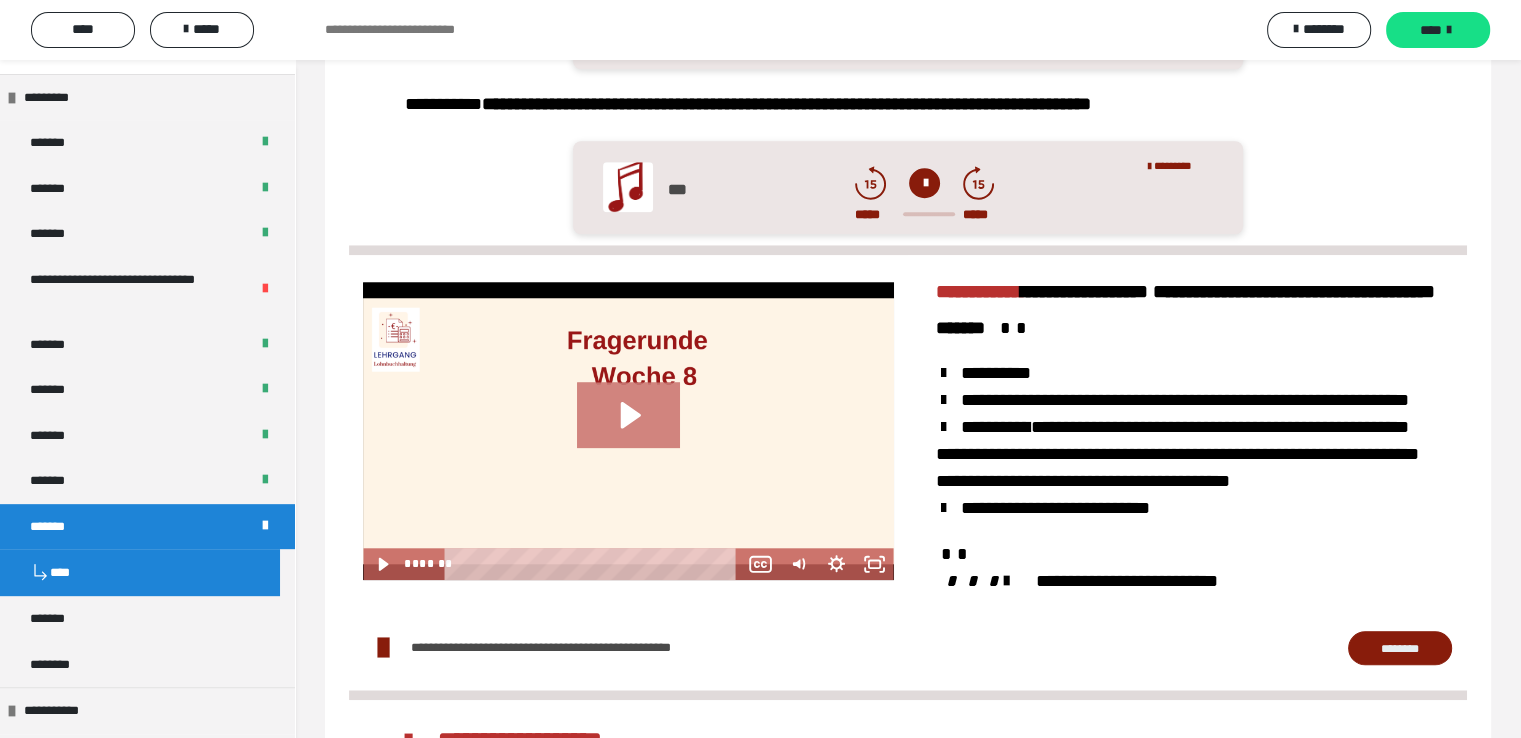 click 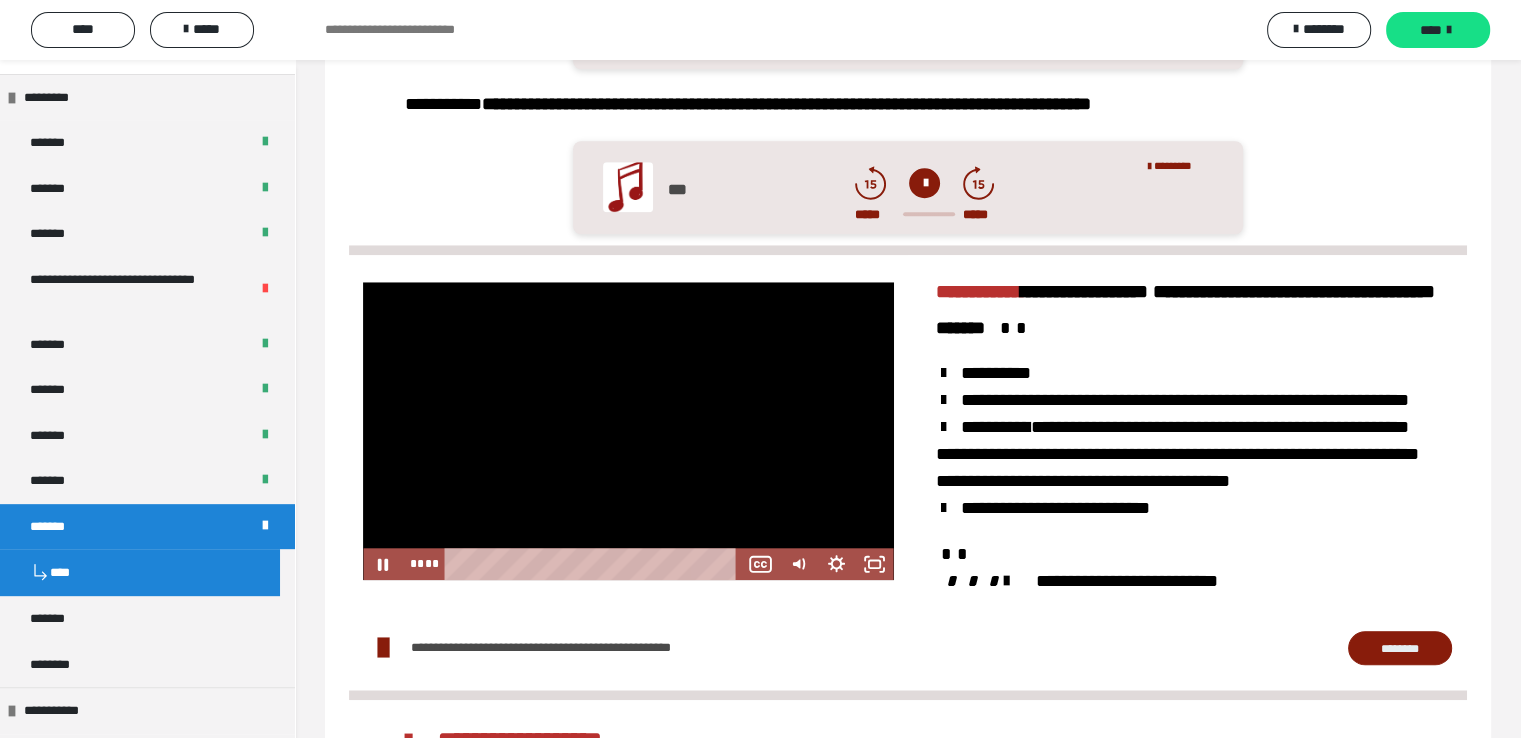click on "**********" at bounding box center (628, 431) 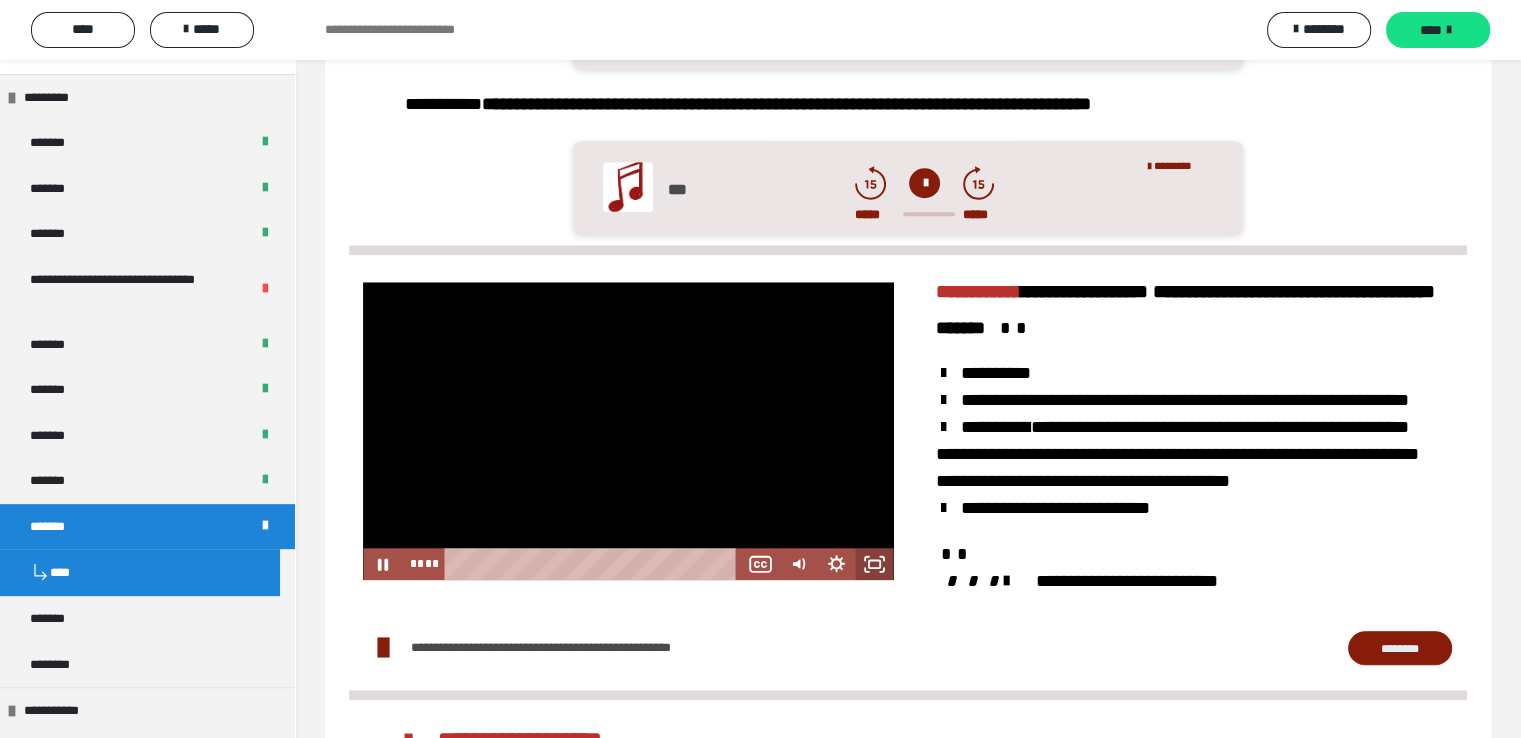 click 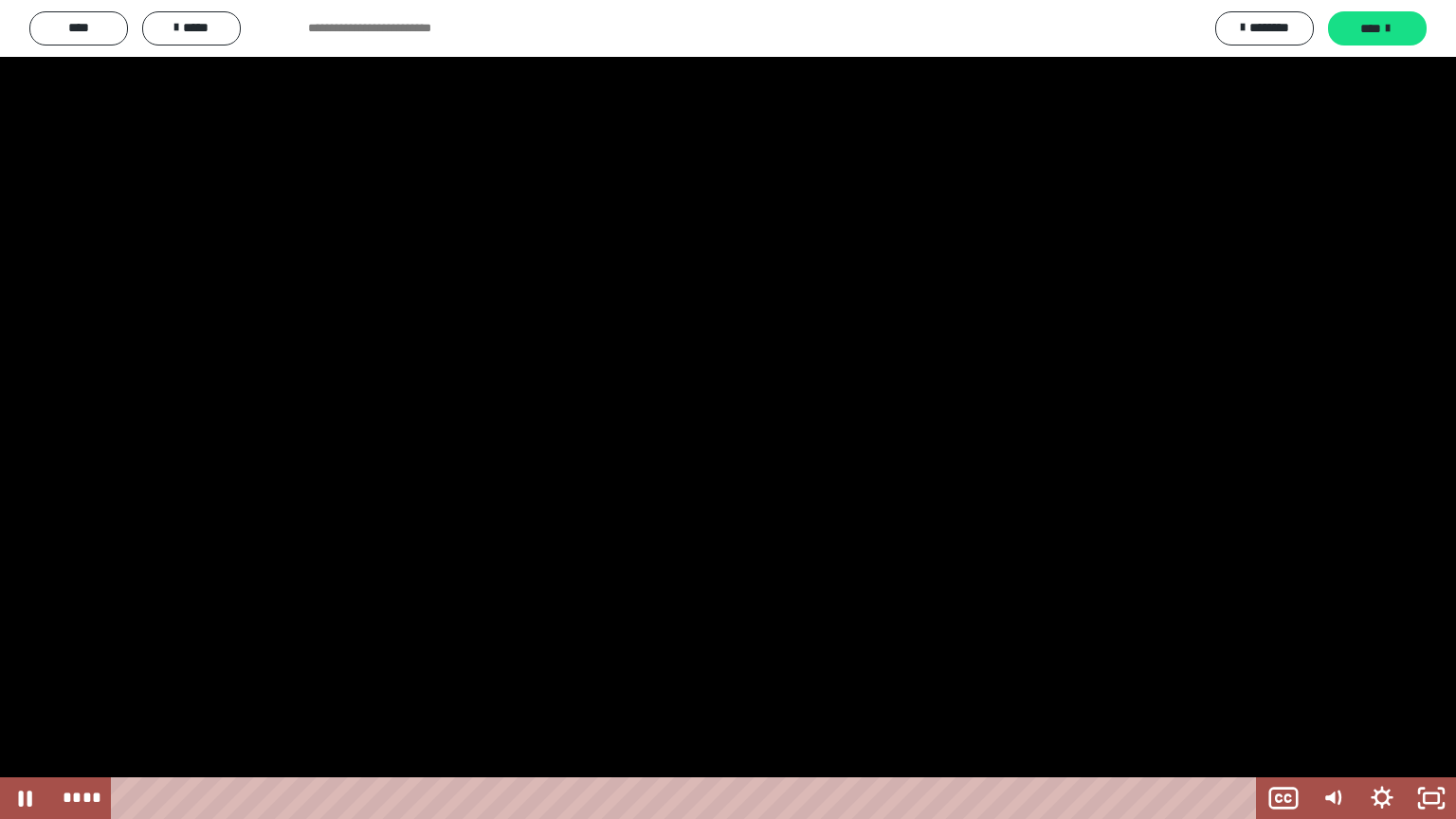 click at bounding box center [728, 410] 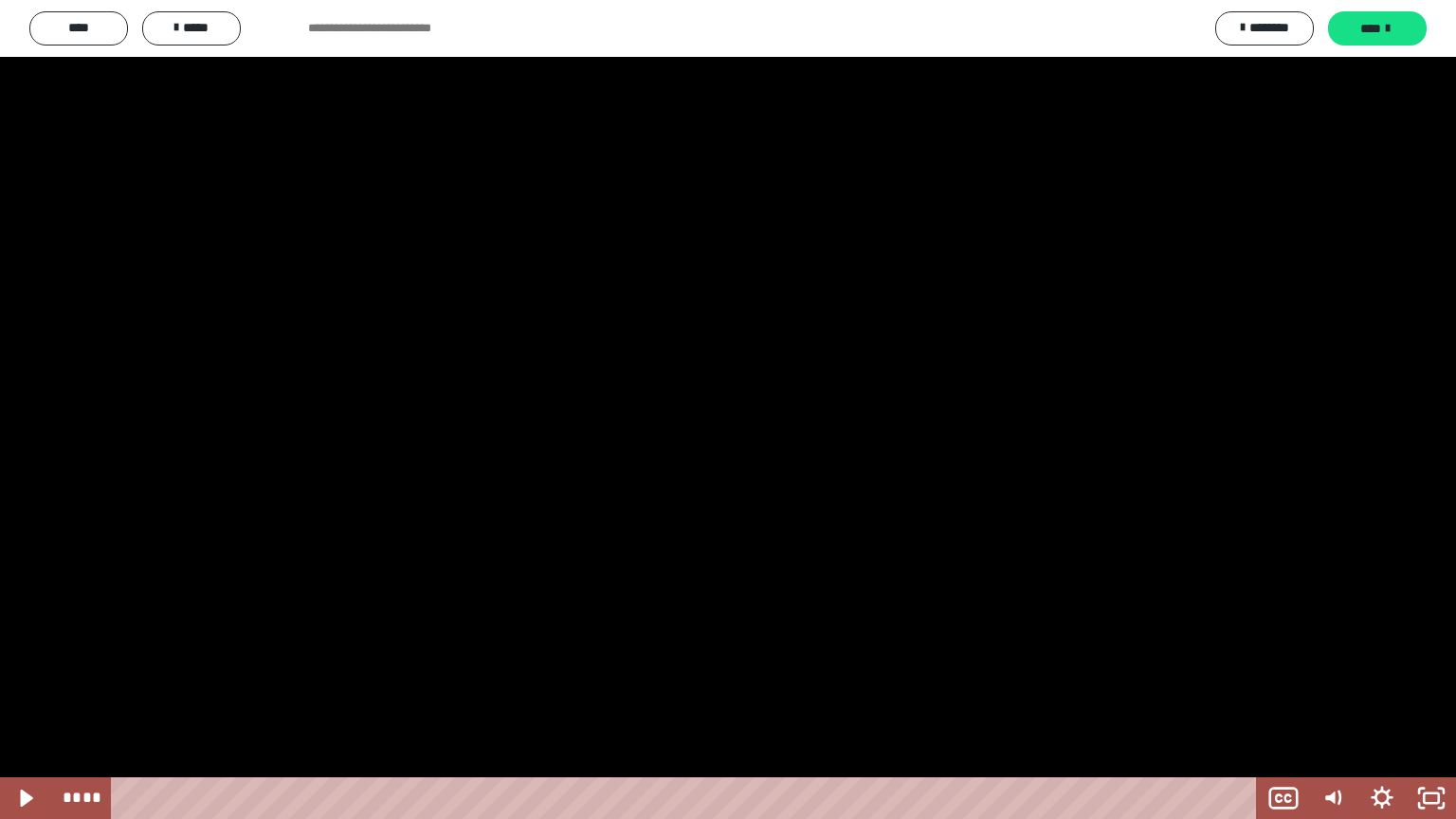 type 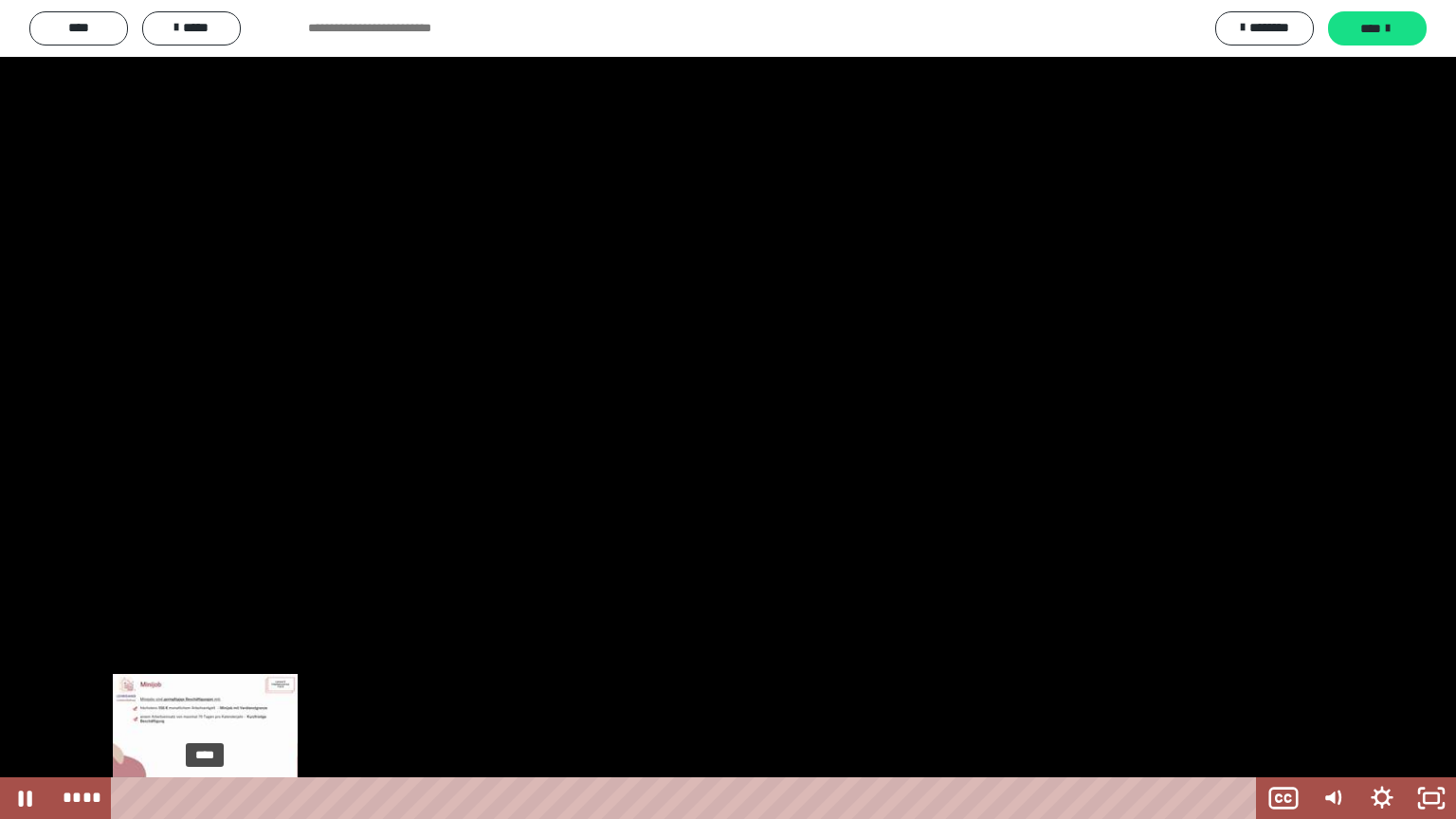 click at bounding box center [205, 798] 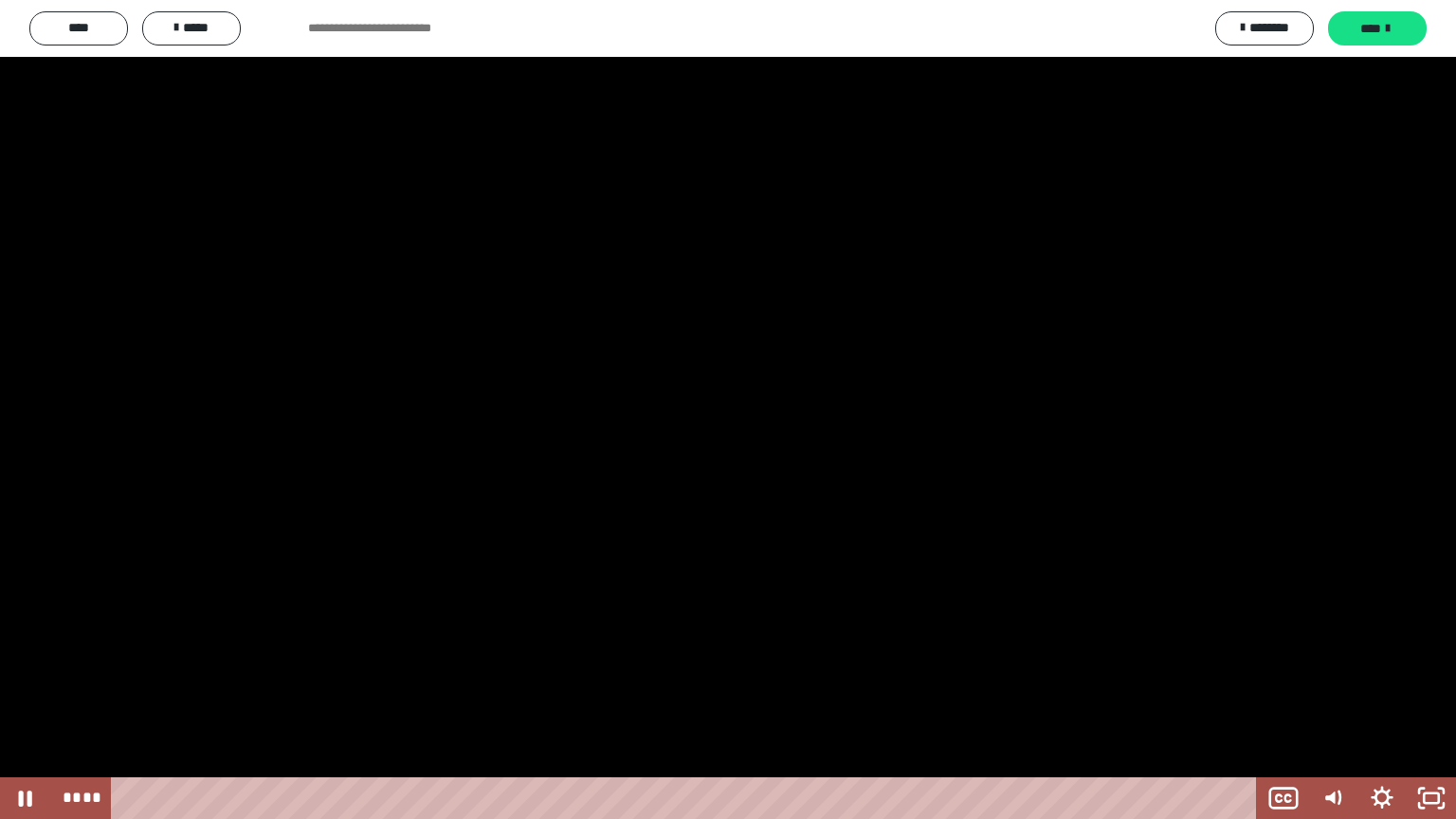 click at bounding box center [728, 410] 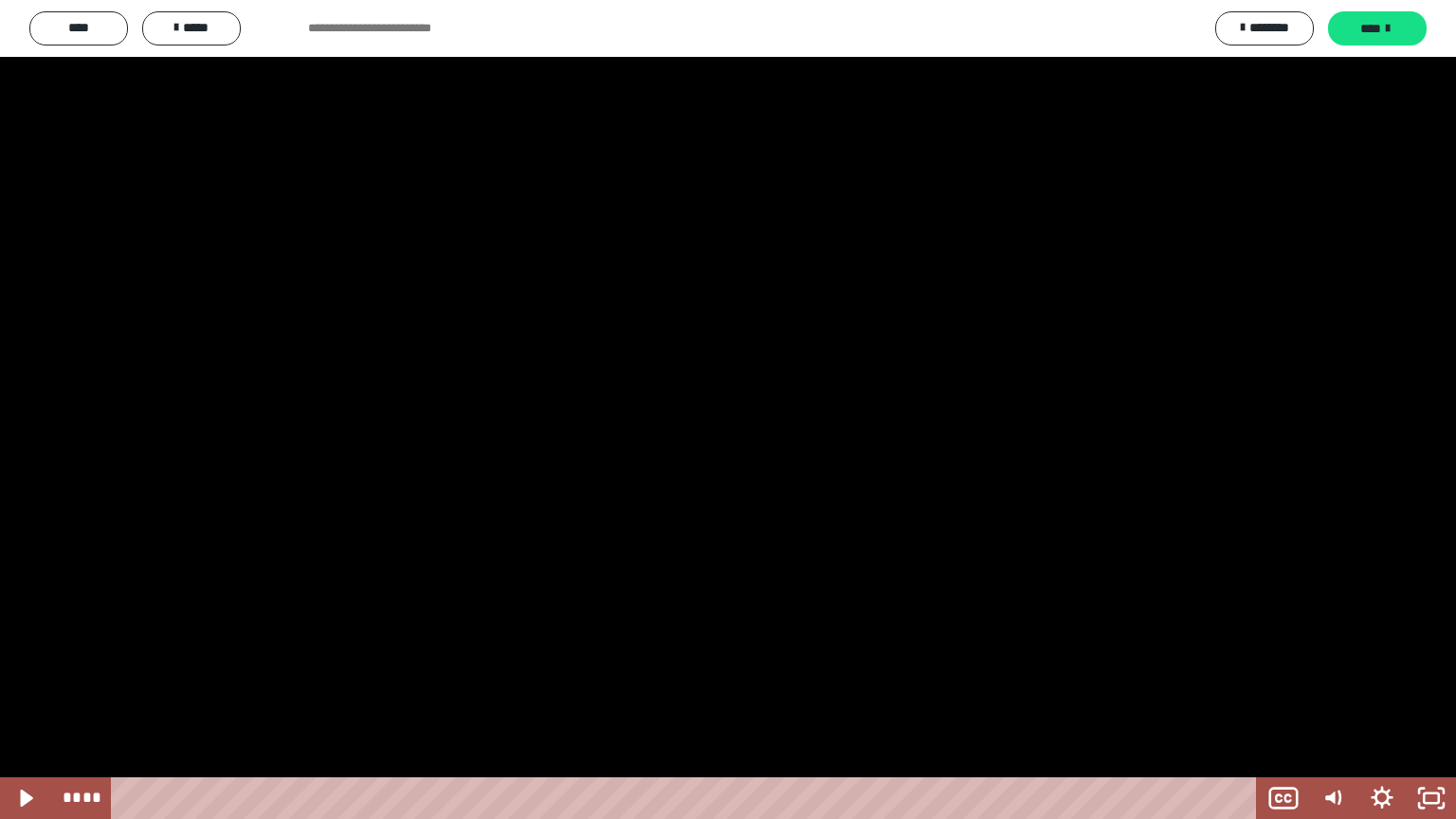 click at bounding box center (728, 410) 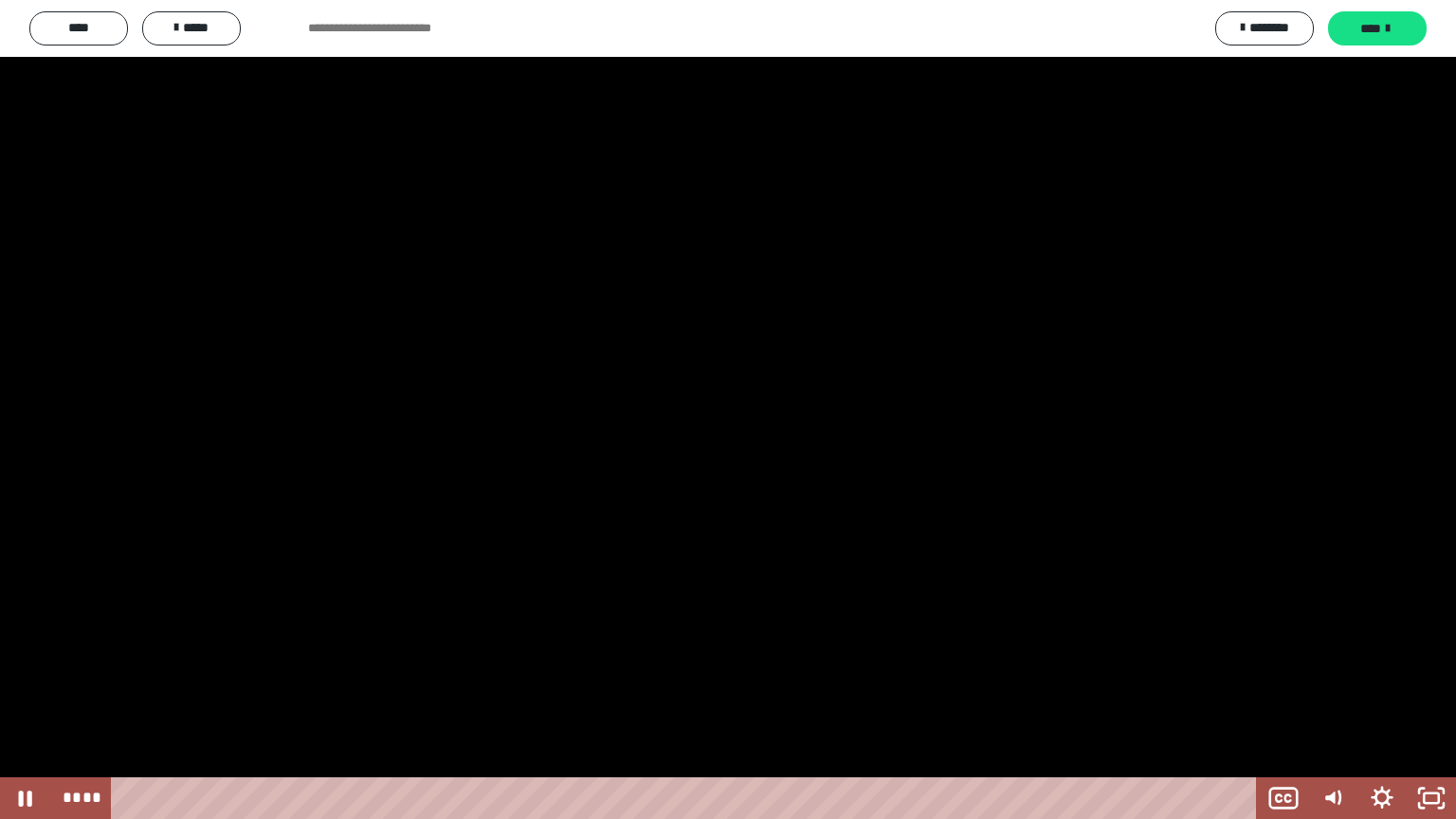 click at bounding box center [728, 410] 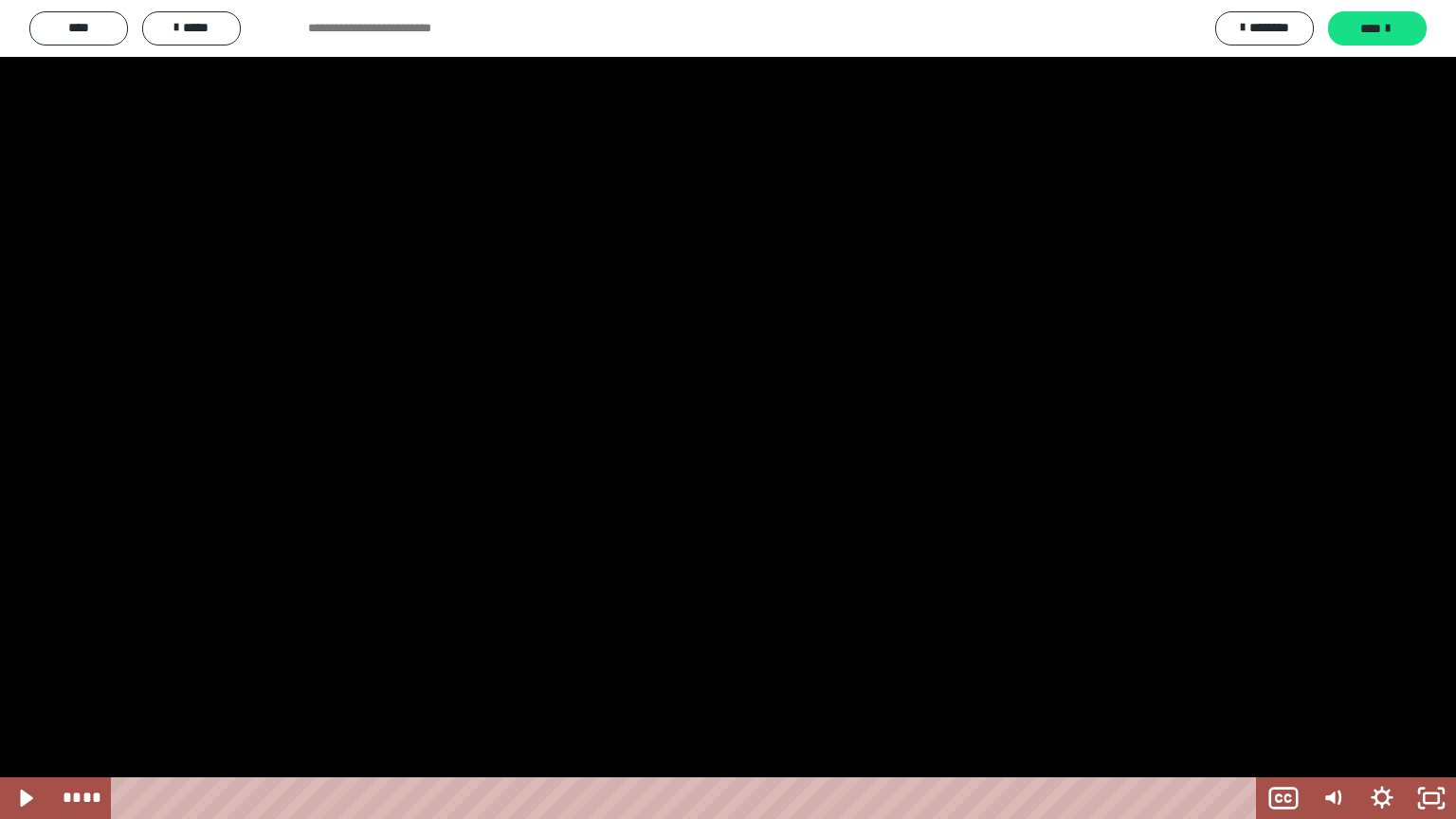 click at bounding box center [728, 410] 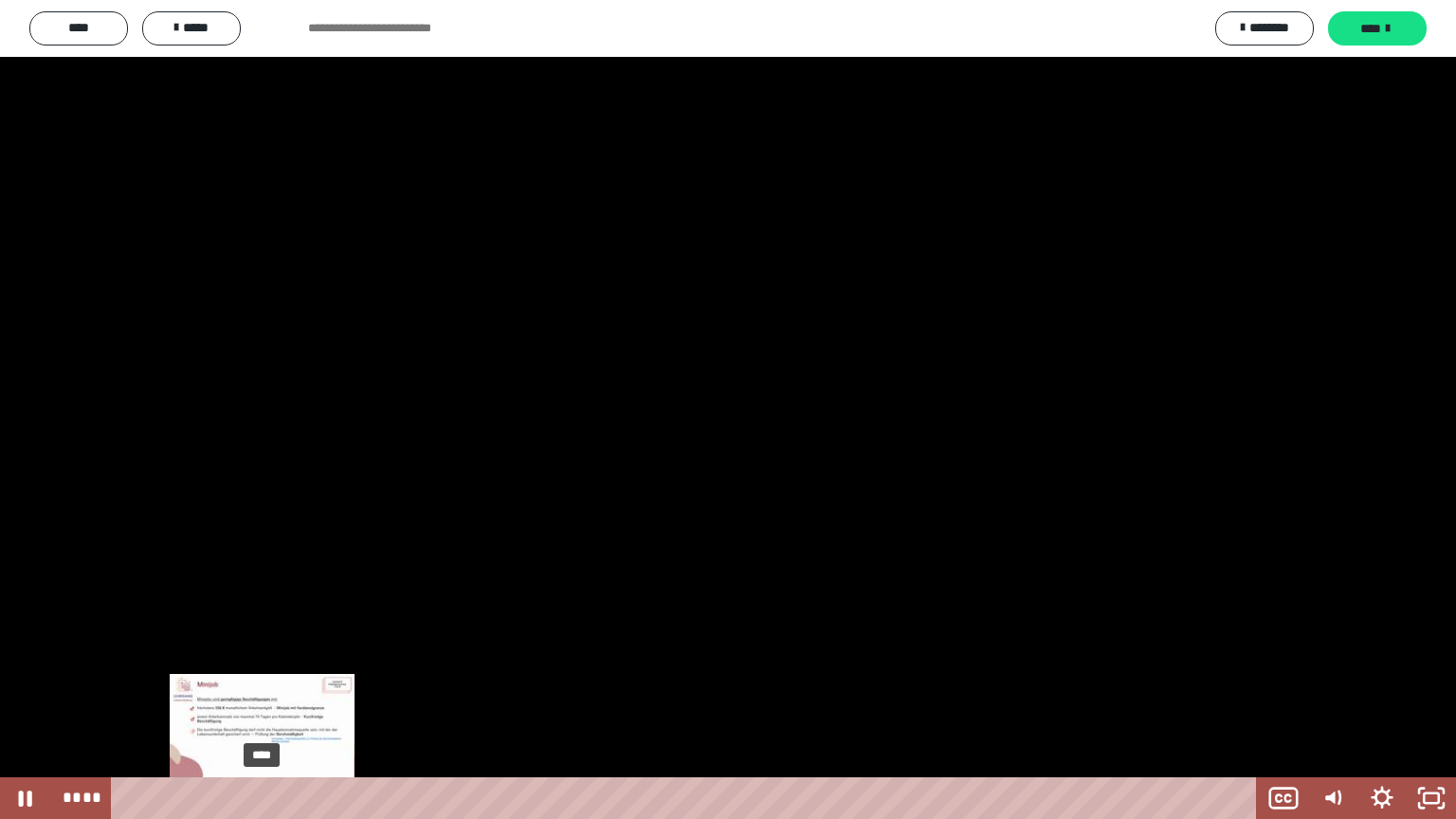 click at bounding box center (262, 798) 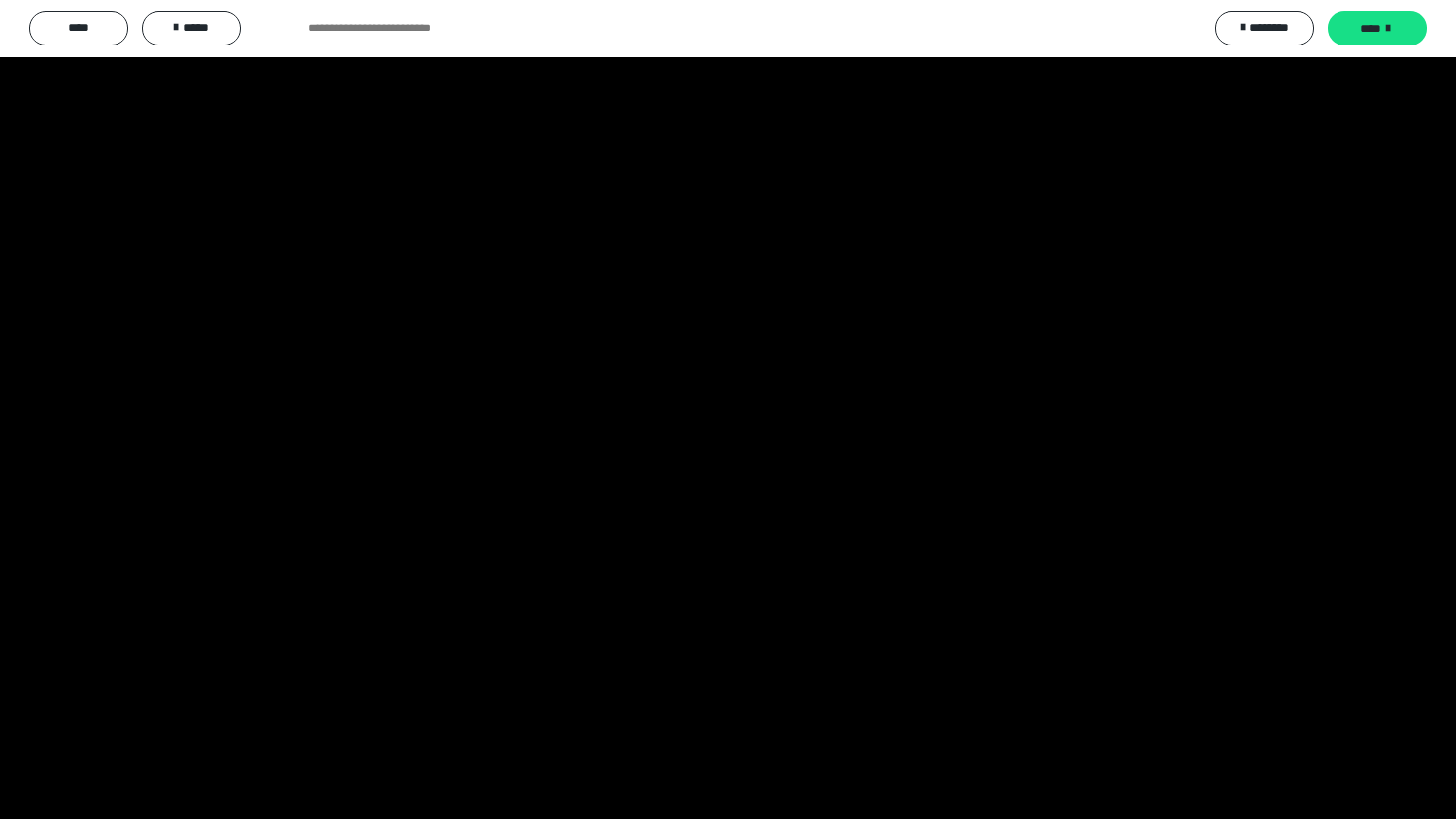 click at bounding box center (728, 410) 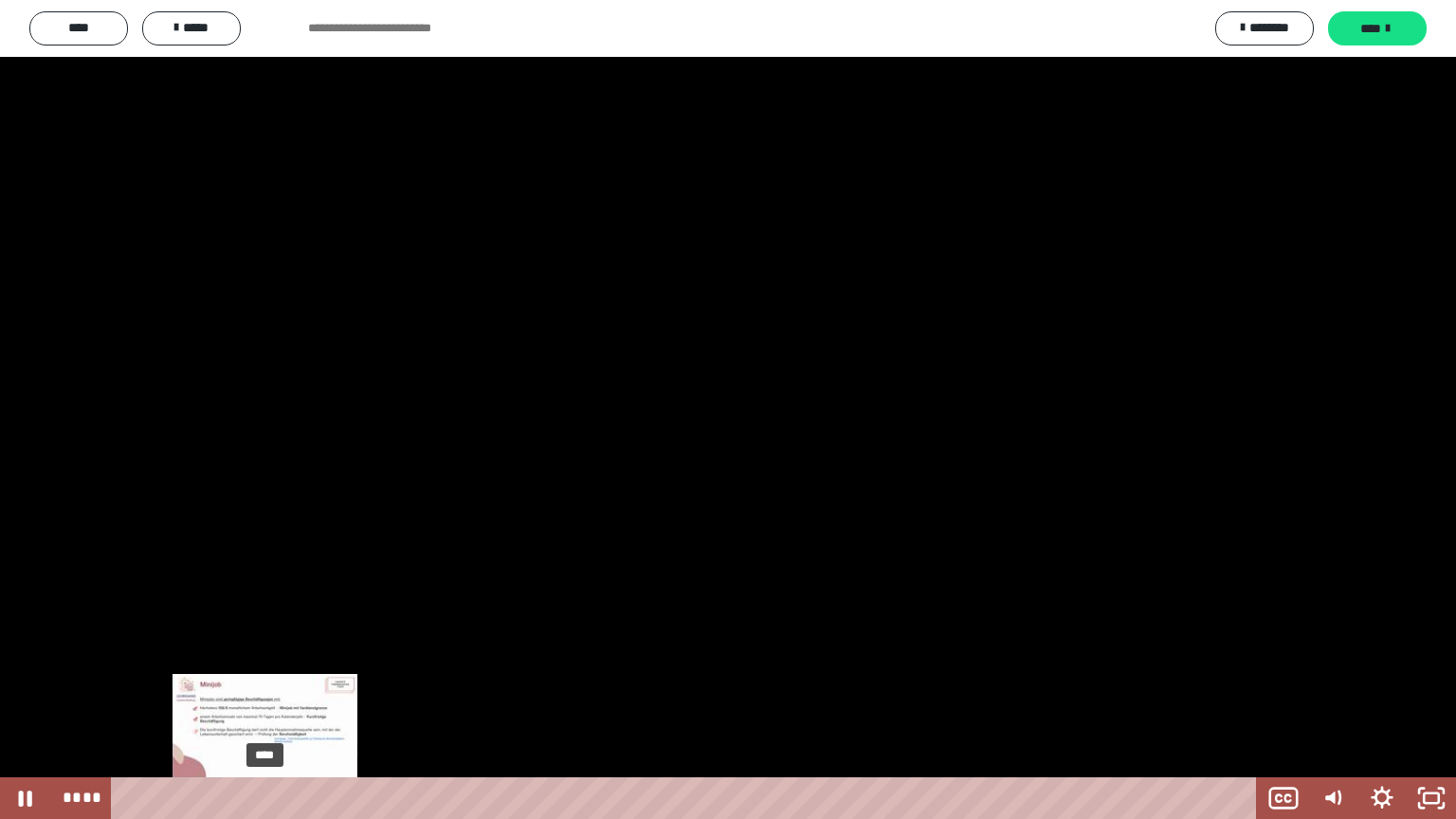drag, startPoint x: 277, startPoint y: 795, endPoint x: 265, endPoint y: 800, distance: 13 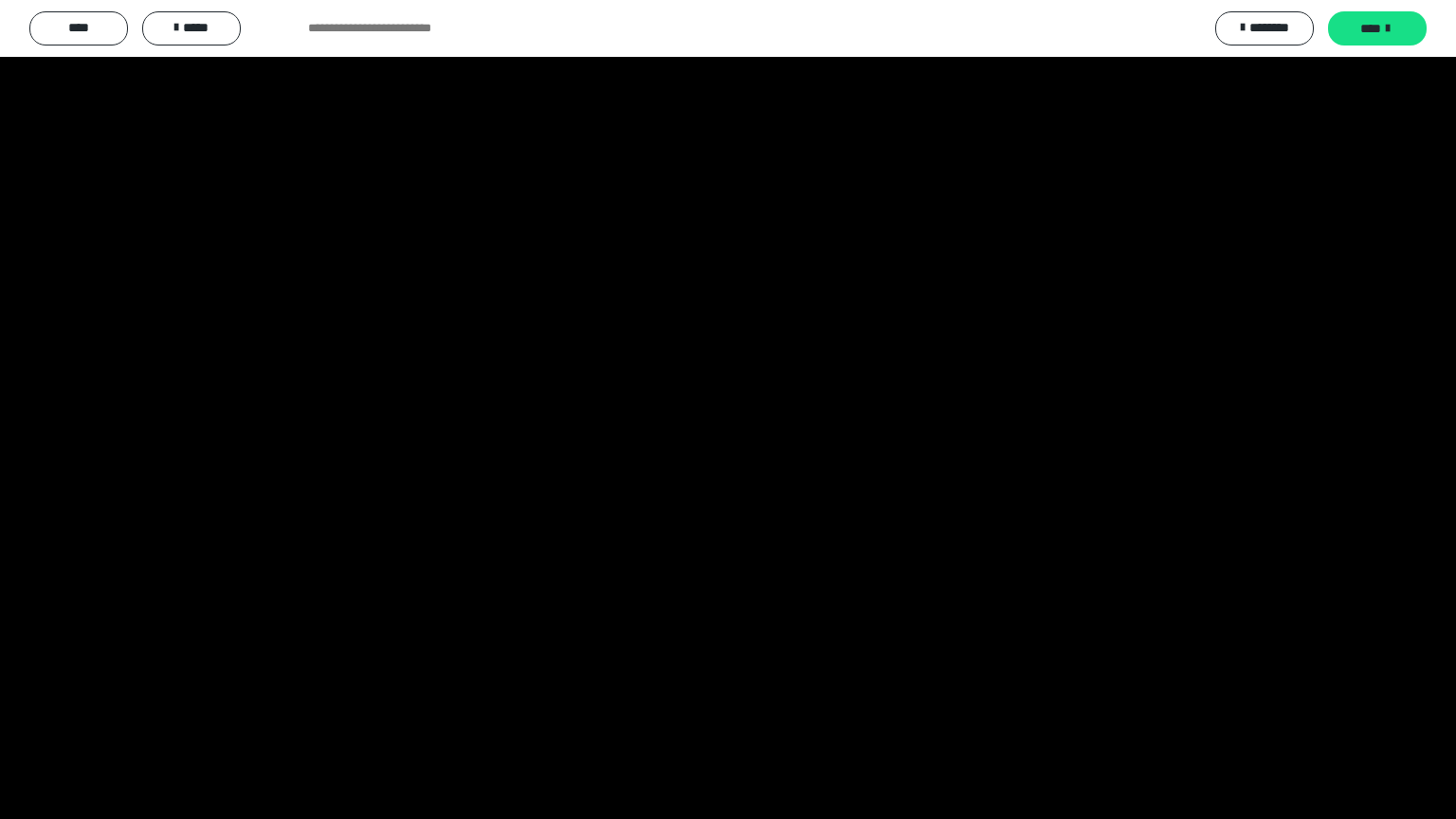 click at bounding box center [728, 410] 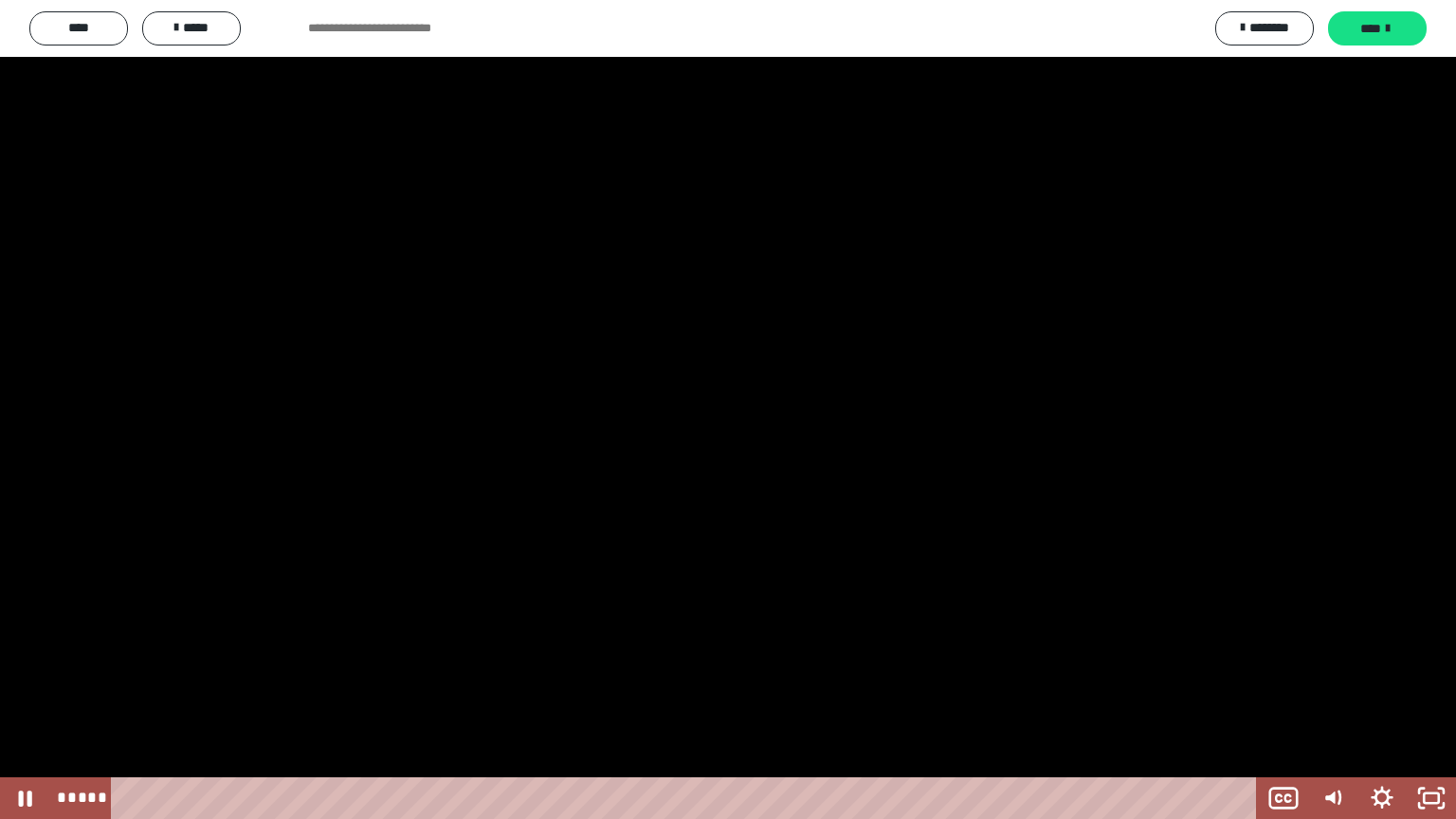 click at bounding box center [728, 410] 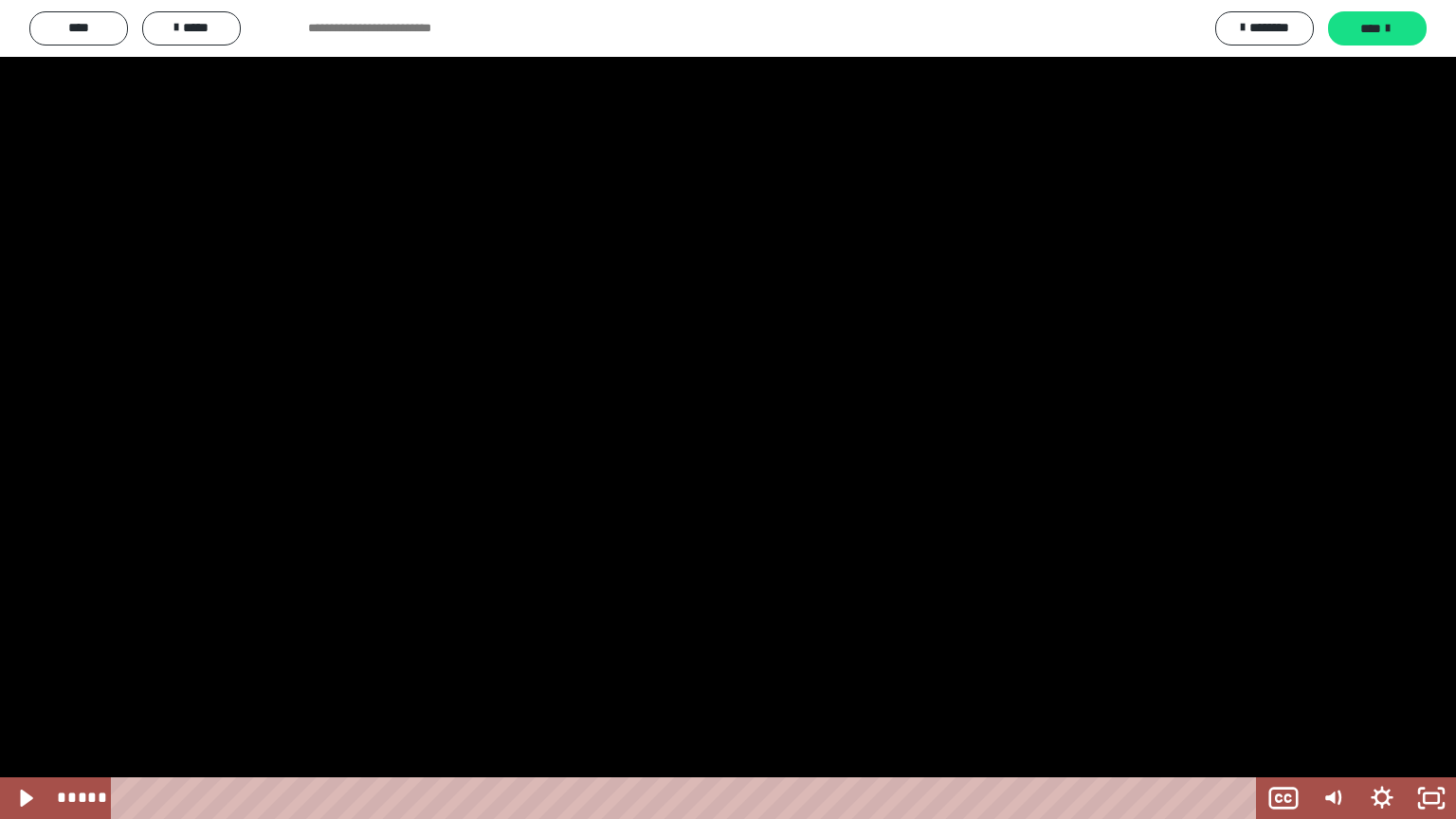 click at bounding box center (728, 410) 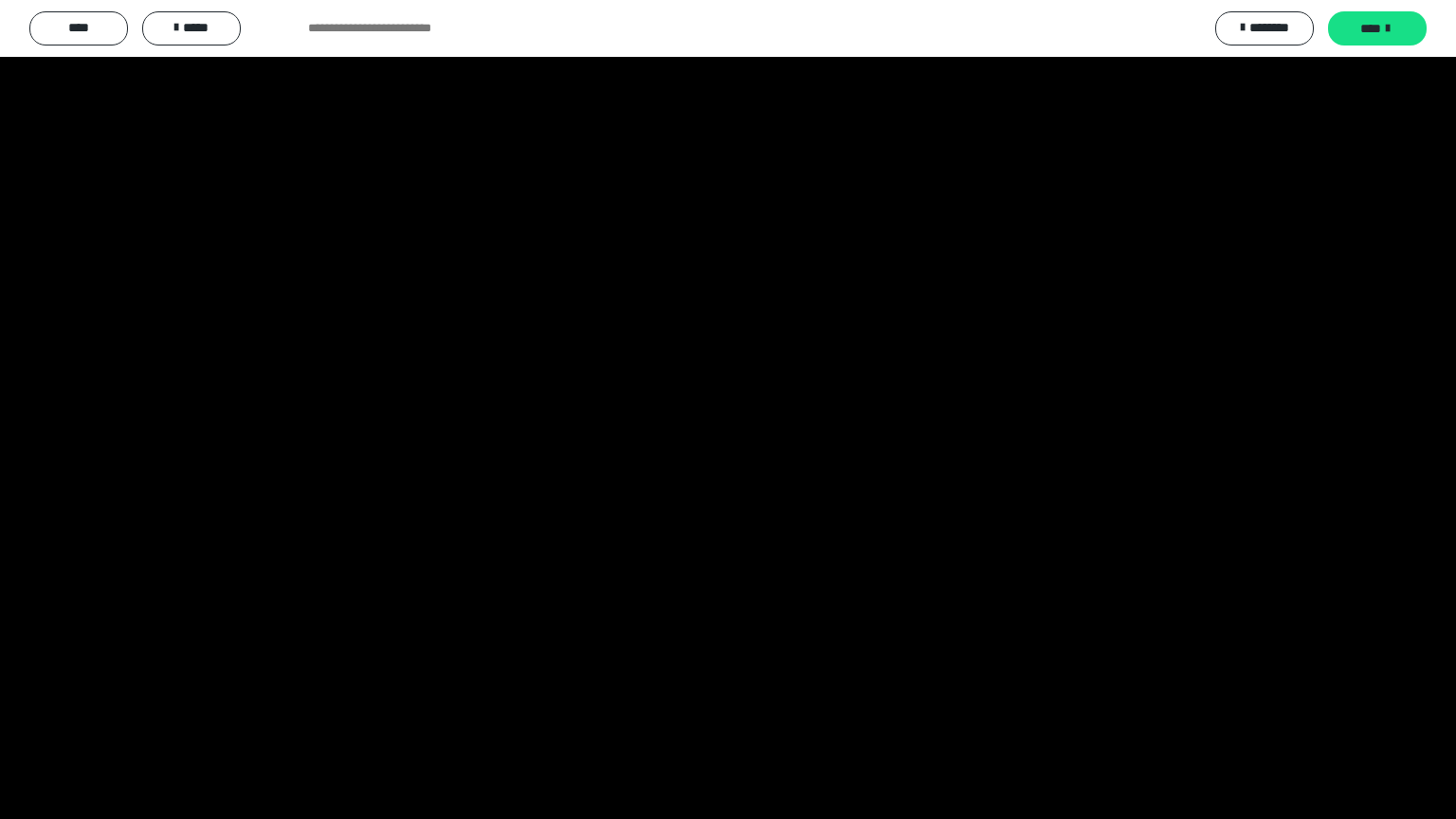 click at bounding box center (728, 410) 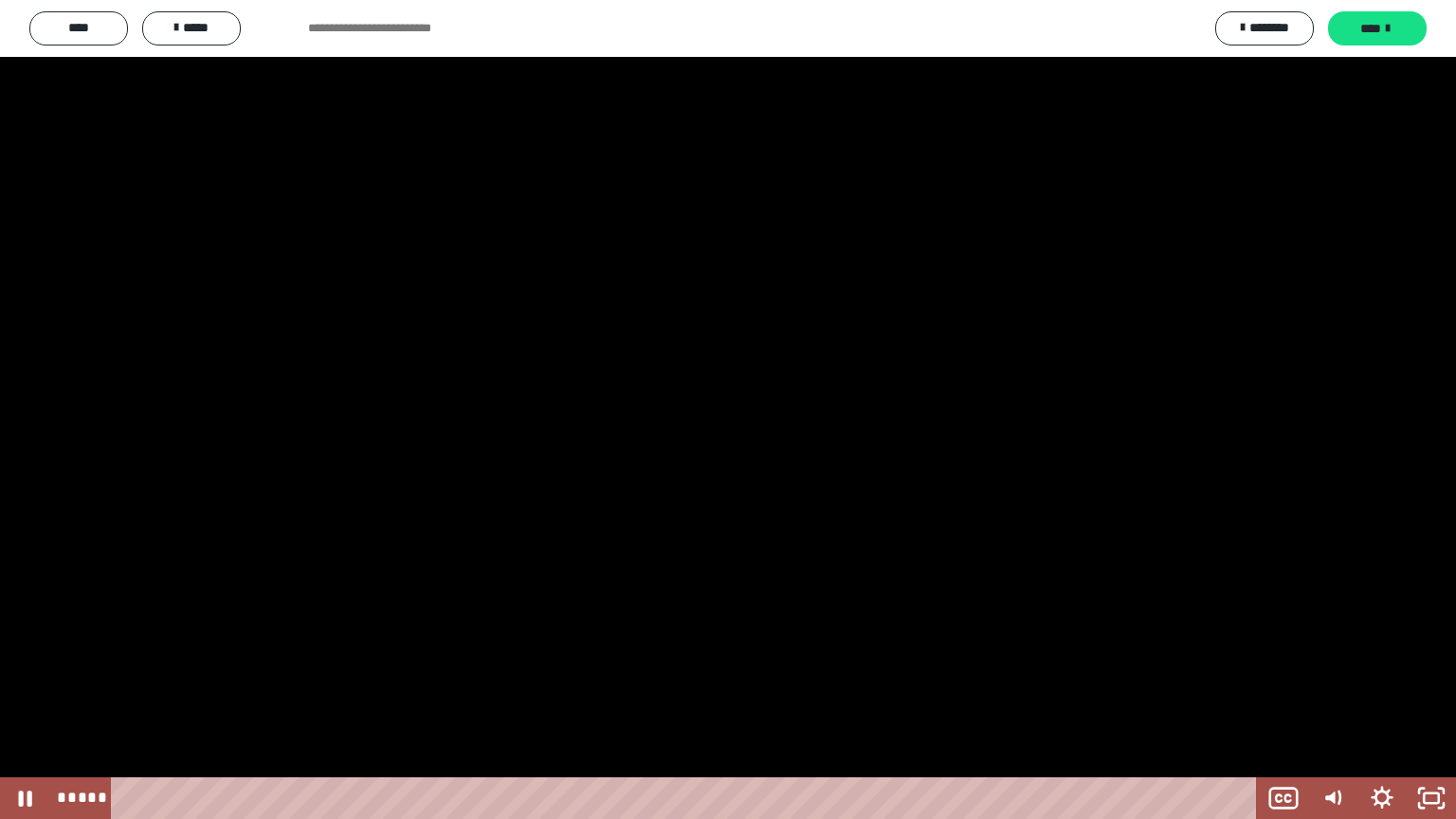 click at bounding box center (728, 410) 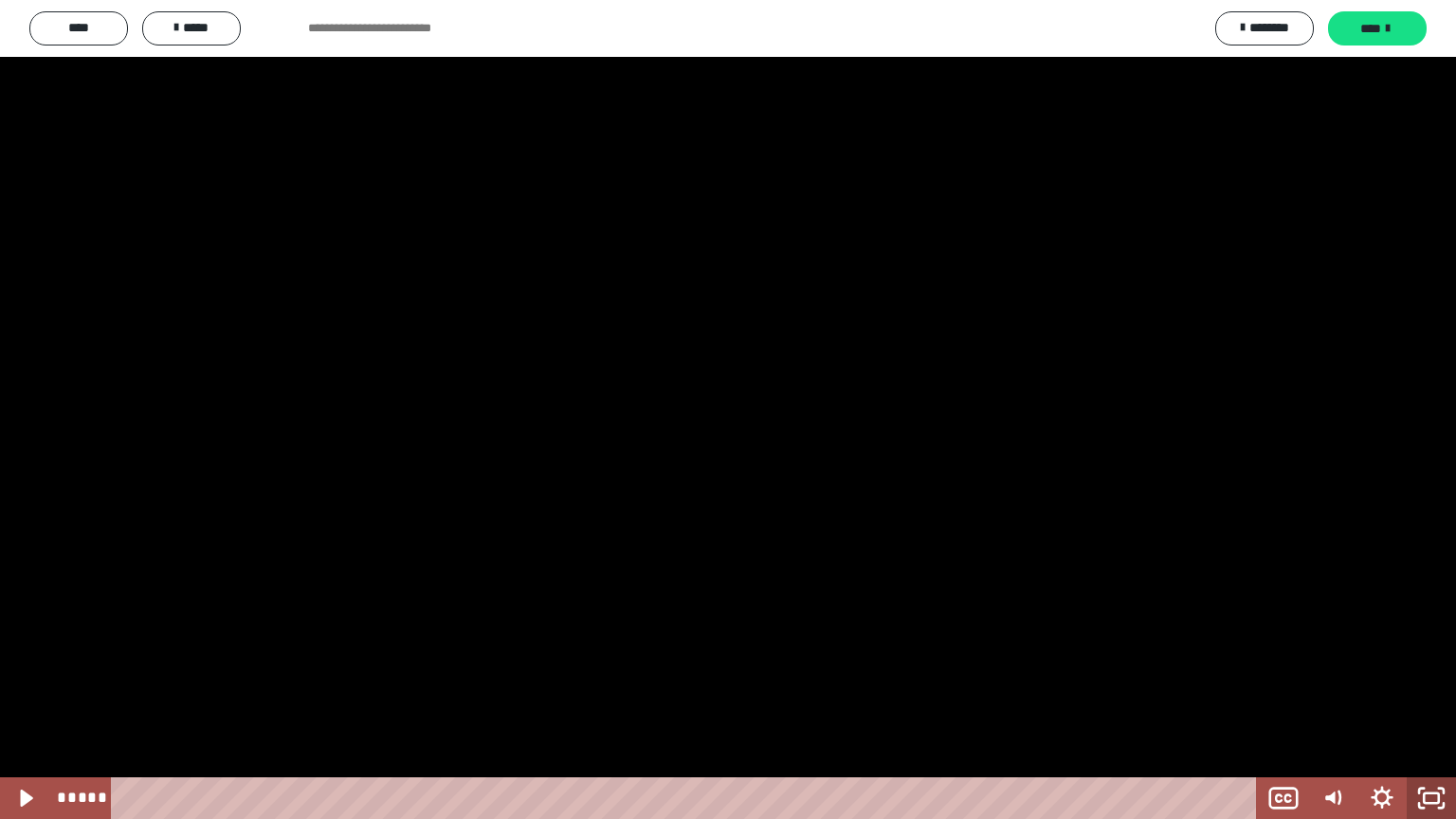 click 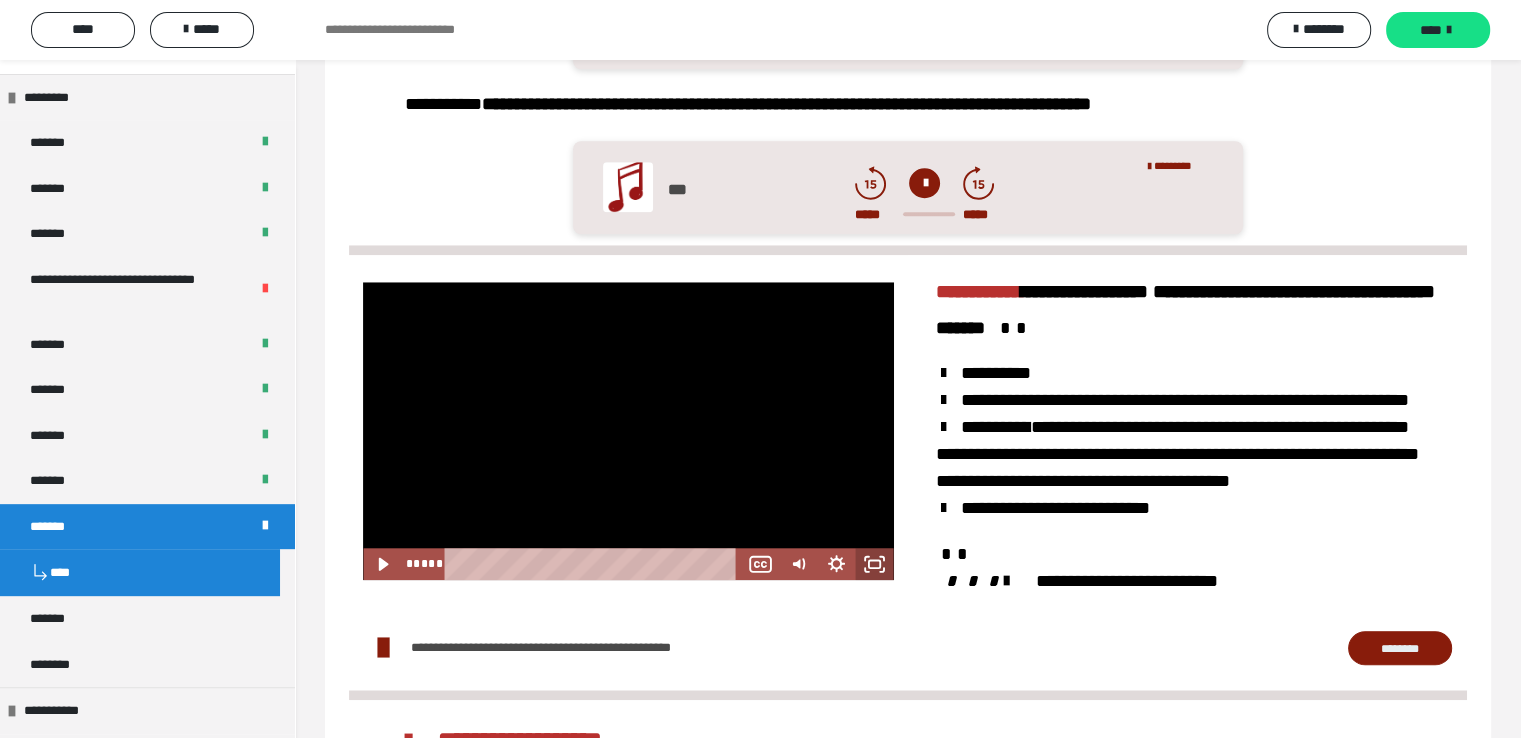 click 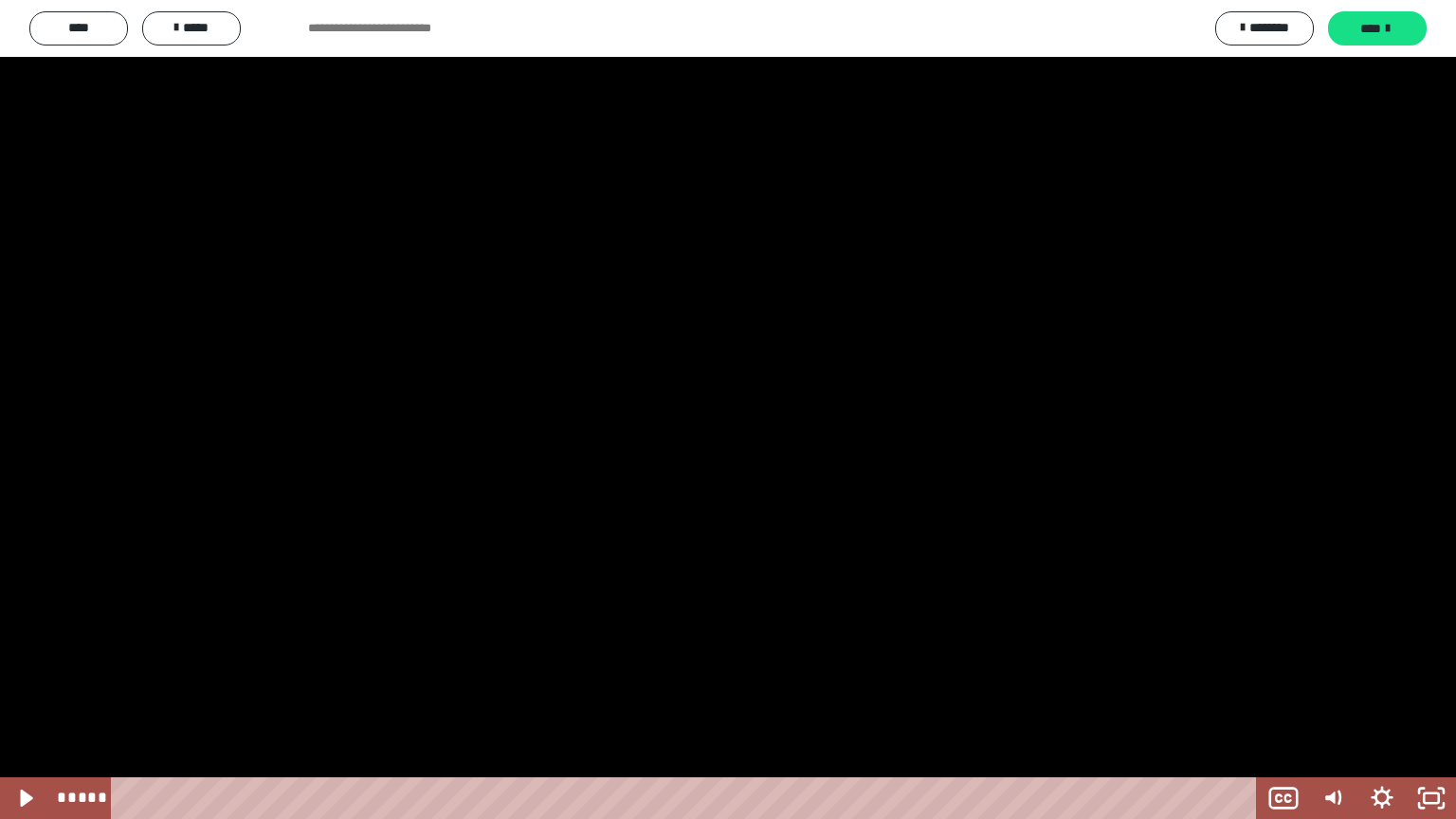 click at bounding box center (728, 410) 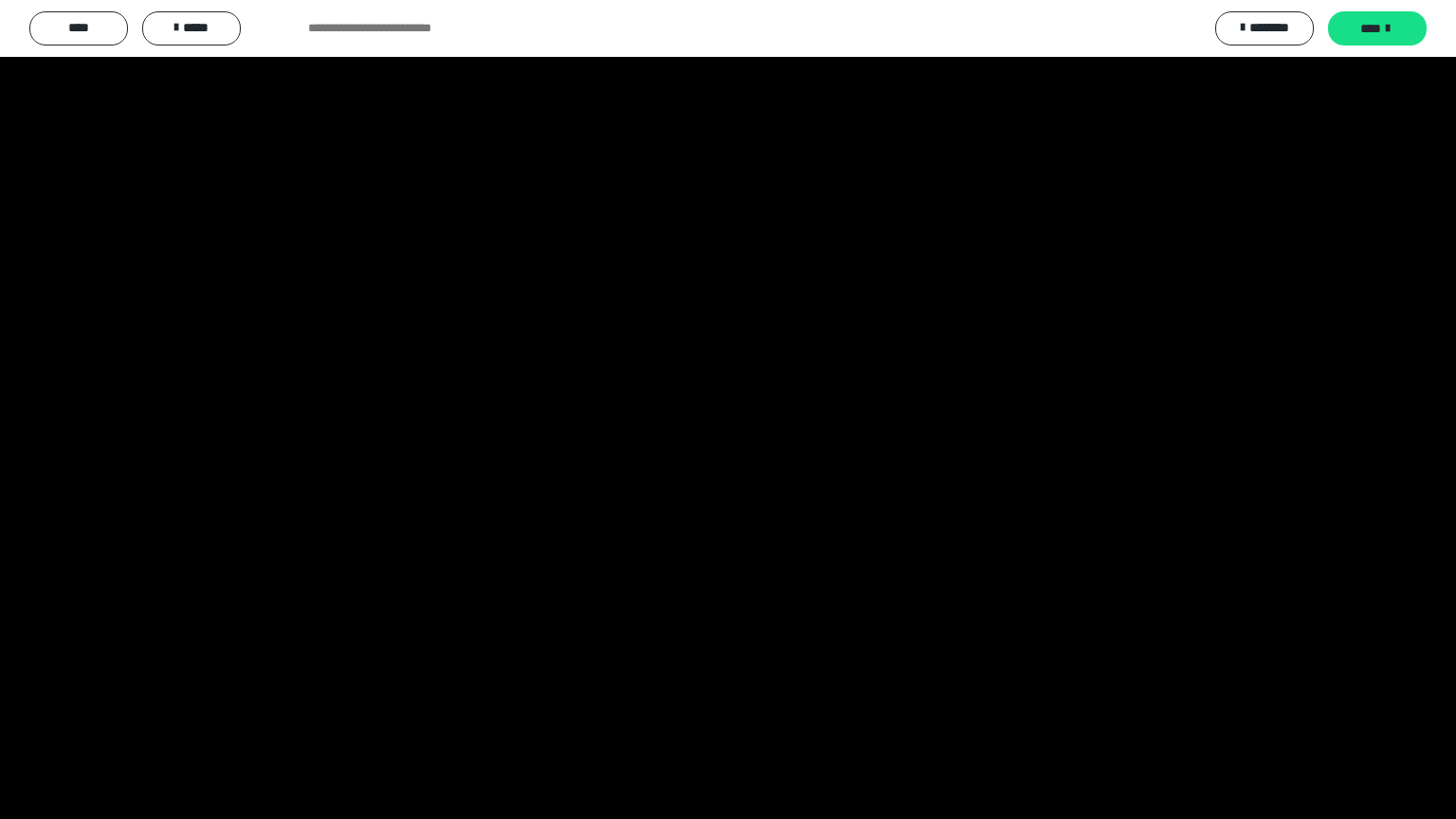 click at bounding box center [728, 410] 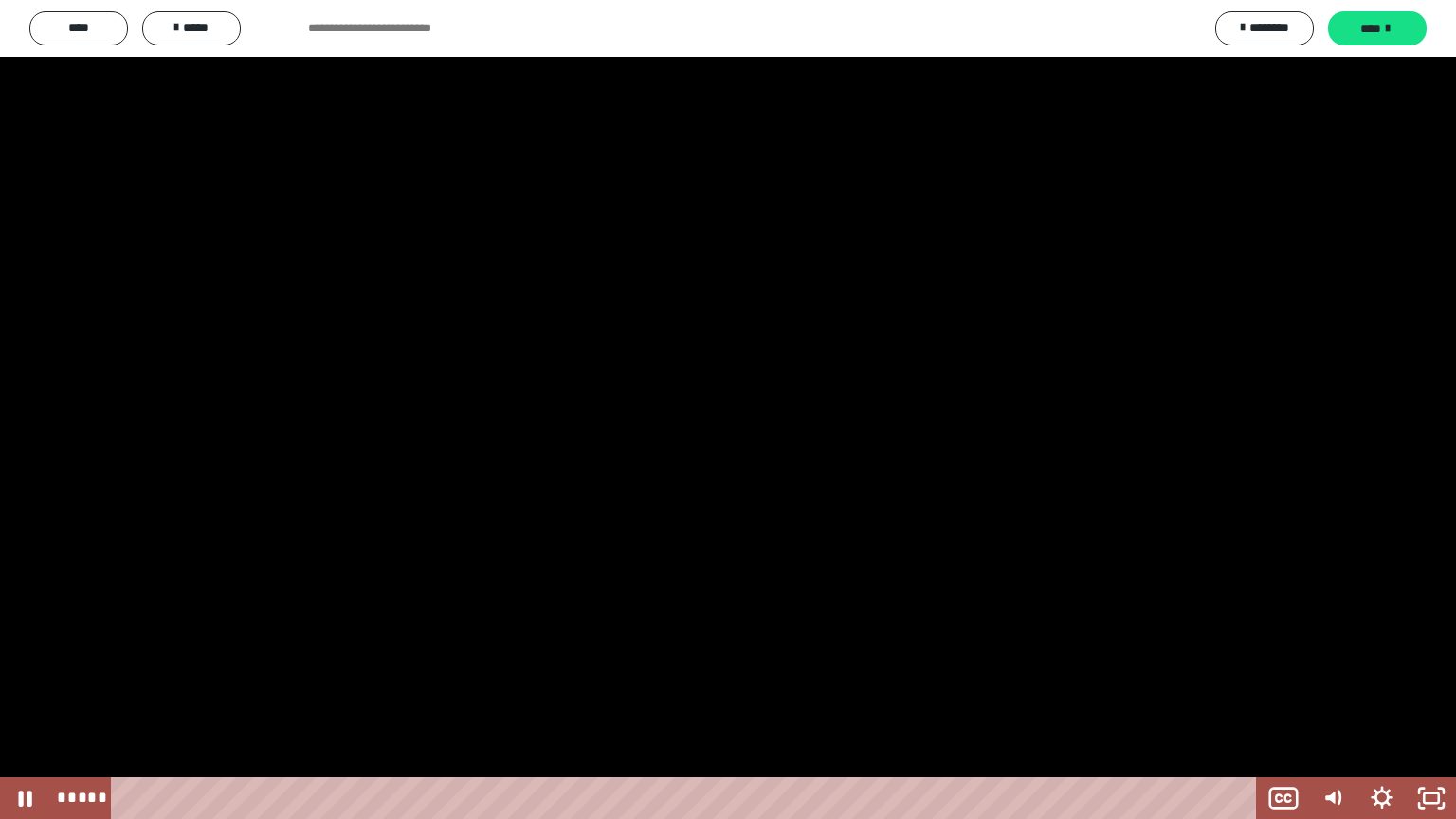 click at bounding box center [728, 410] 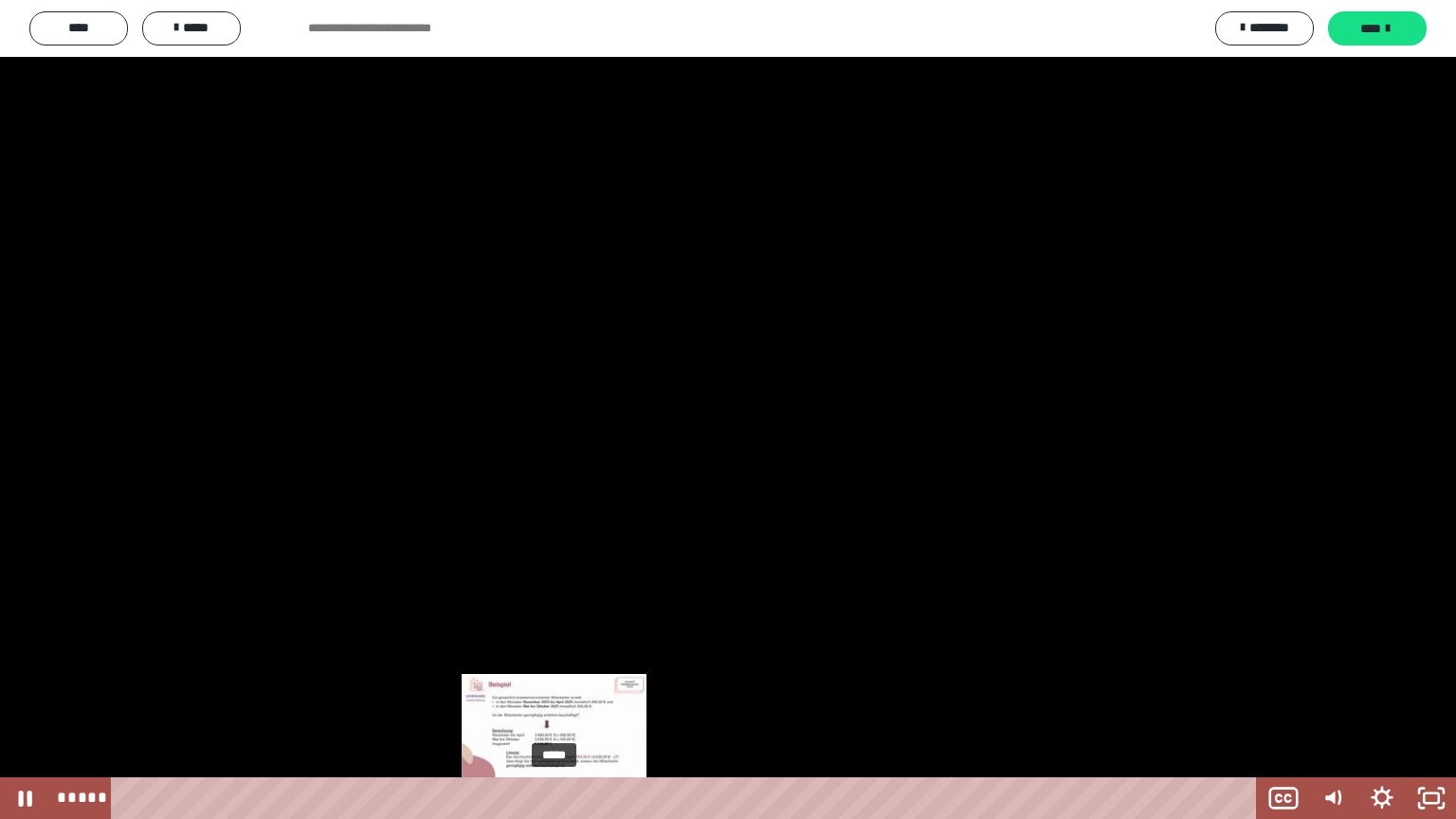 click on "*****" at bounding box center (687, 798) 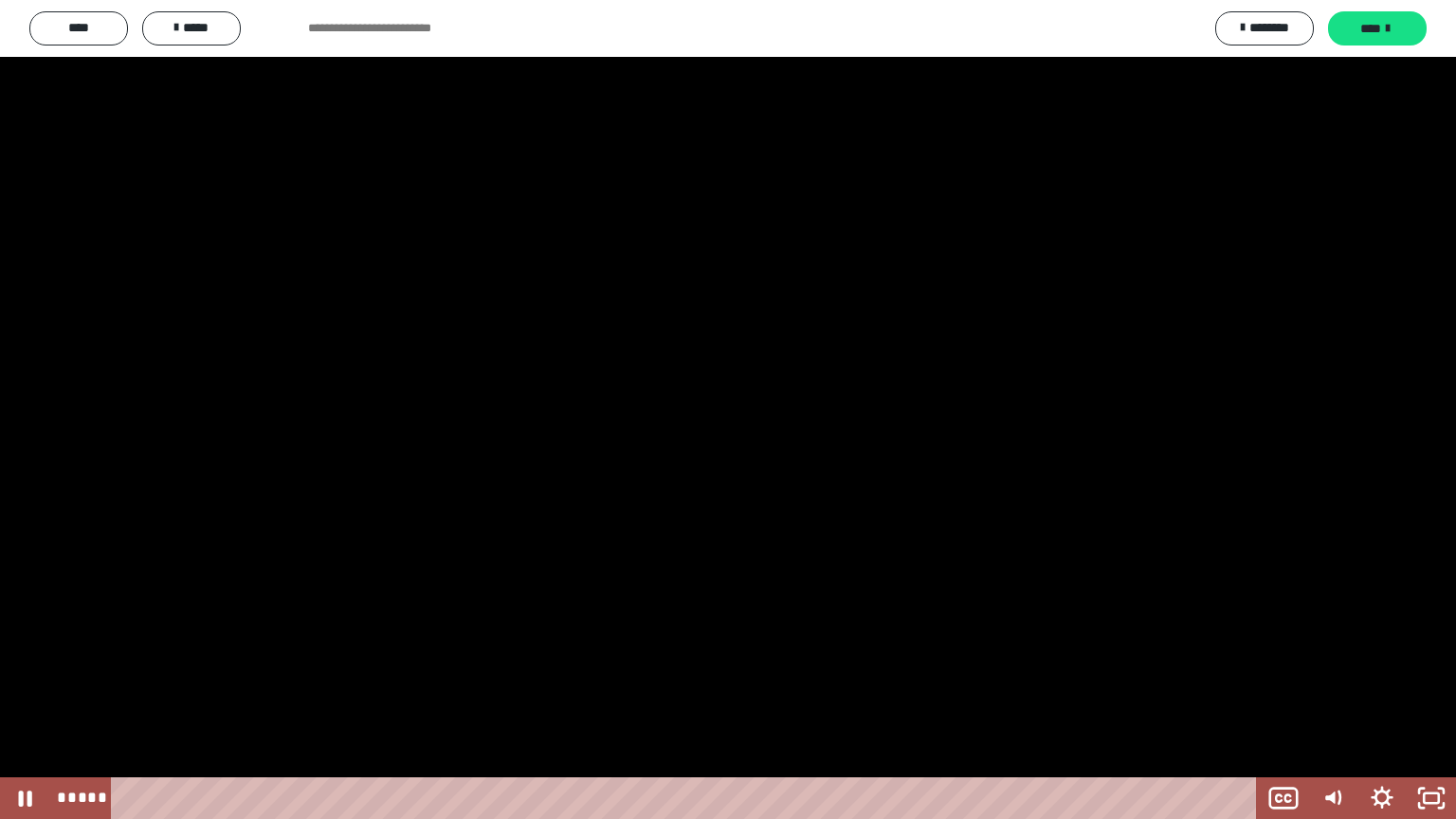 click at bounding box center (728, 410) 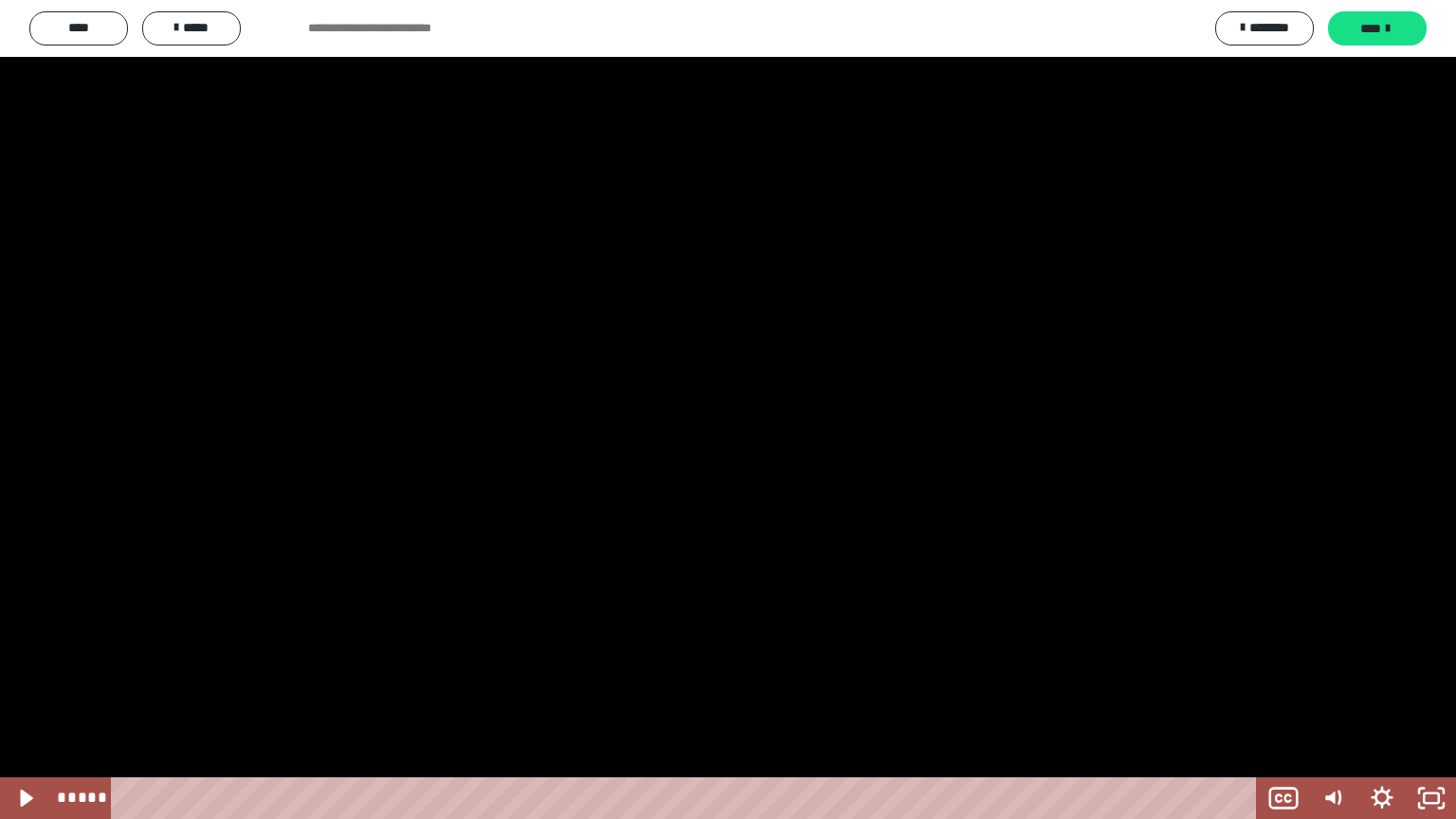 click at bounding box center (728, 410) 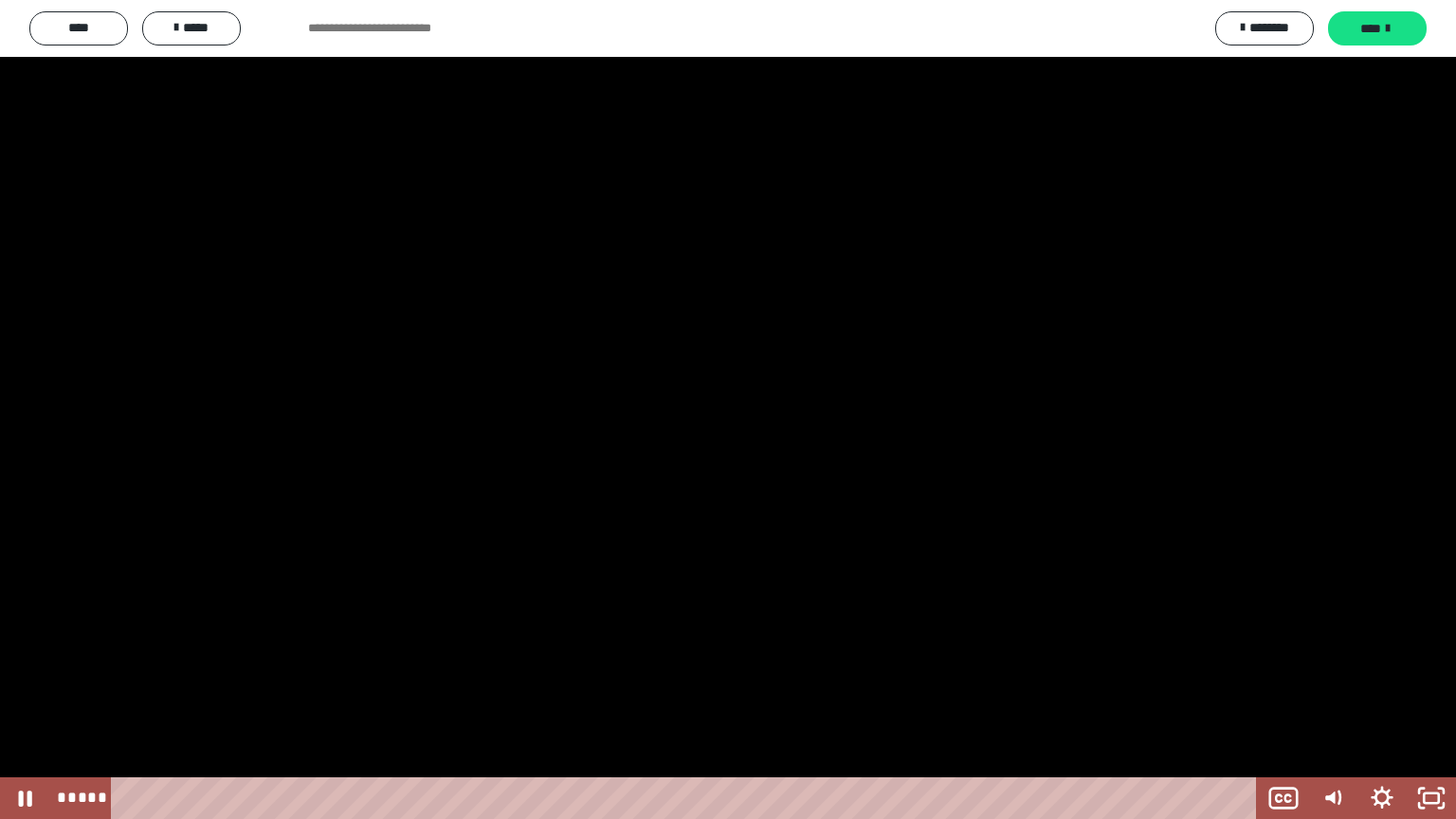 click at bounding box center [728, 410] 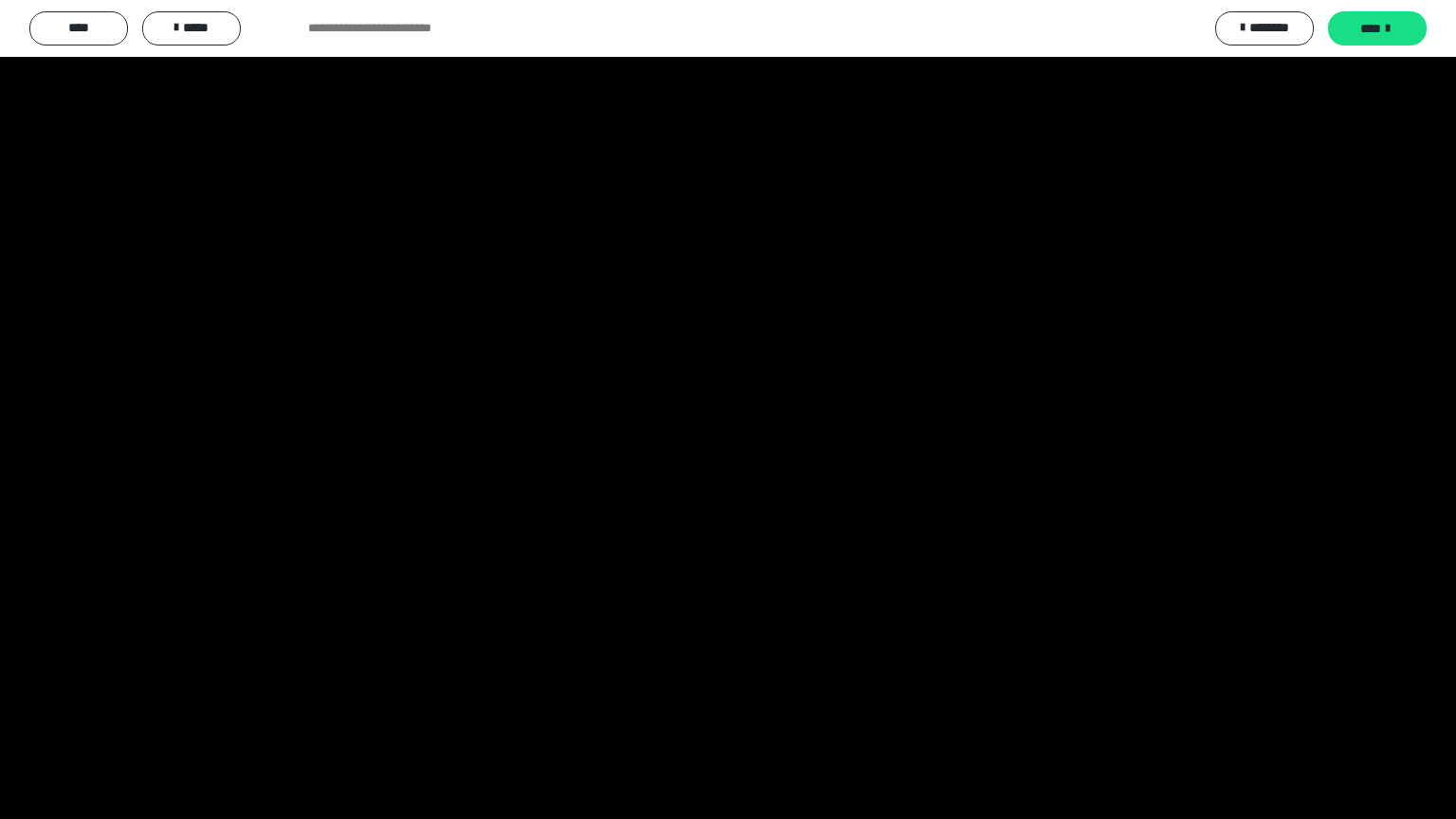 click at bounding box center (728, 410) 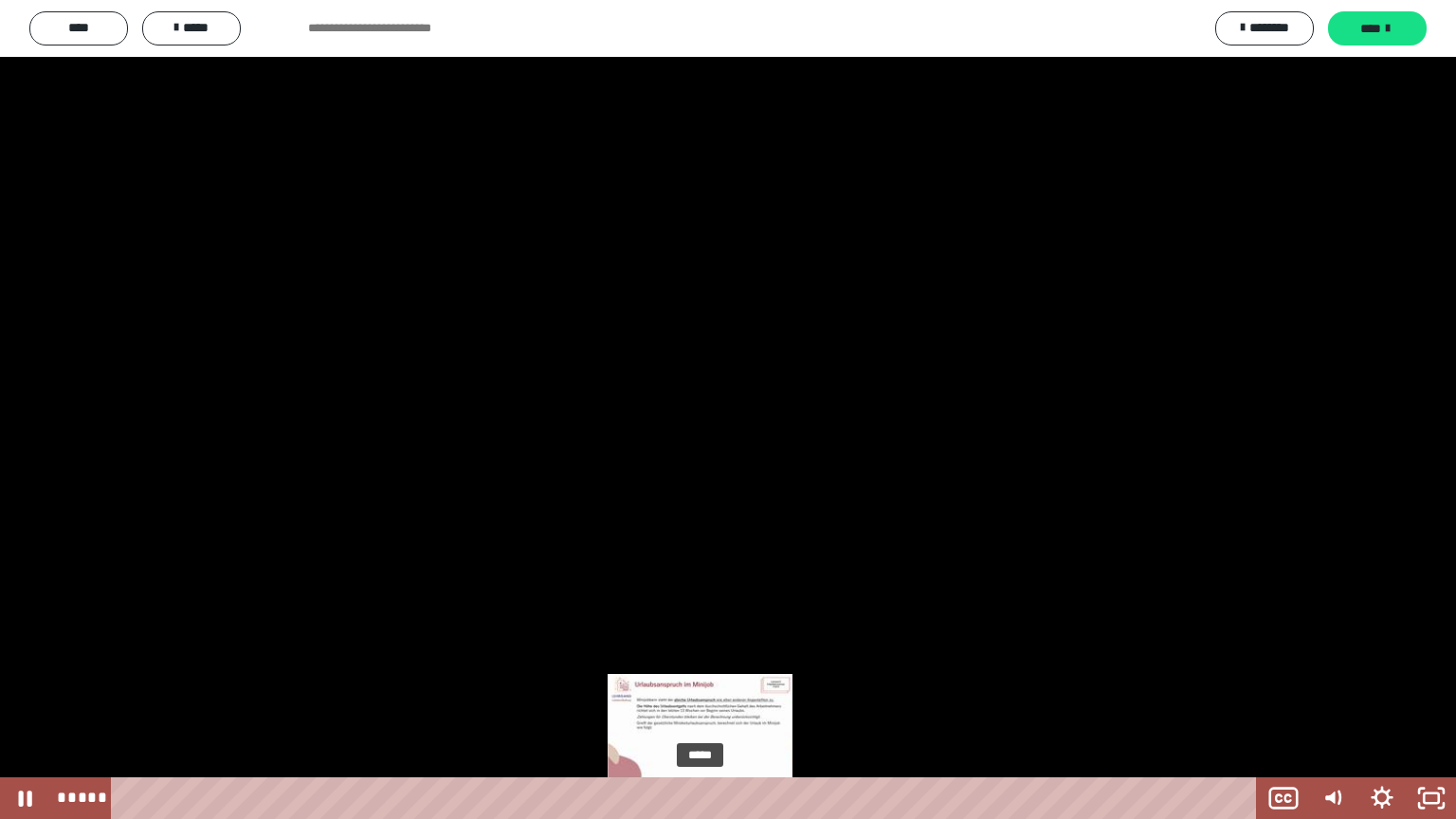 click on "*****" at bounding box center [687, 798] 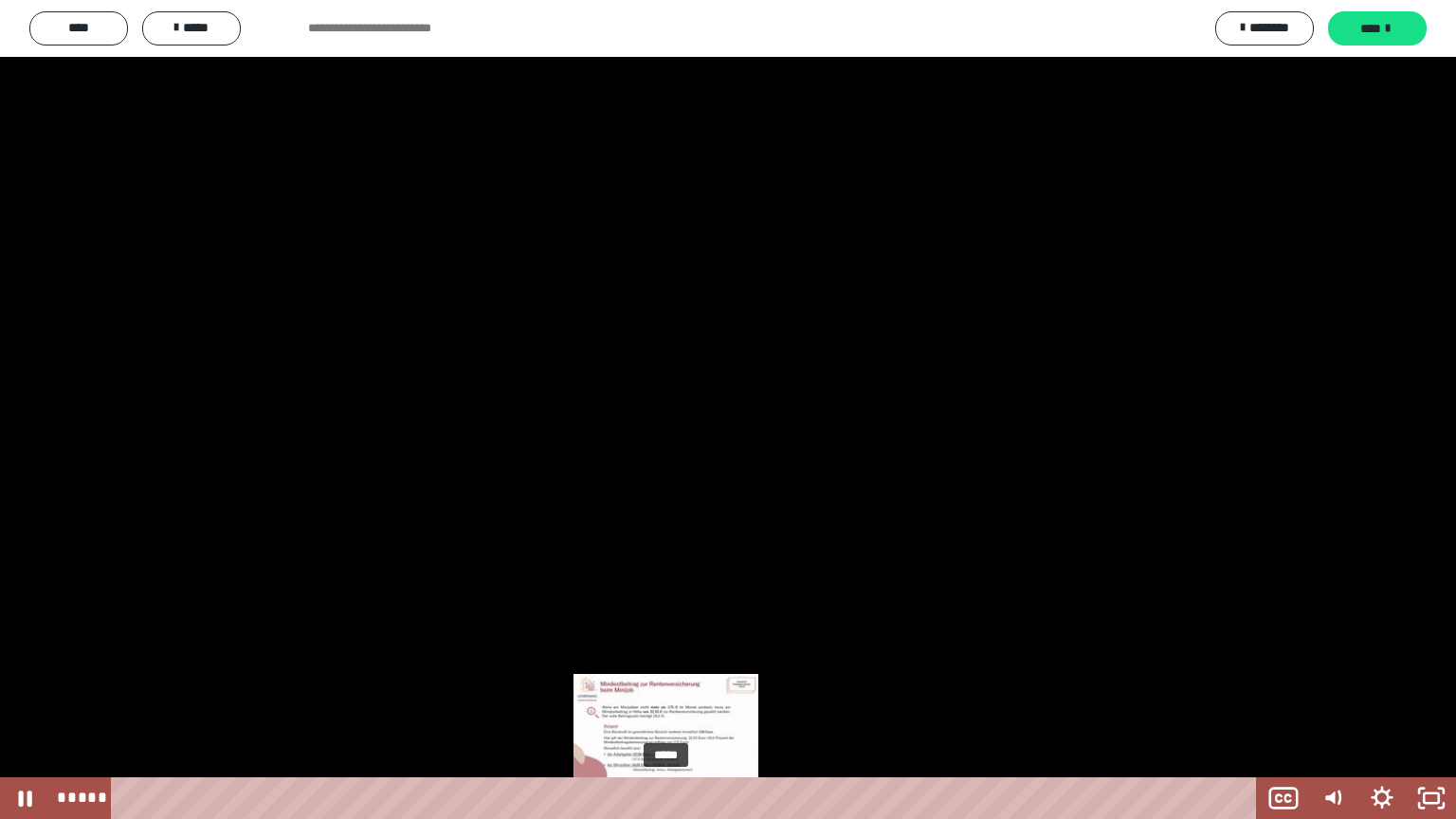 click on "*****" at bounding box center (687, 798) 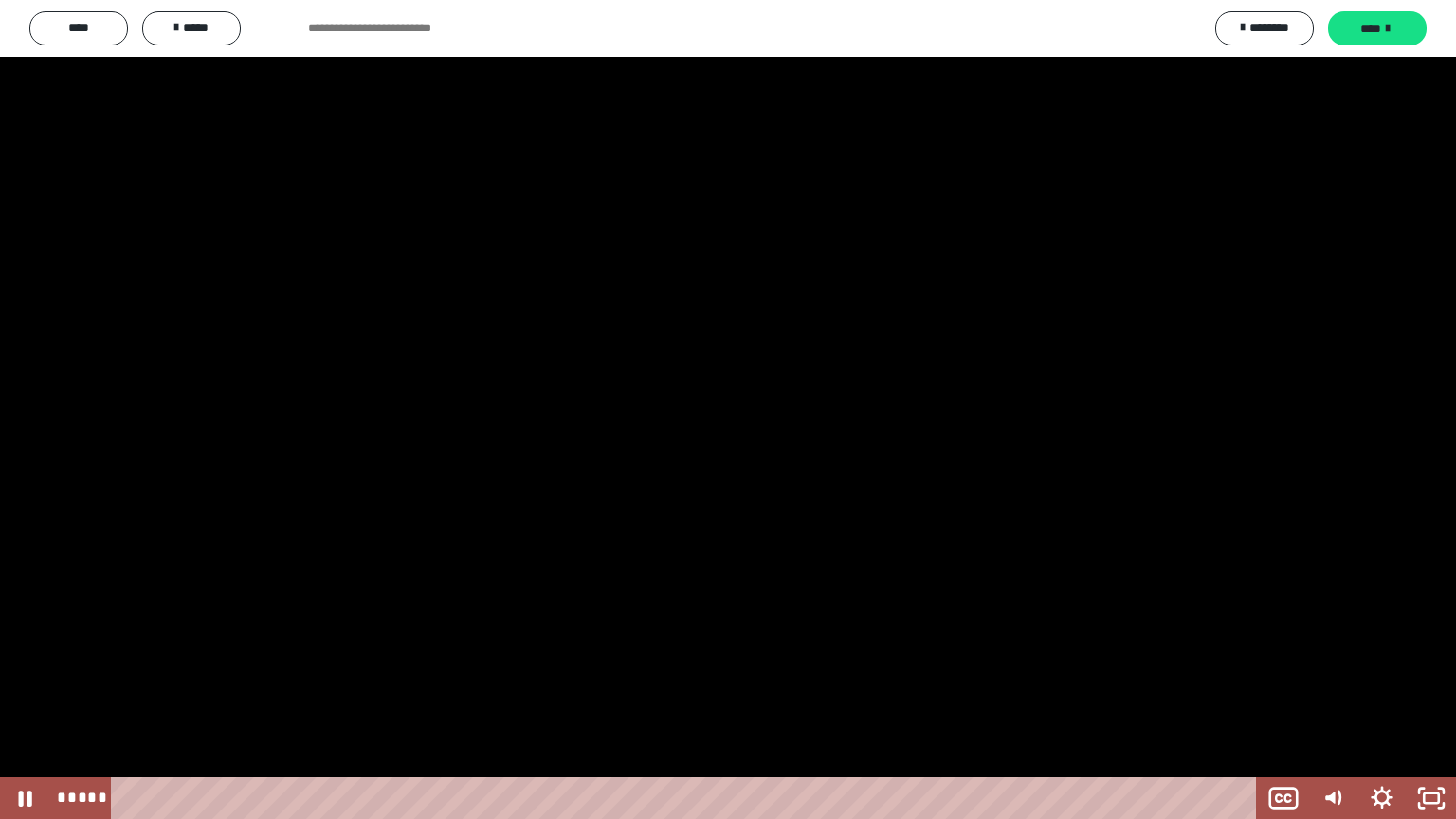 click at bounding box center (728, 410) 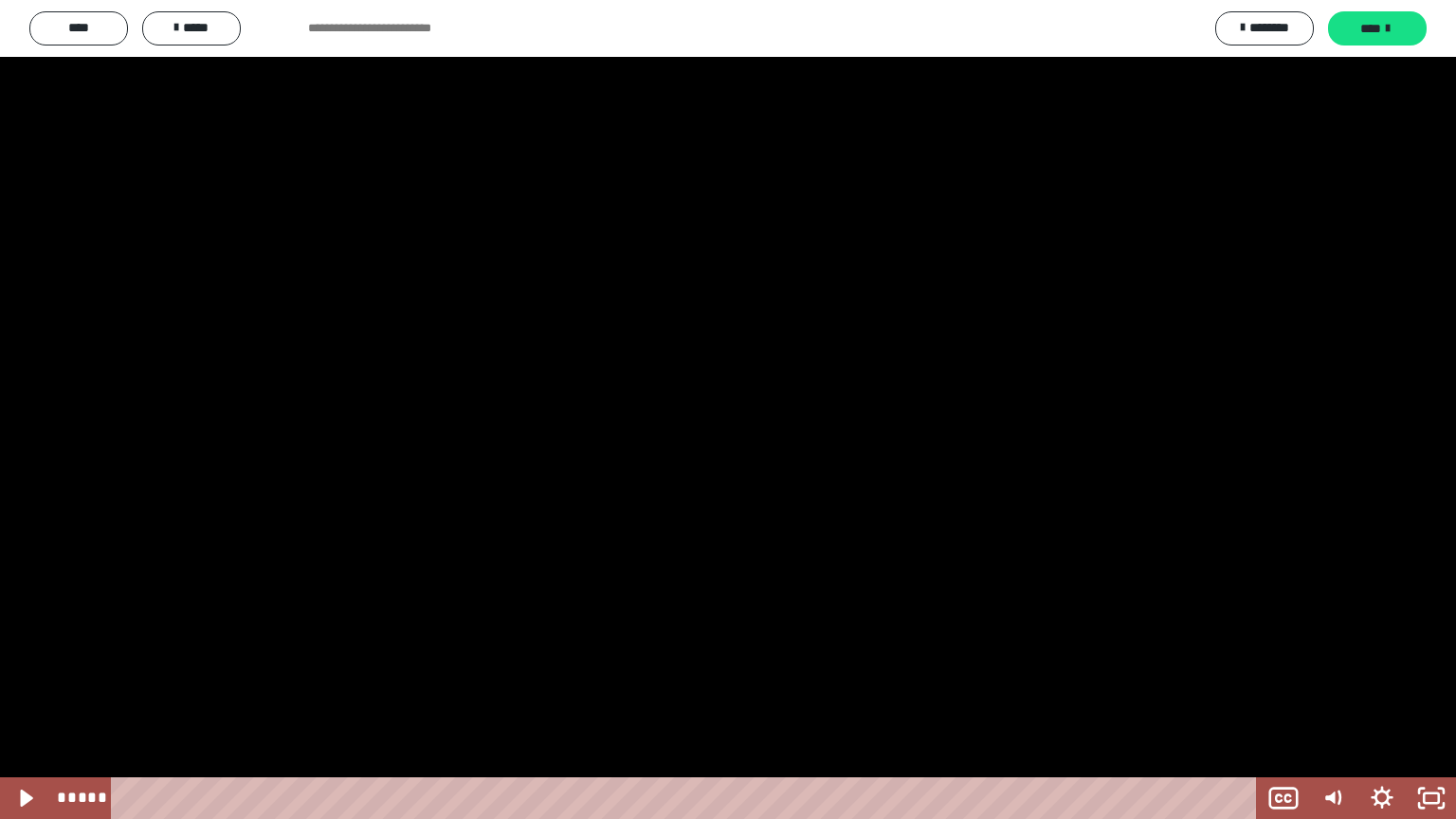 click at bounding box center (728, 410) 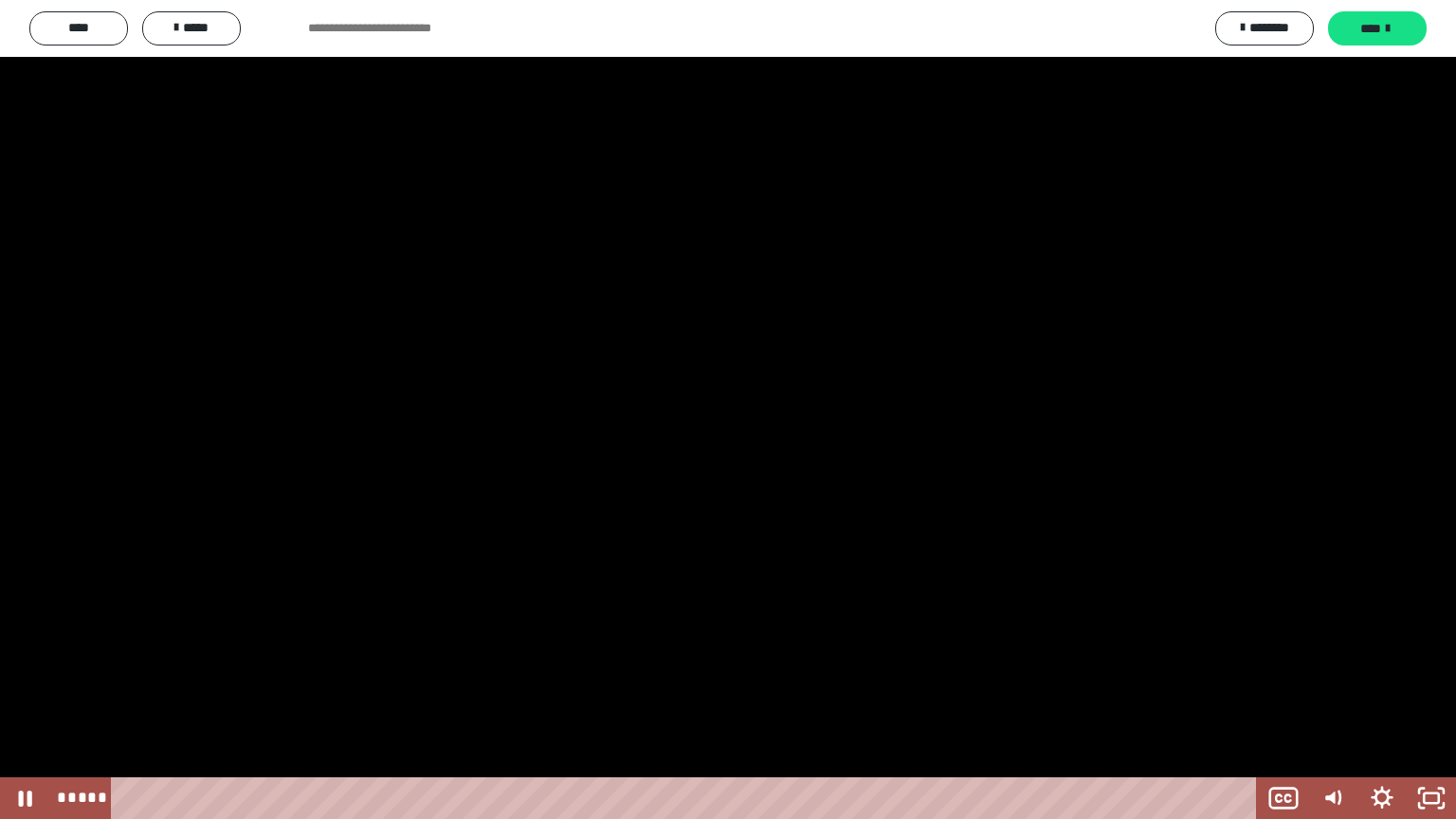 click at bounding box center (728, 410) 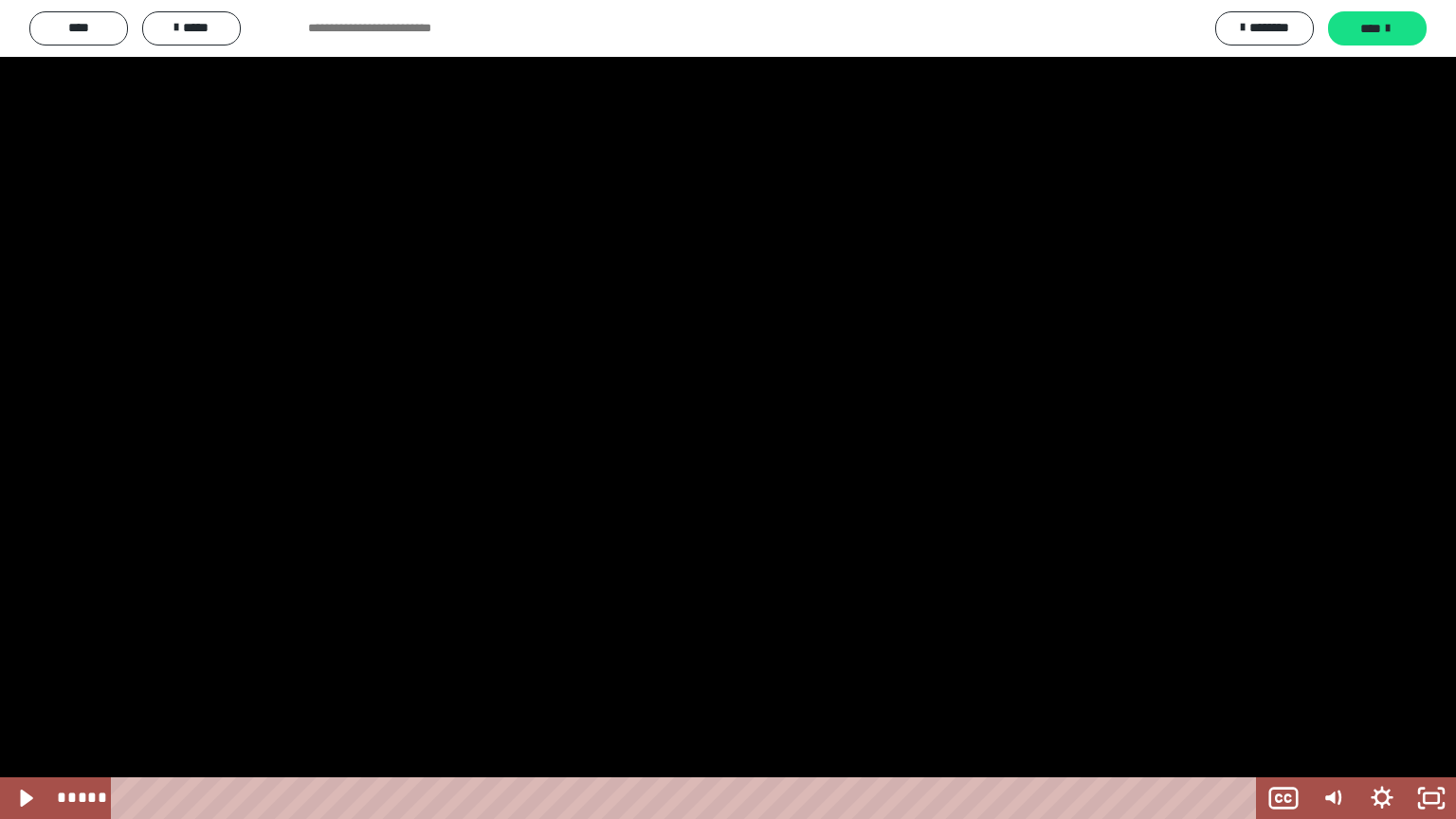 click at bounding box center [728, 410] 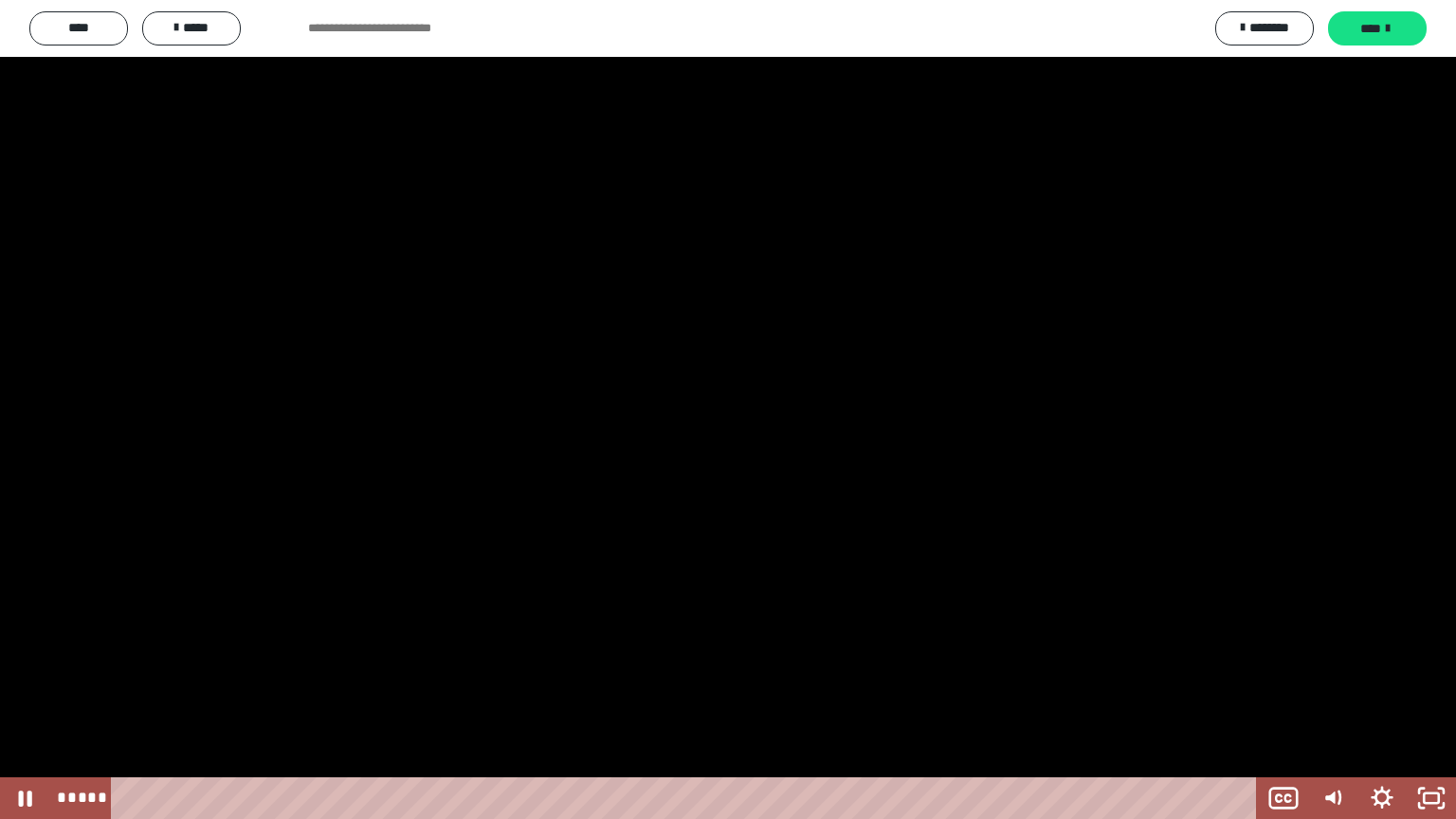 click at bounding box center (728, 410) 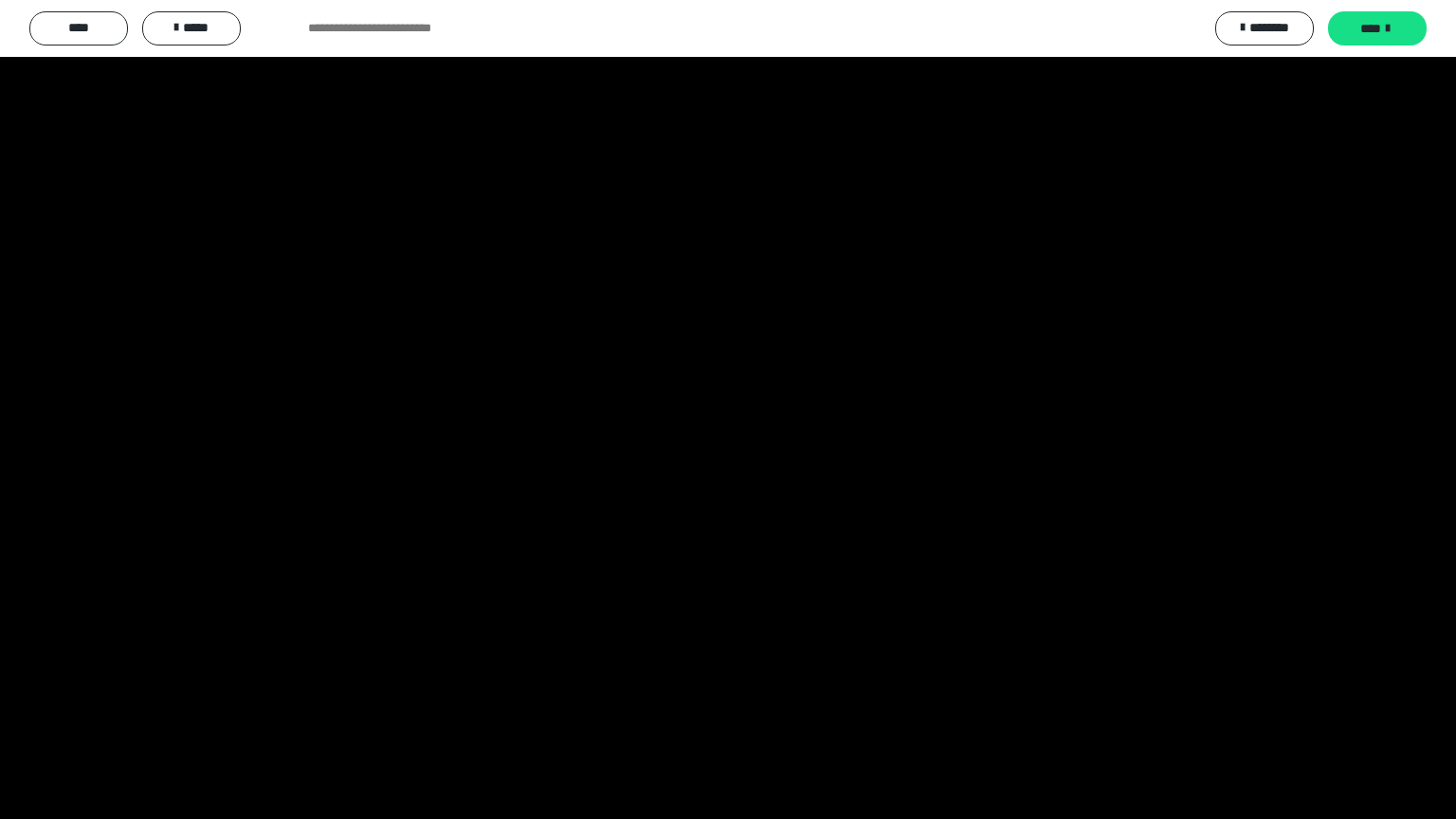 click at bounding box center (728, 410) 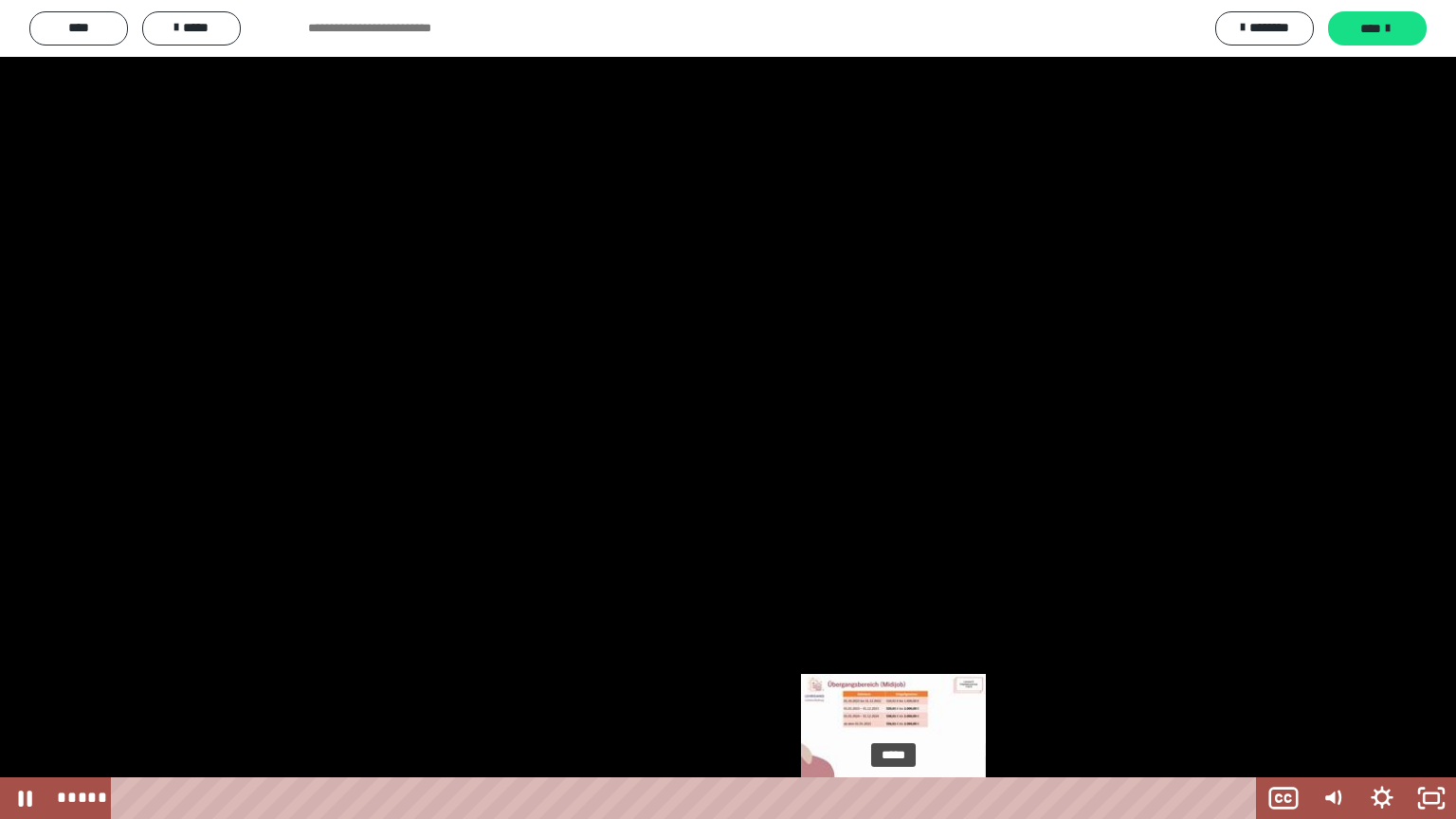 drag, startPoint x: 901, startPoint y: 796, endPoint x: 888, endPoint y: 800, distance: 13.60147 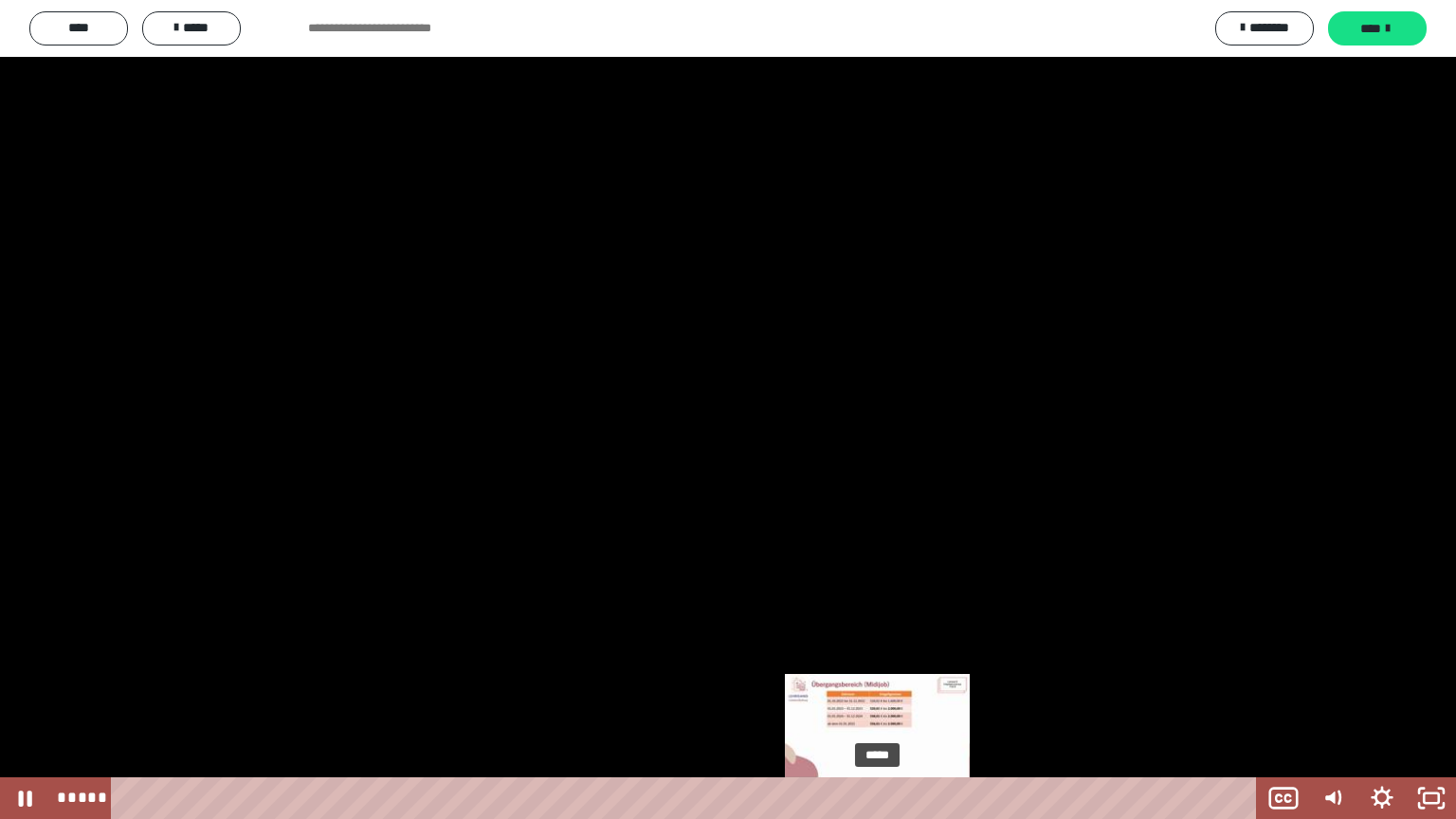 drag, startPoint x: 888, startPoint y: 800, endPoint x: 874, endPoint y: 804, distance: 14.56022 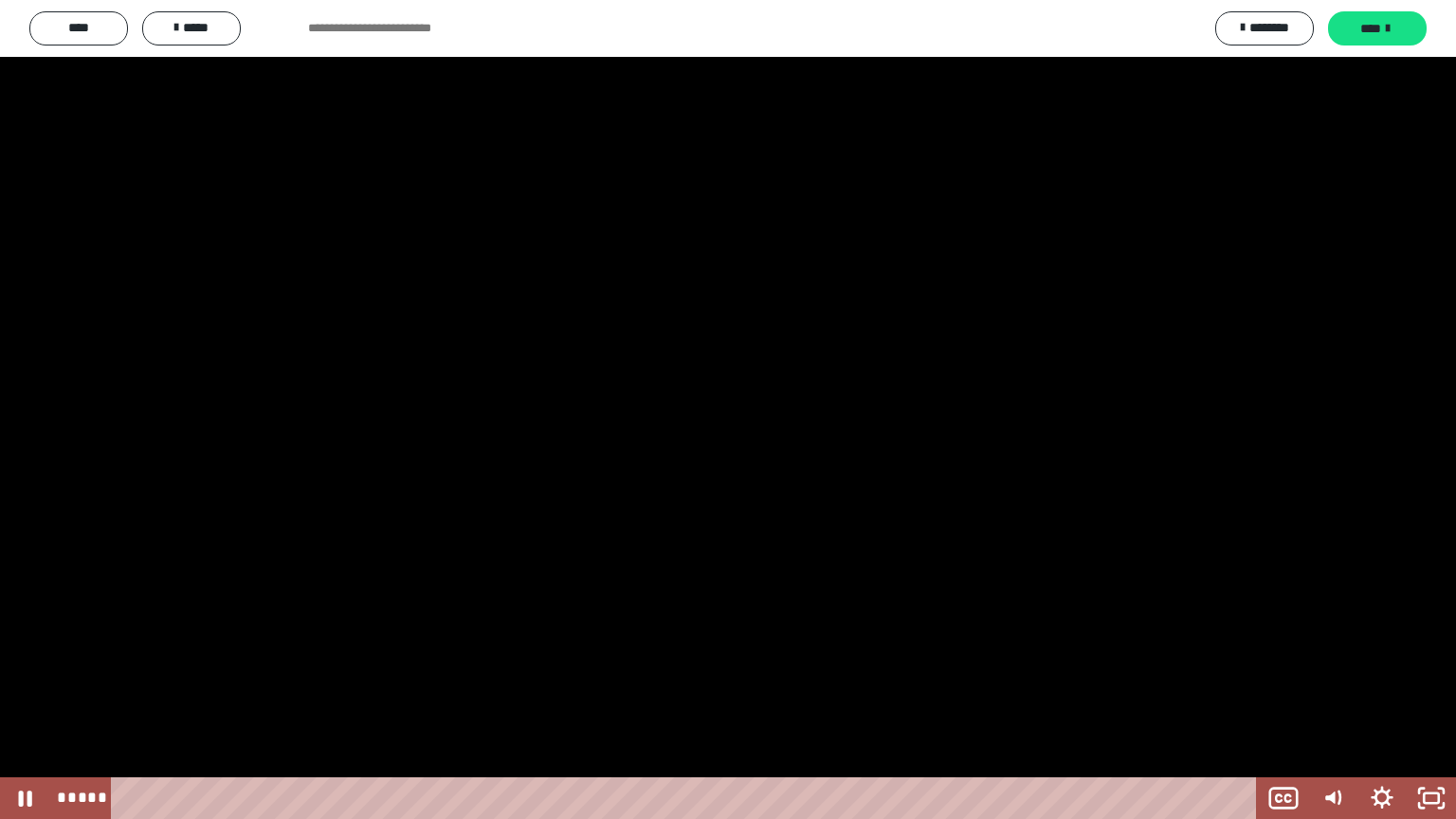 click at bounding box center (728, 410) 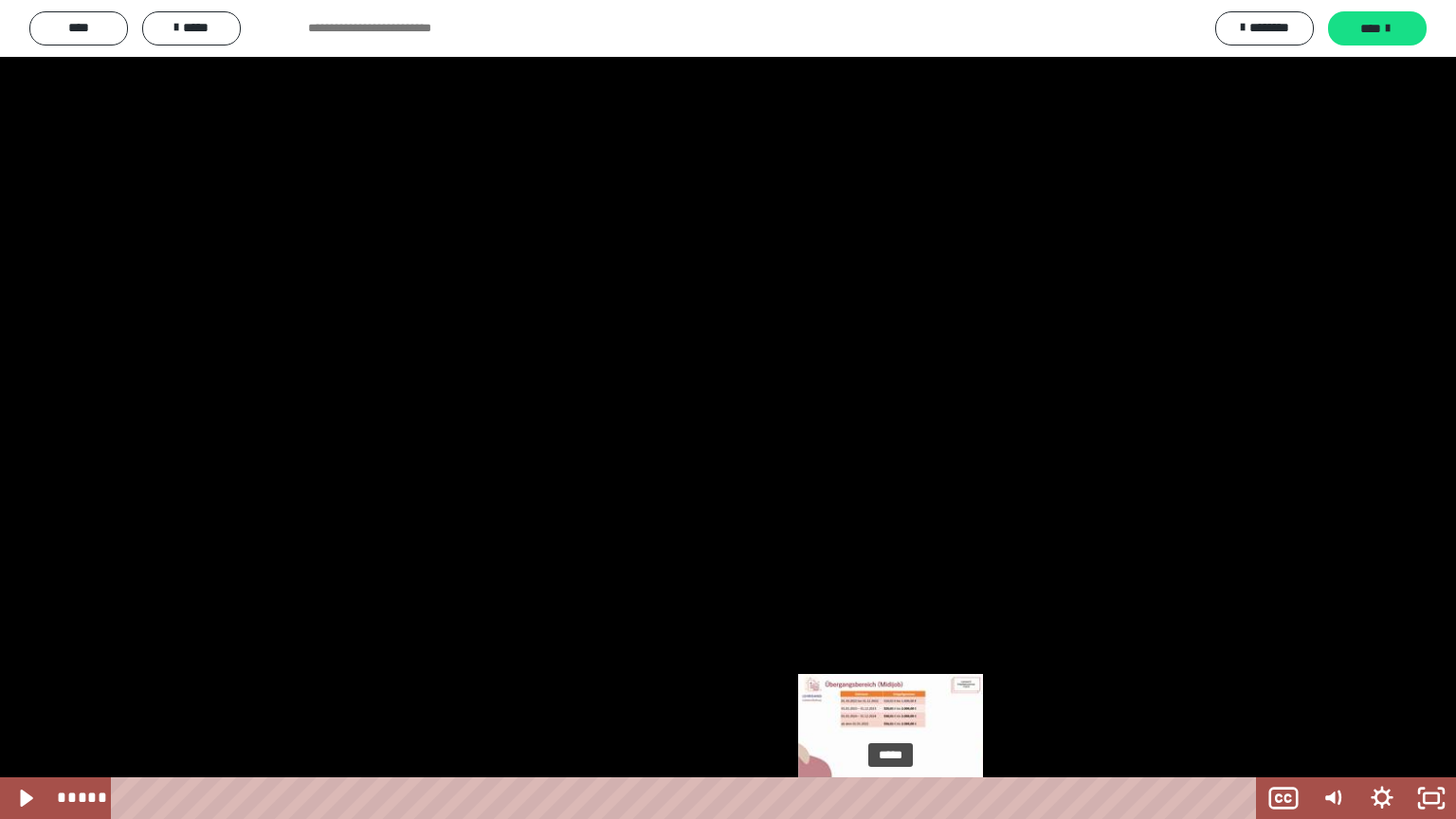 drag, startPoint x: 876, startPoint y: 794, endPoint x: 891, endPoint y: 792, distance: 15.132746 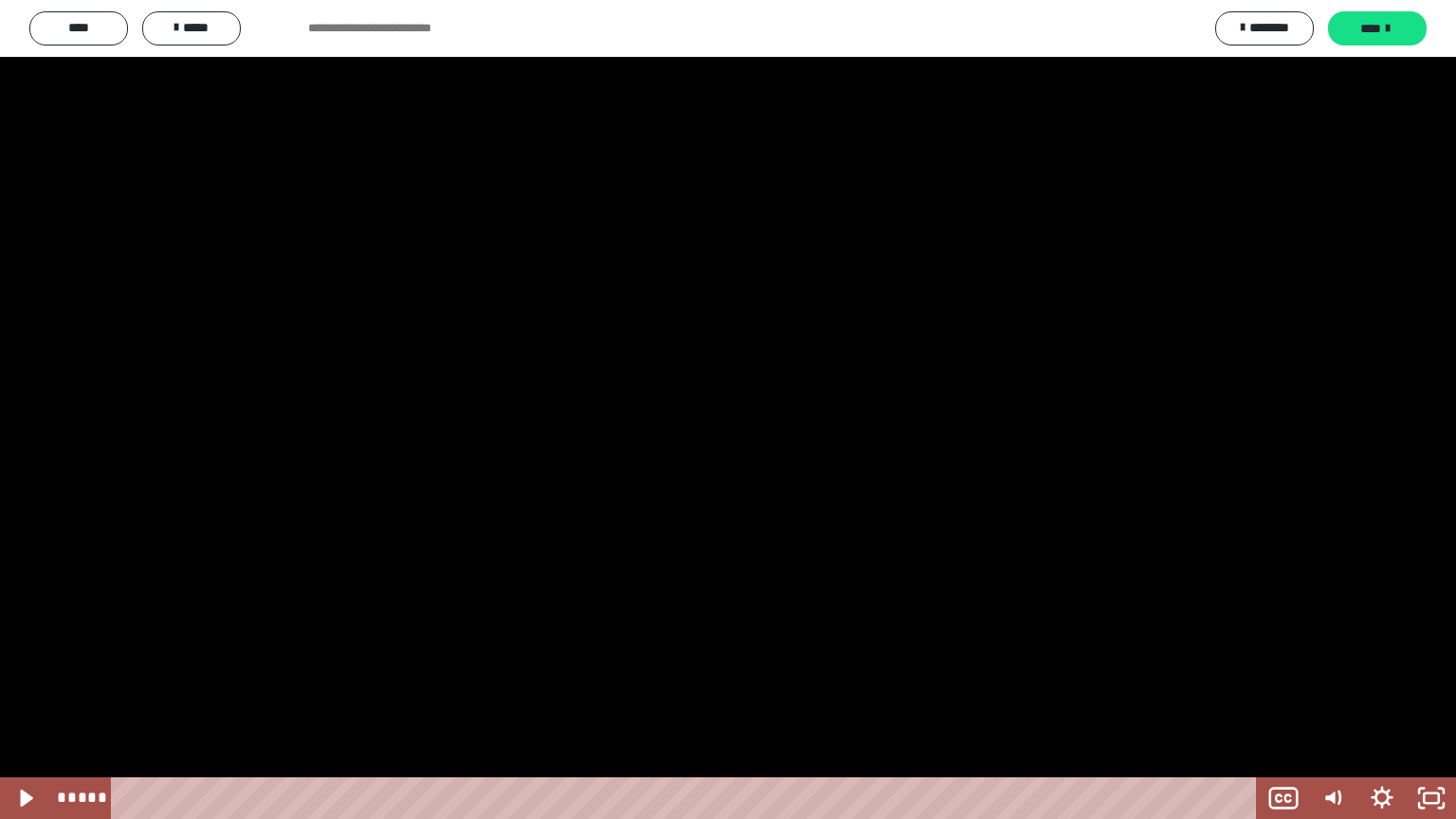 click at bounding box center (728, 410) 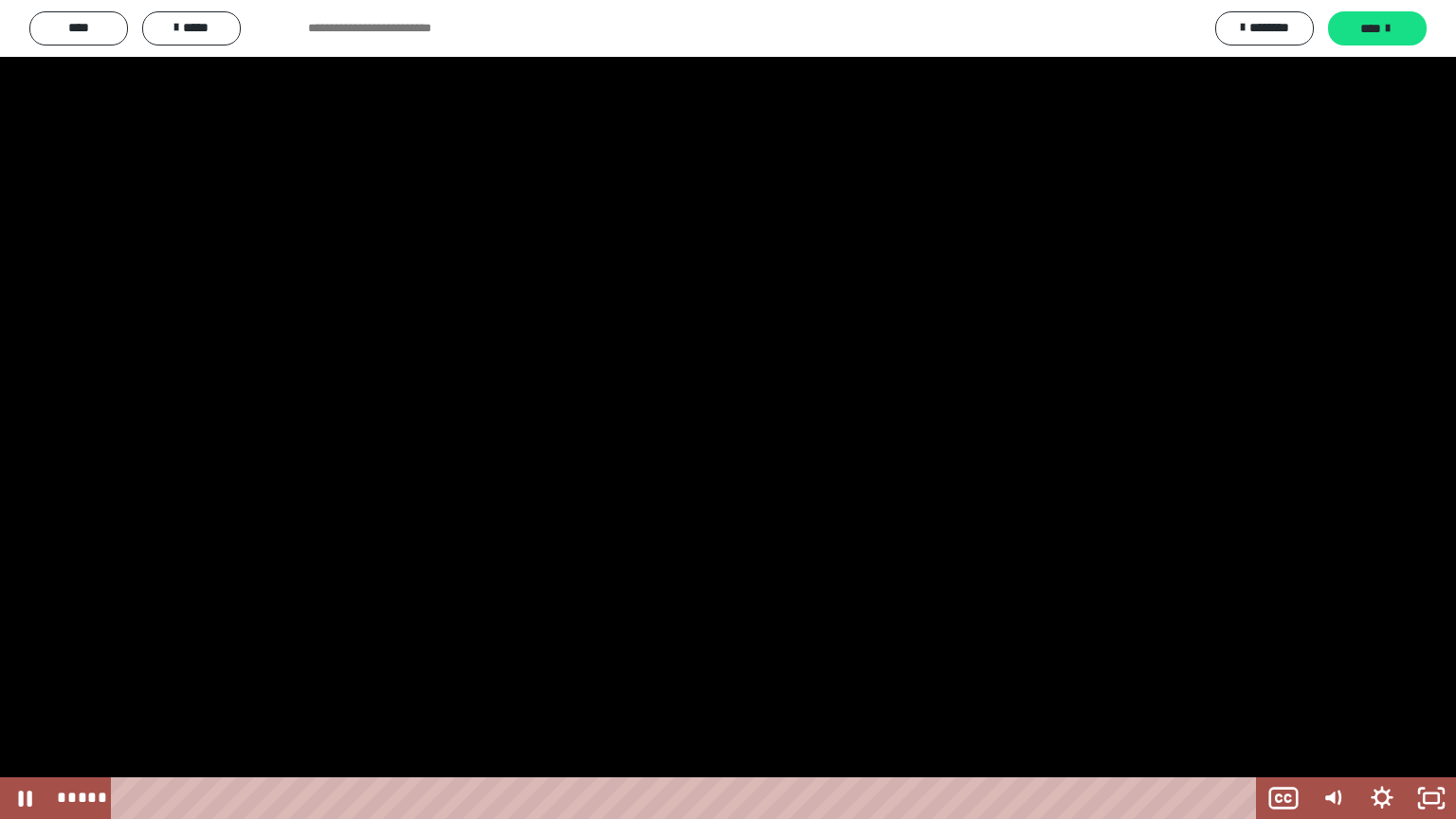 click at bounding box center (728, 410) 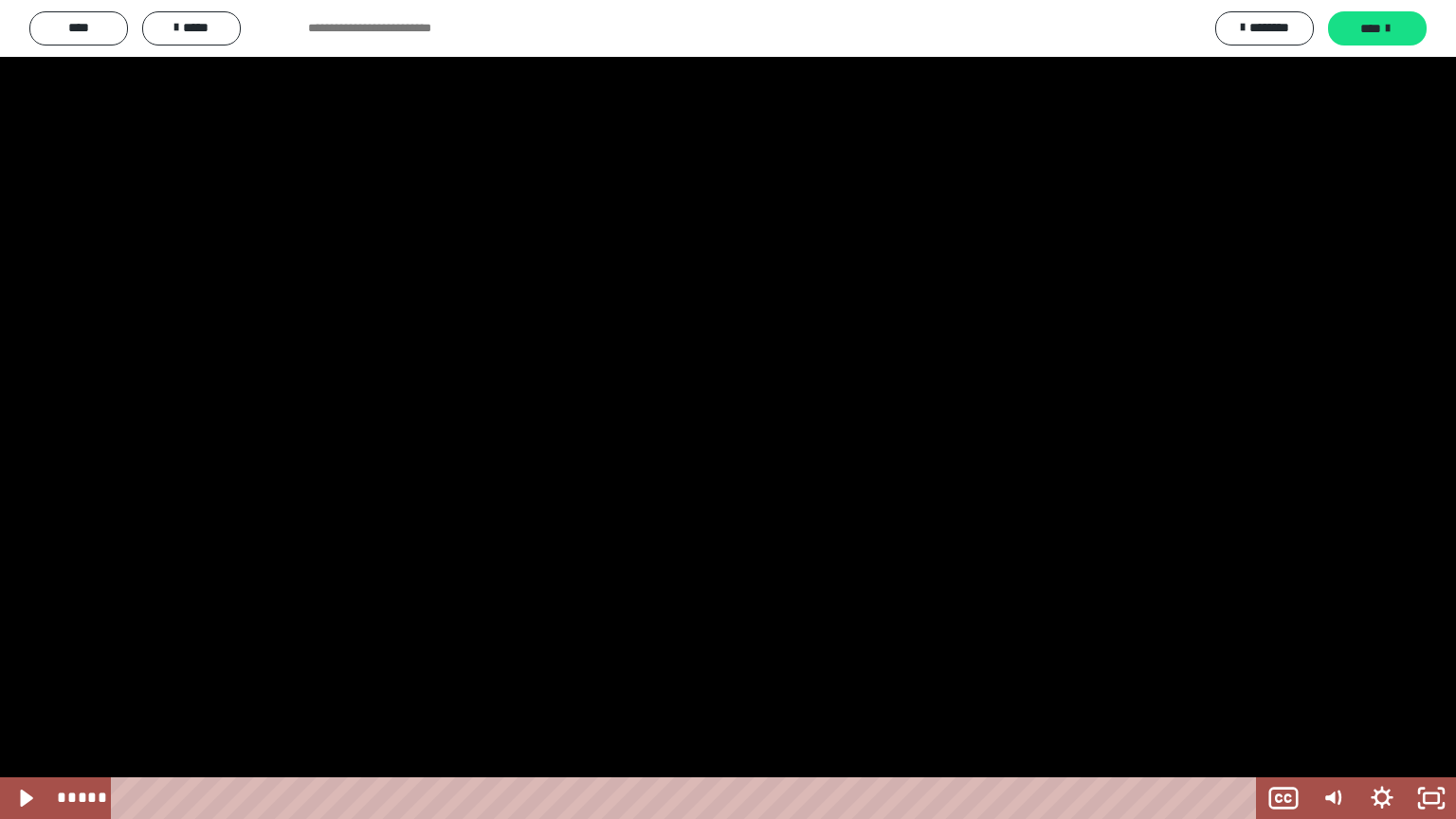 click at bounding box center (728, 410) 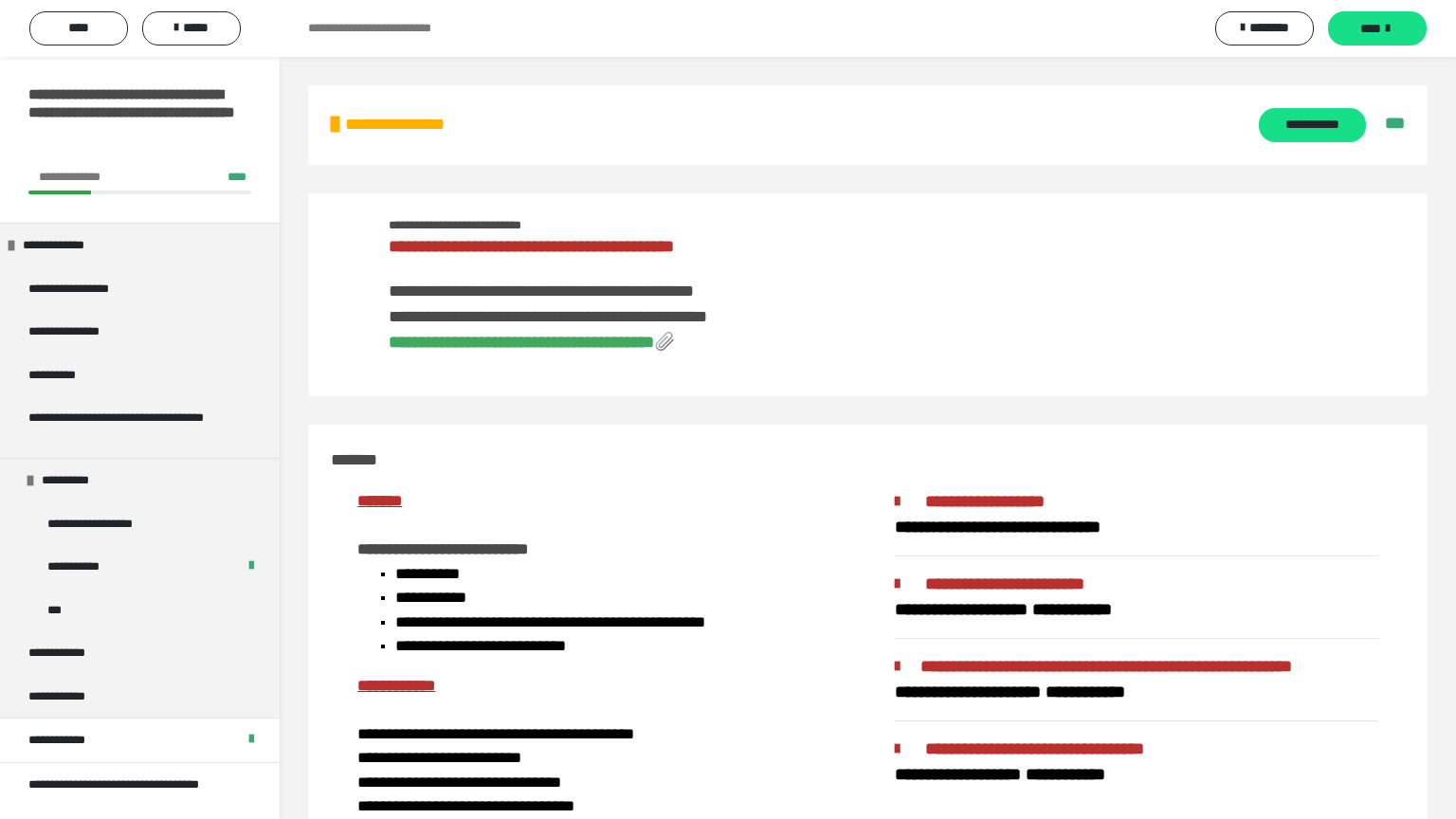 scroll, scrollTop: 1665, scrollLeft: 0, axis: vertical 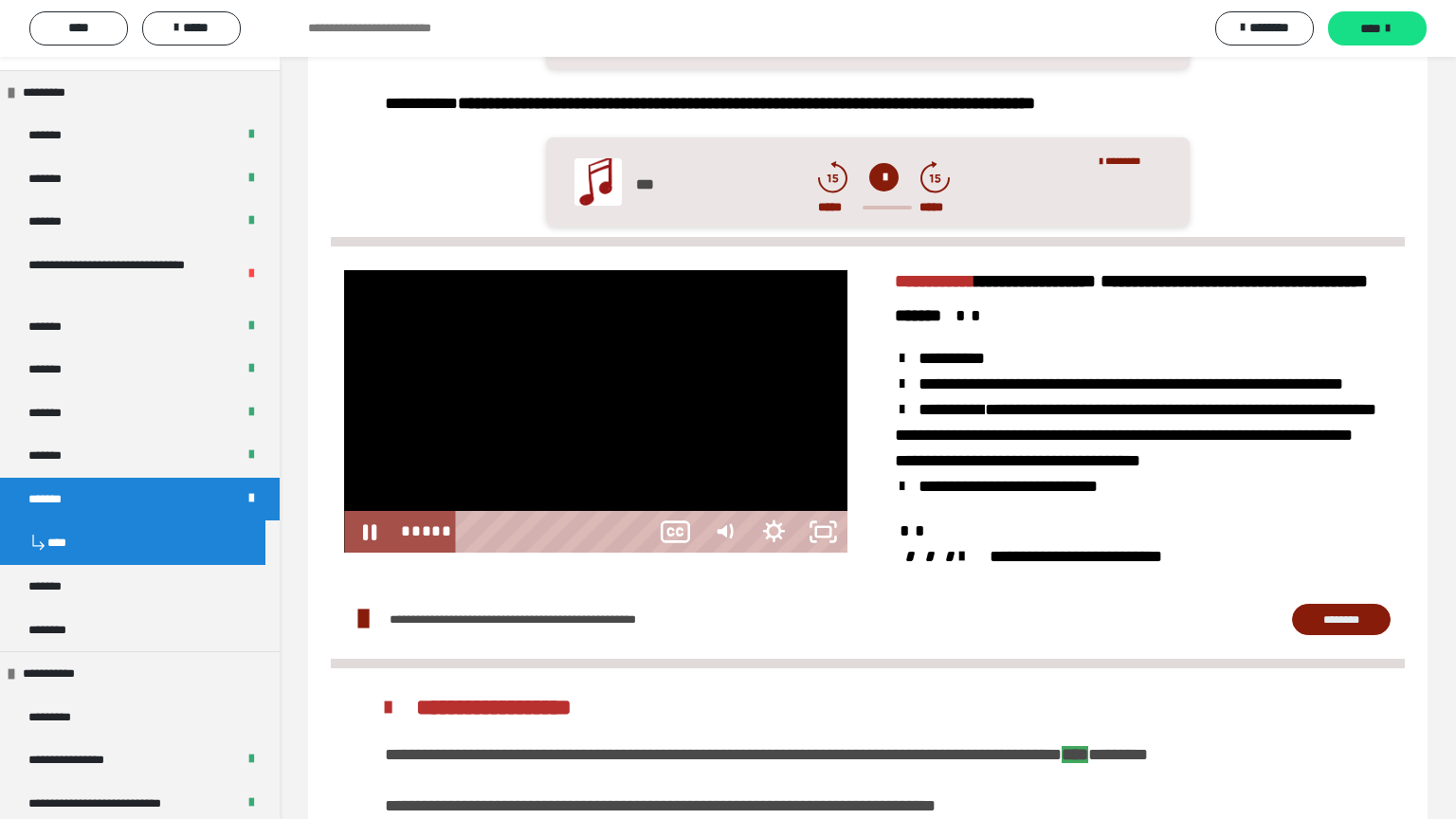 click at bounding box center (595, 411) 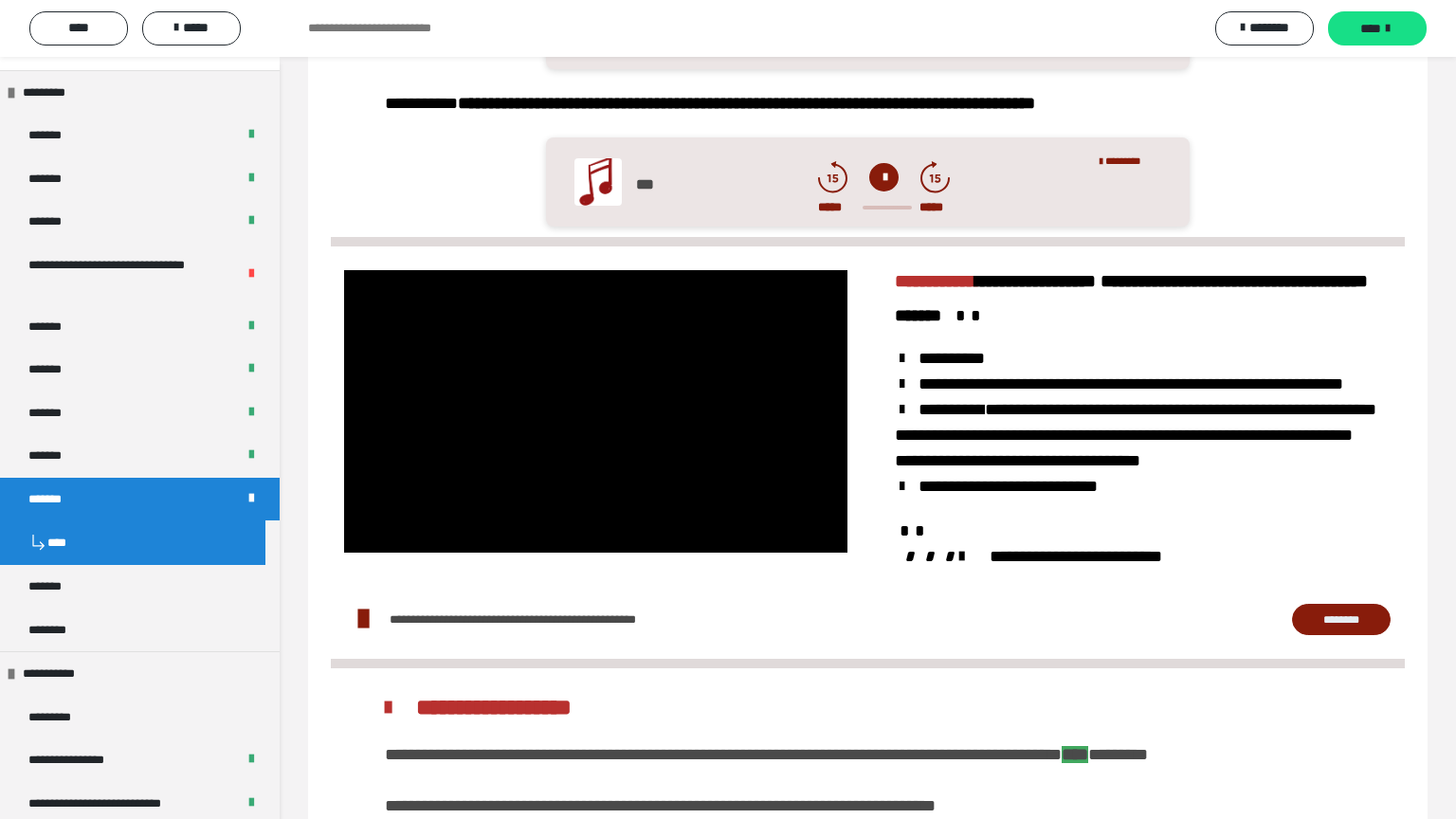 click at bounding box center [595, 411] 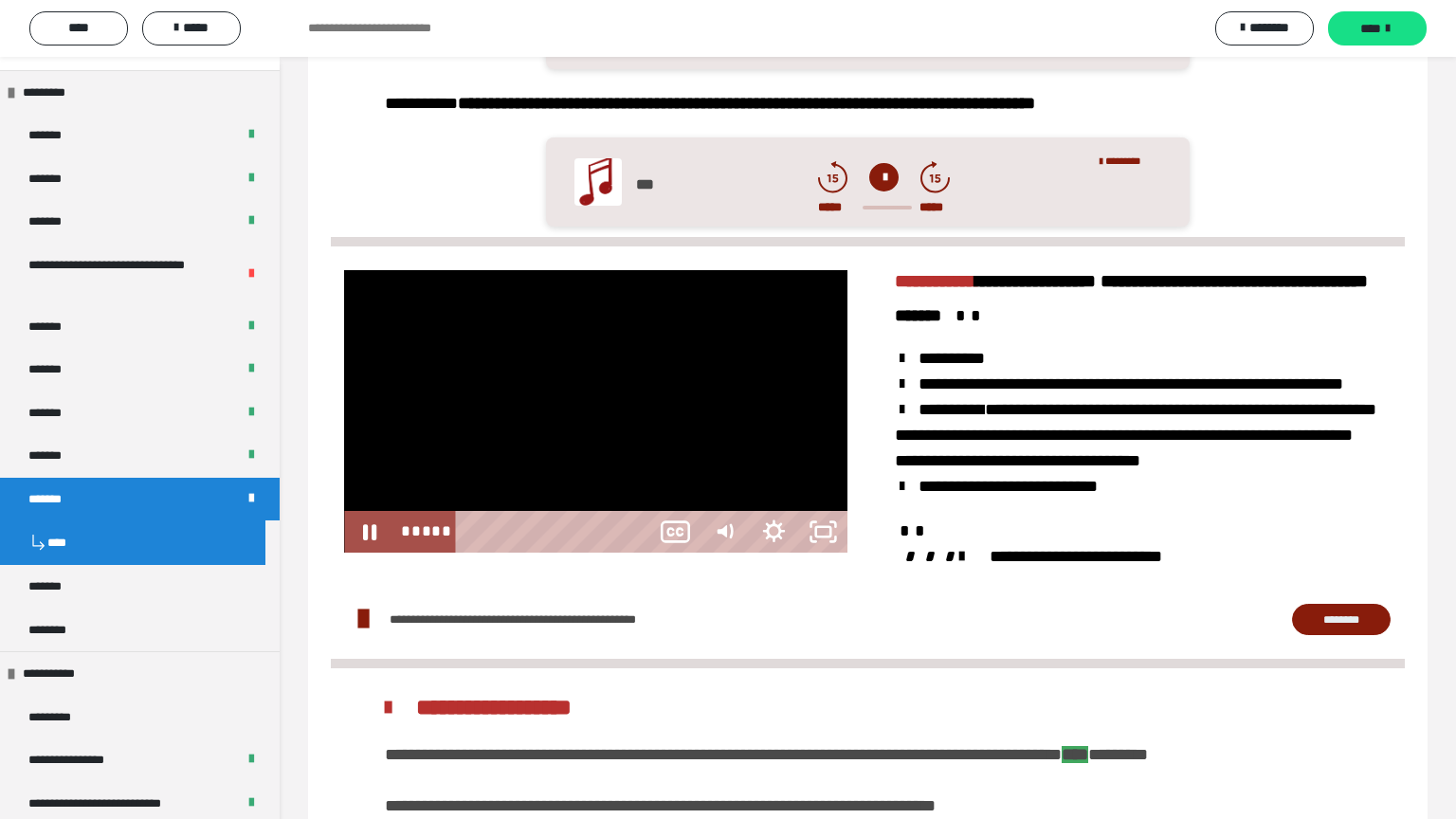 click at bounding box center (595, 411) 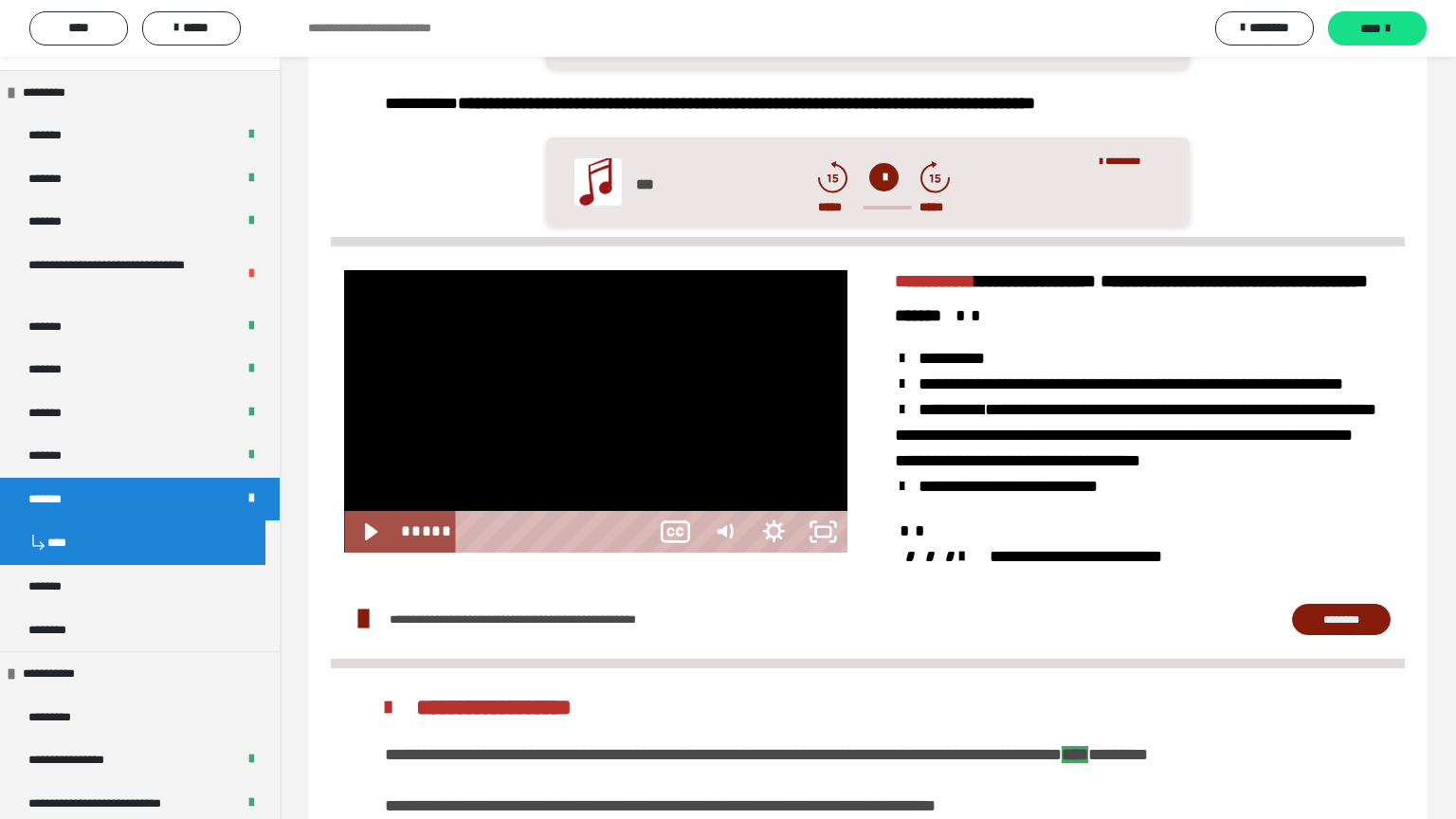 click at bounding box center [595, 411] 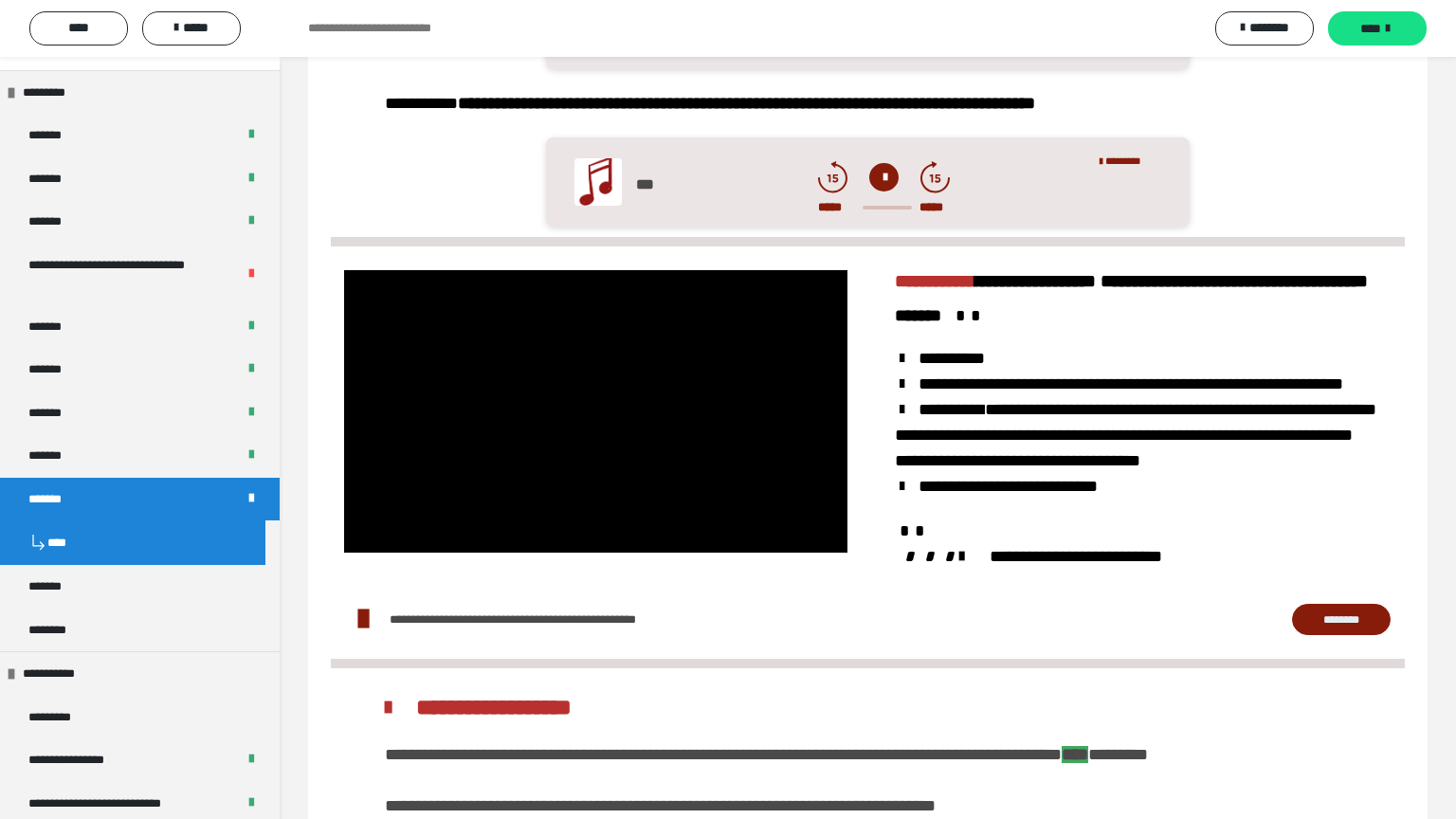 click at bounding box center (595, 411) 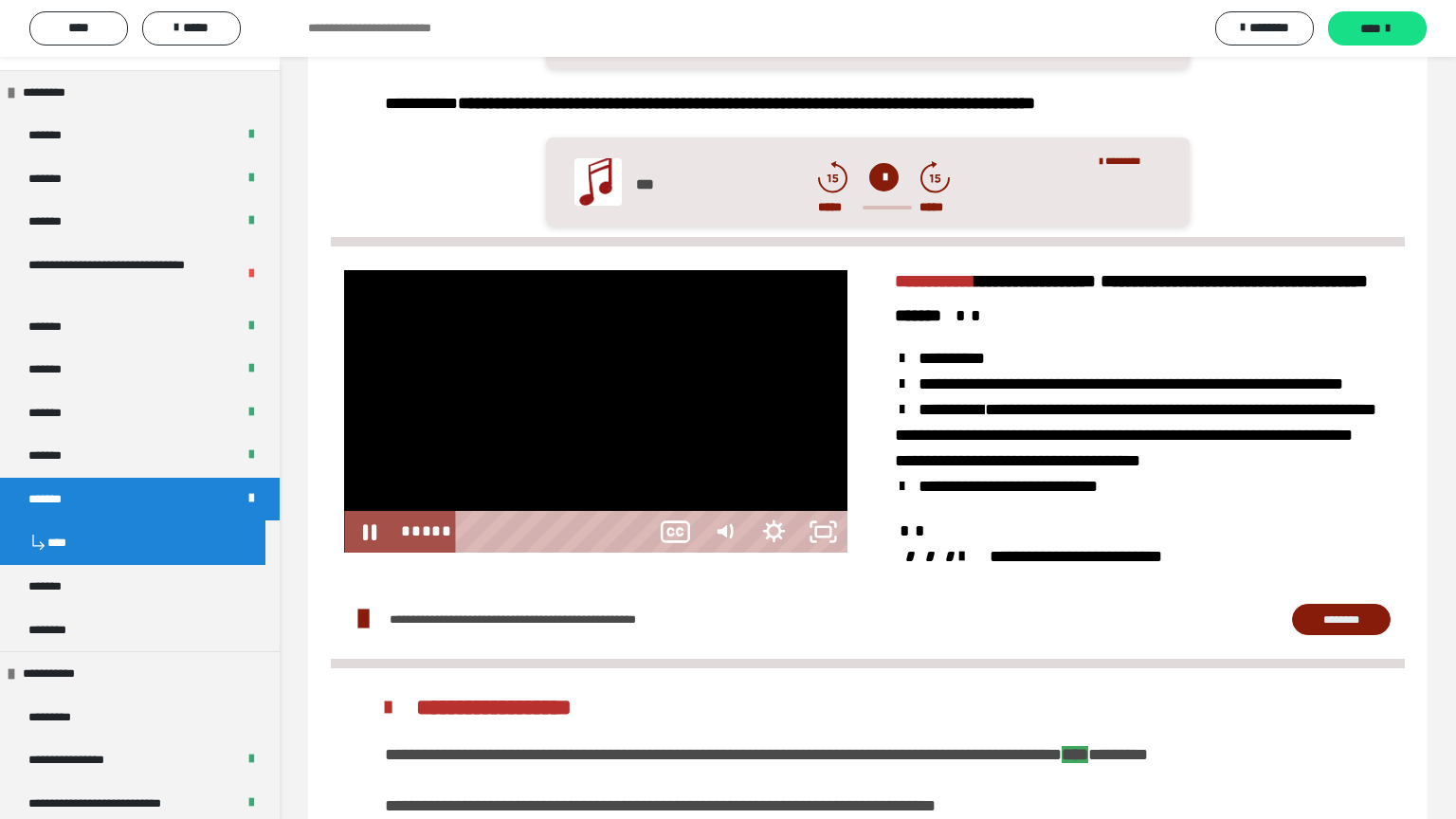 drag, startPoint x: 1180, startPoint y: 341, endPoint x: 1166, endPoint y: 352, distance: 17.804494 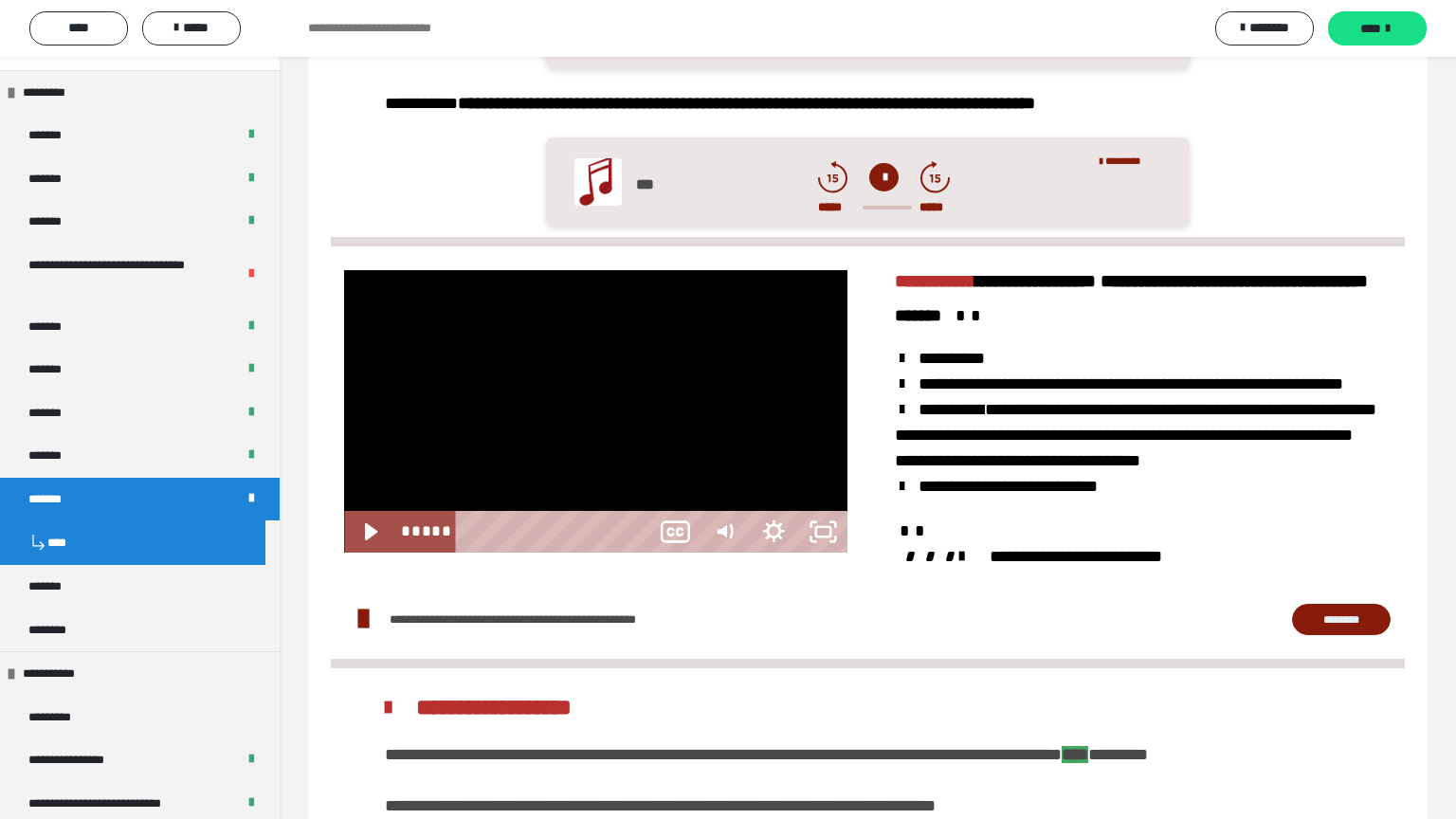 click at bounding box center [595, 411] 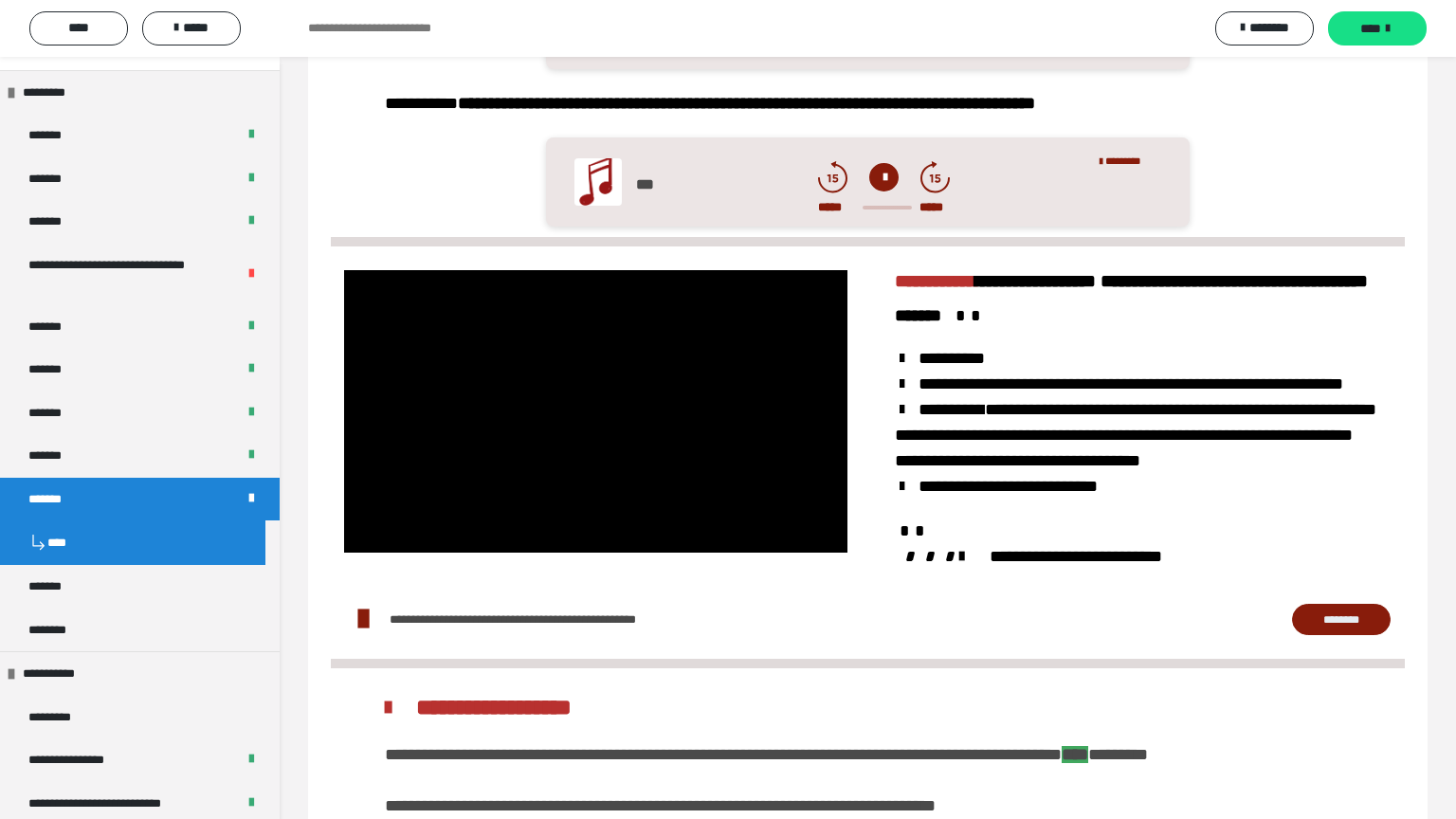 click at bounding box center [595, 411] 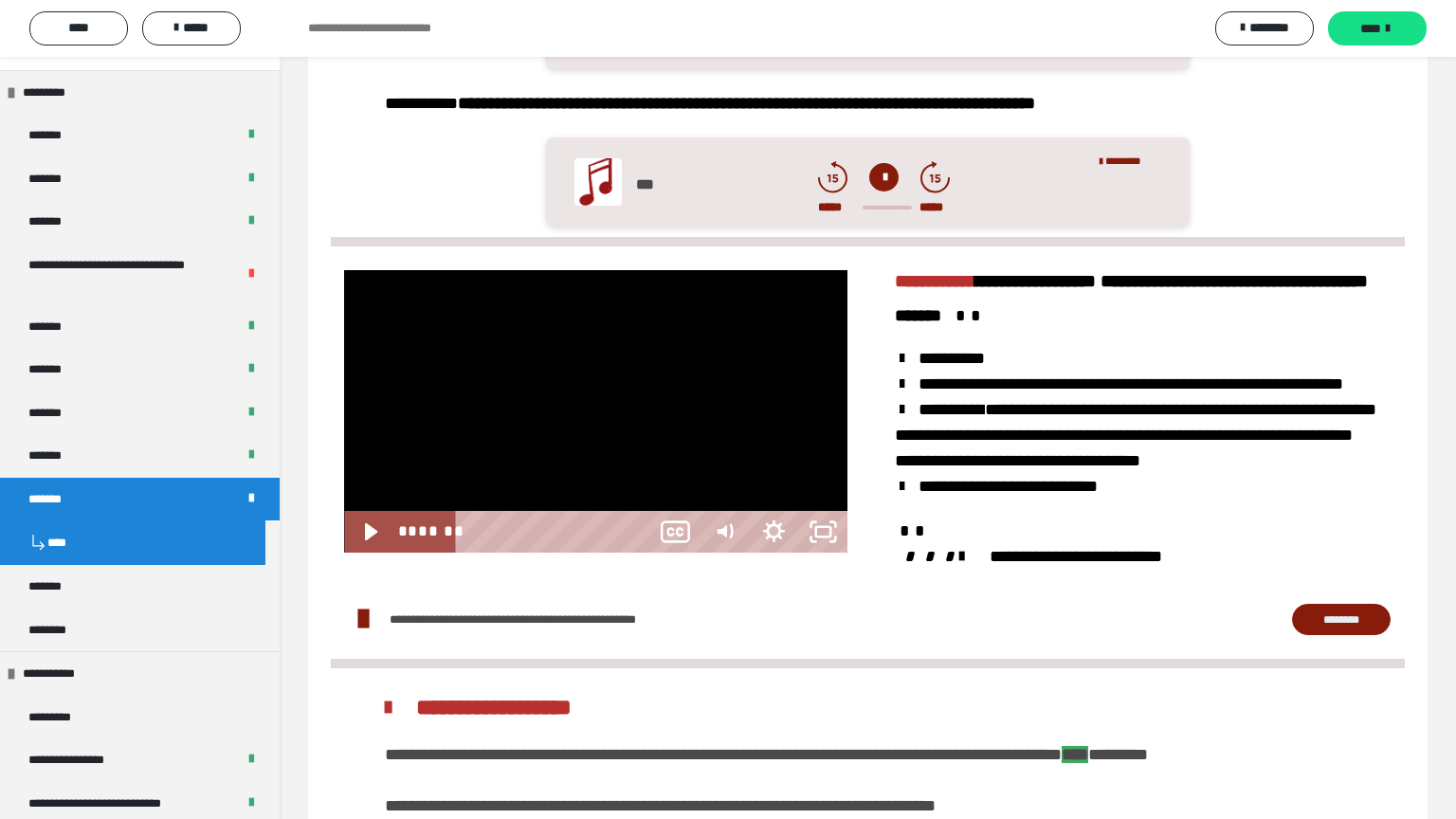 click at bounding box center (595, 411) 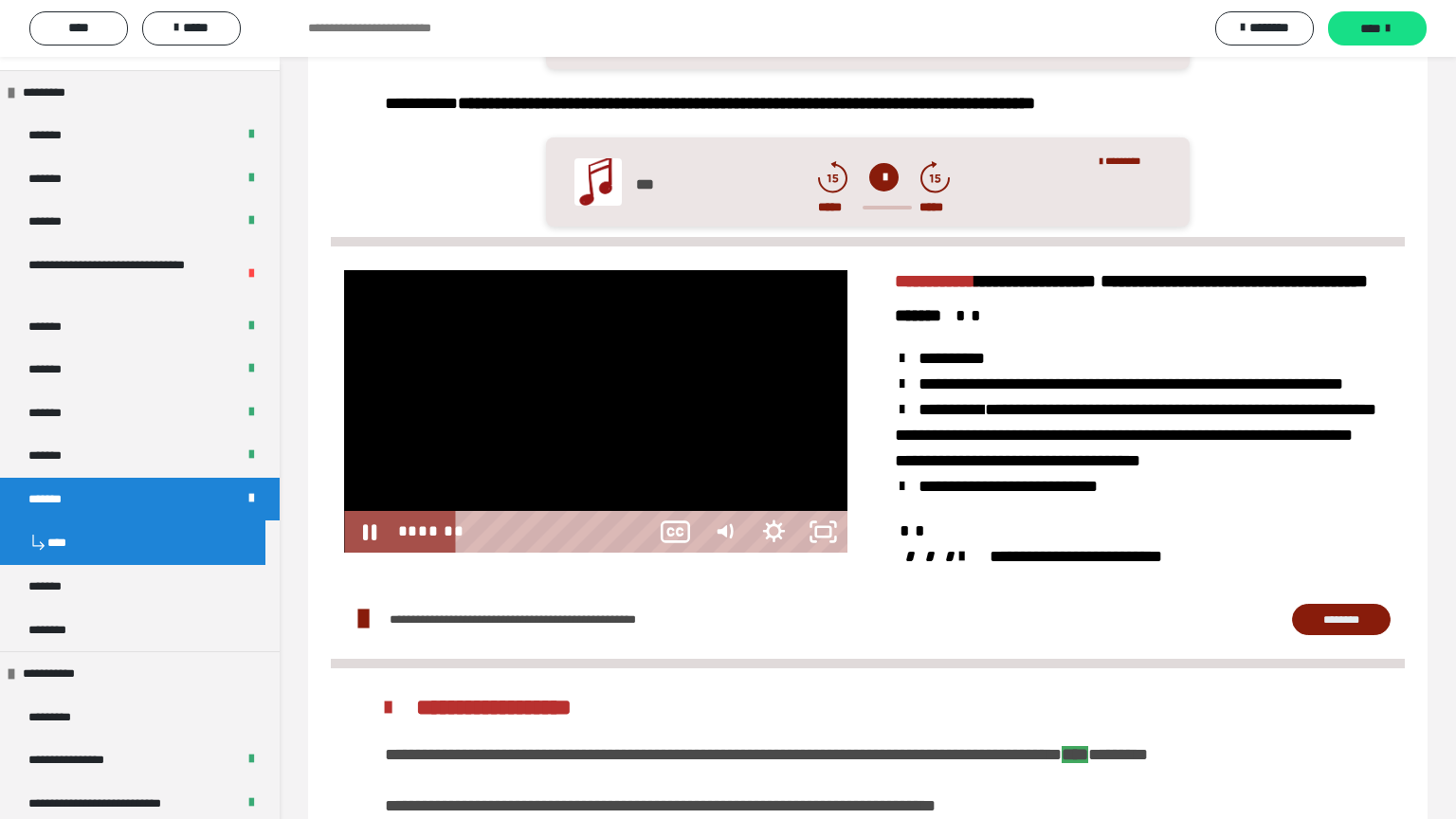 click at bounding box center [595, 411] 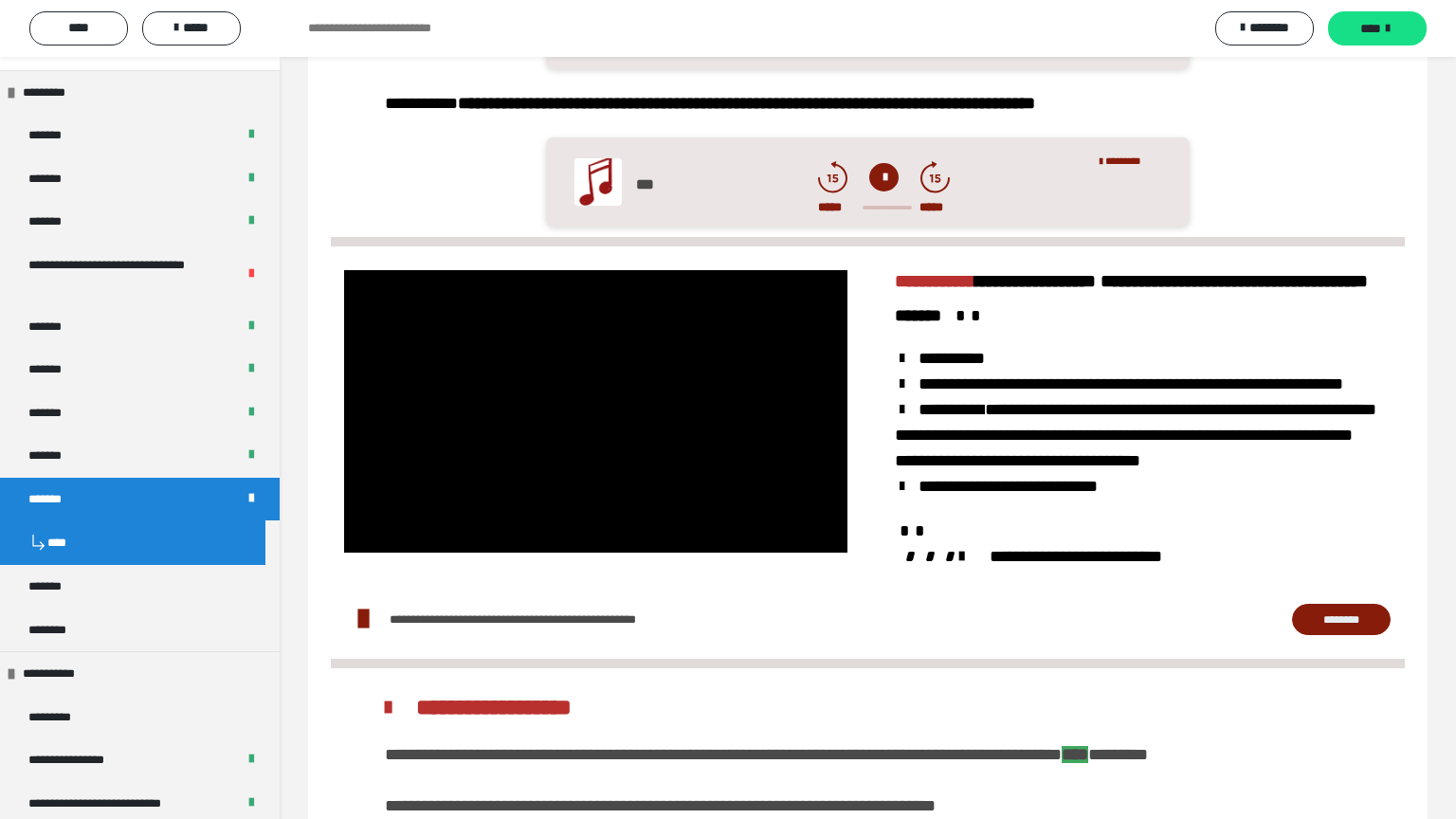 click at bounding box center (595, 411) 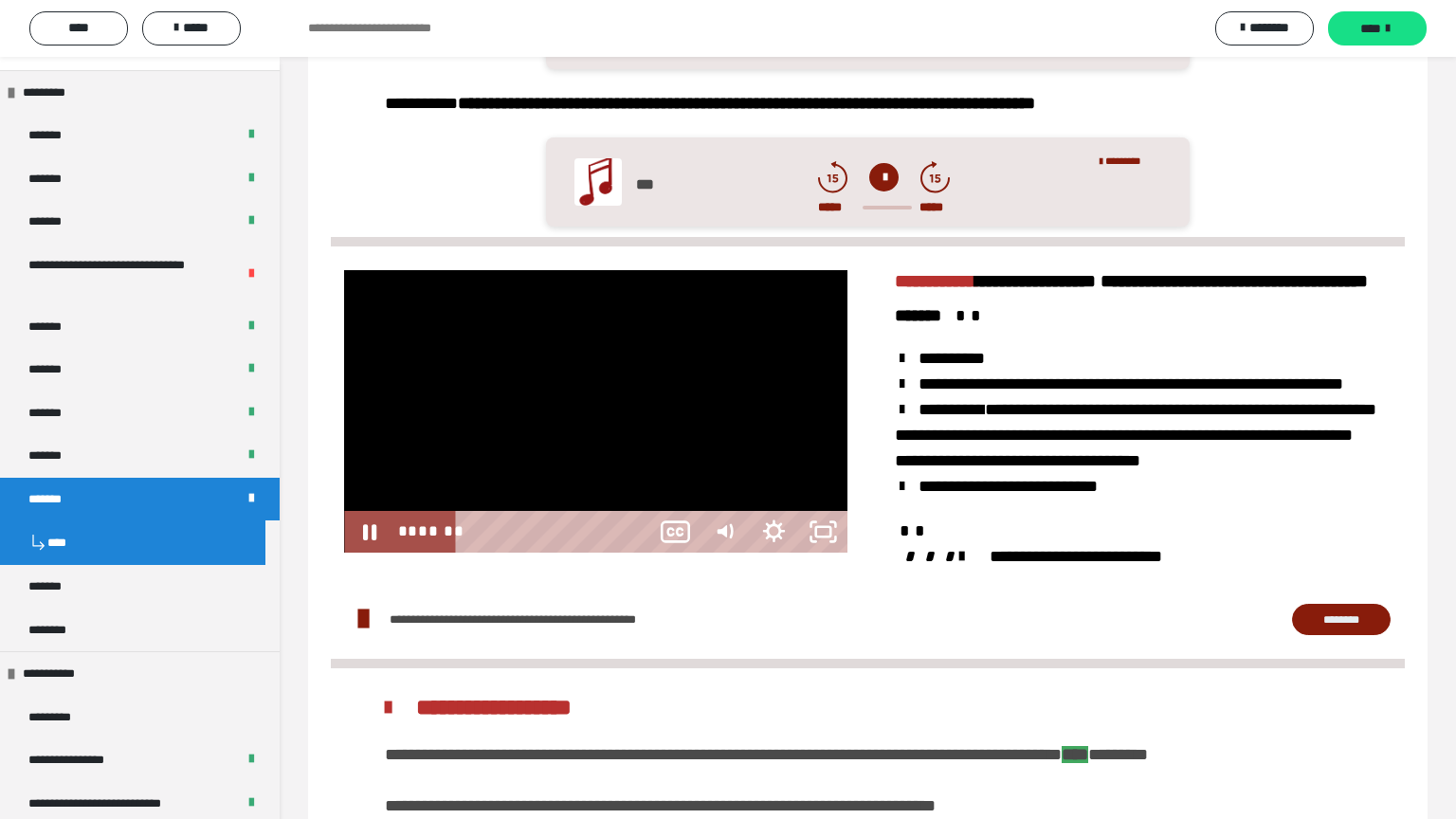 drag, startPoint x: 1108, startPoint y: 795, endPoint x: 1093, endPoint y: 797, distance: 15.132746 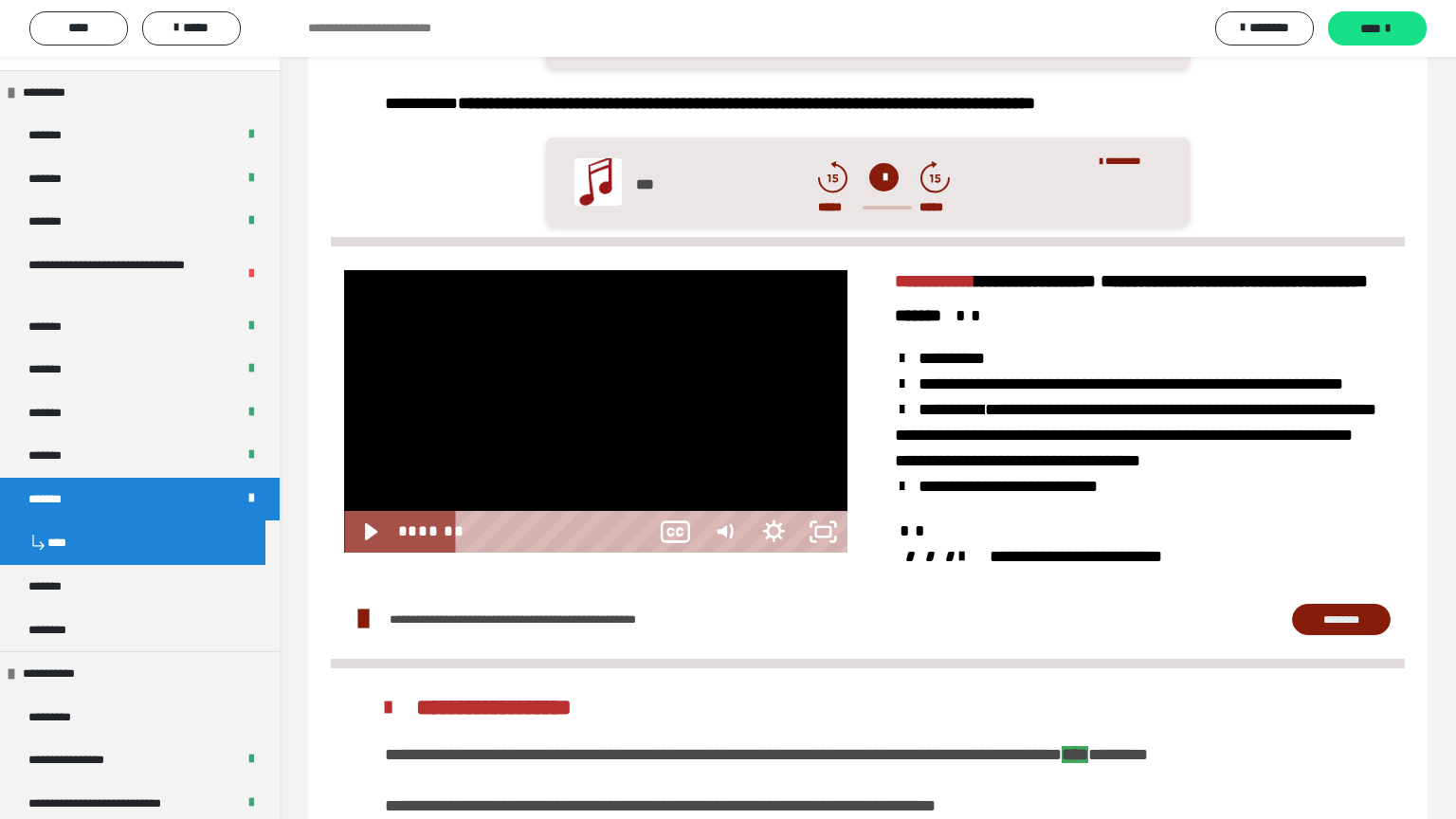 click at bounding box center (595, 411) 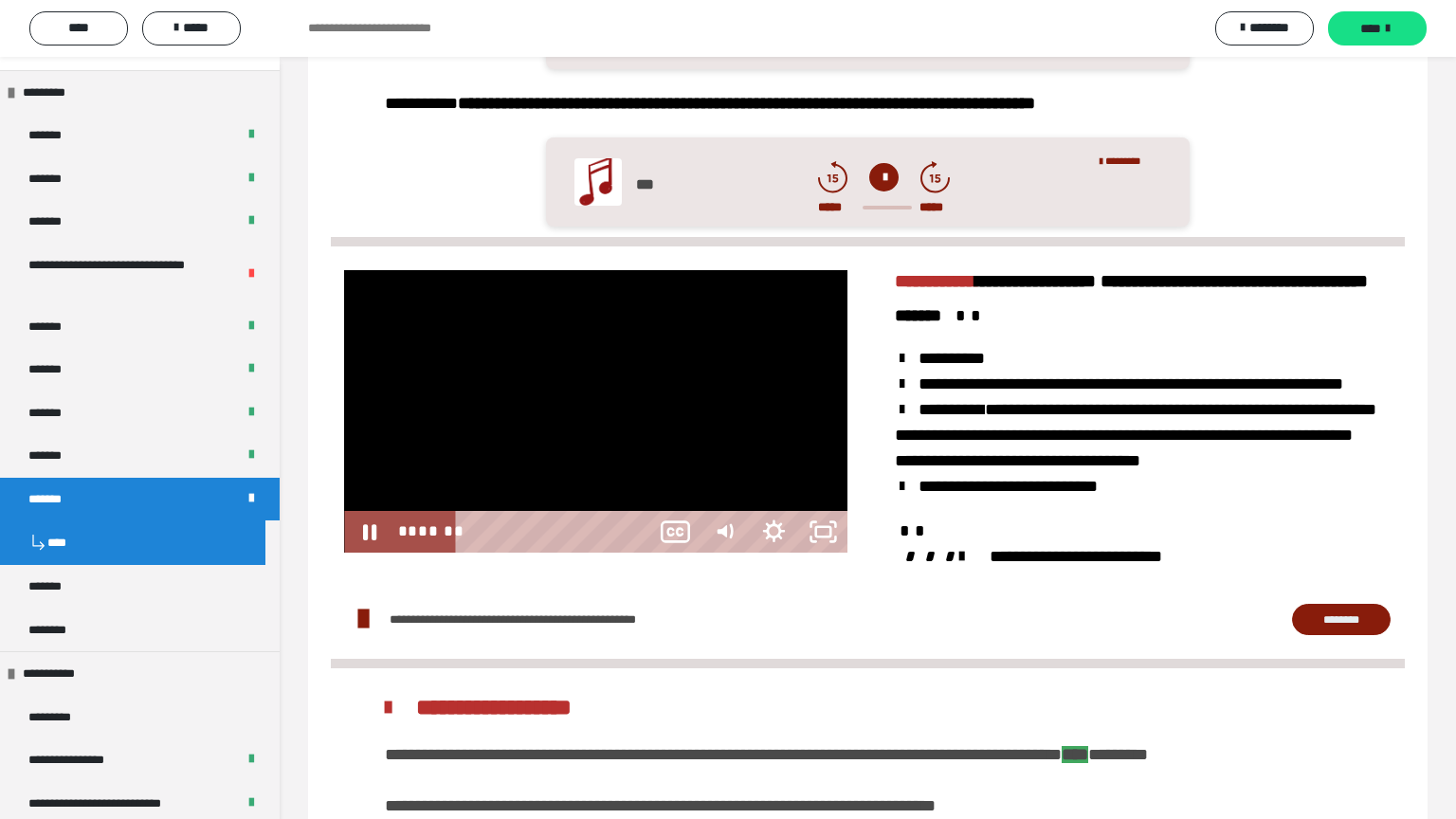 click at bounding box center [595, 411] 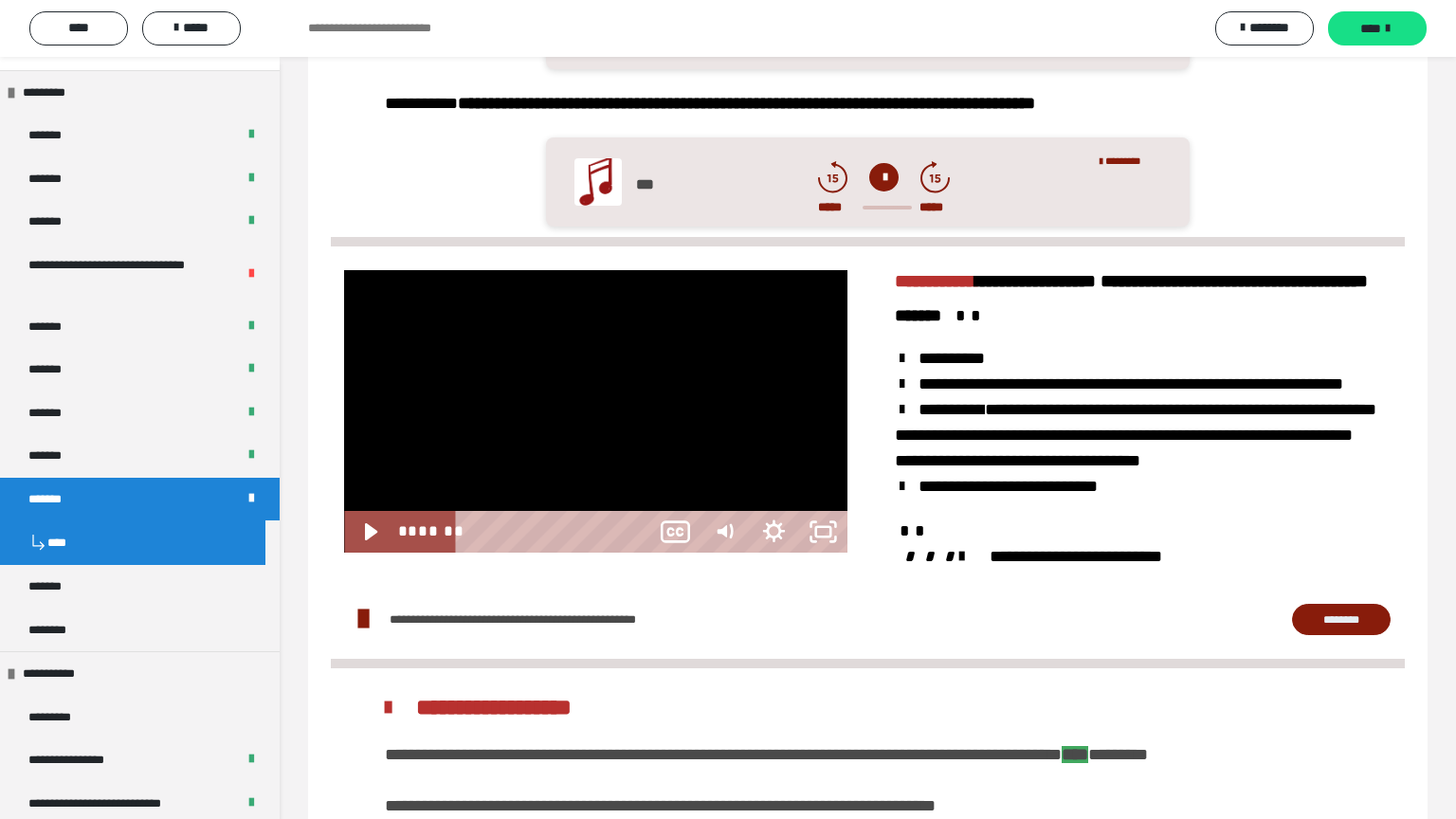 click at bounding box center (1435, 532) 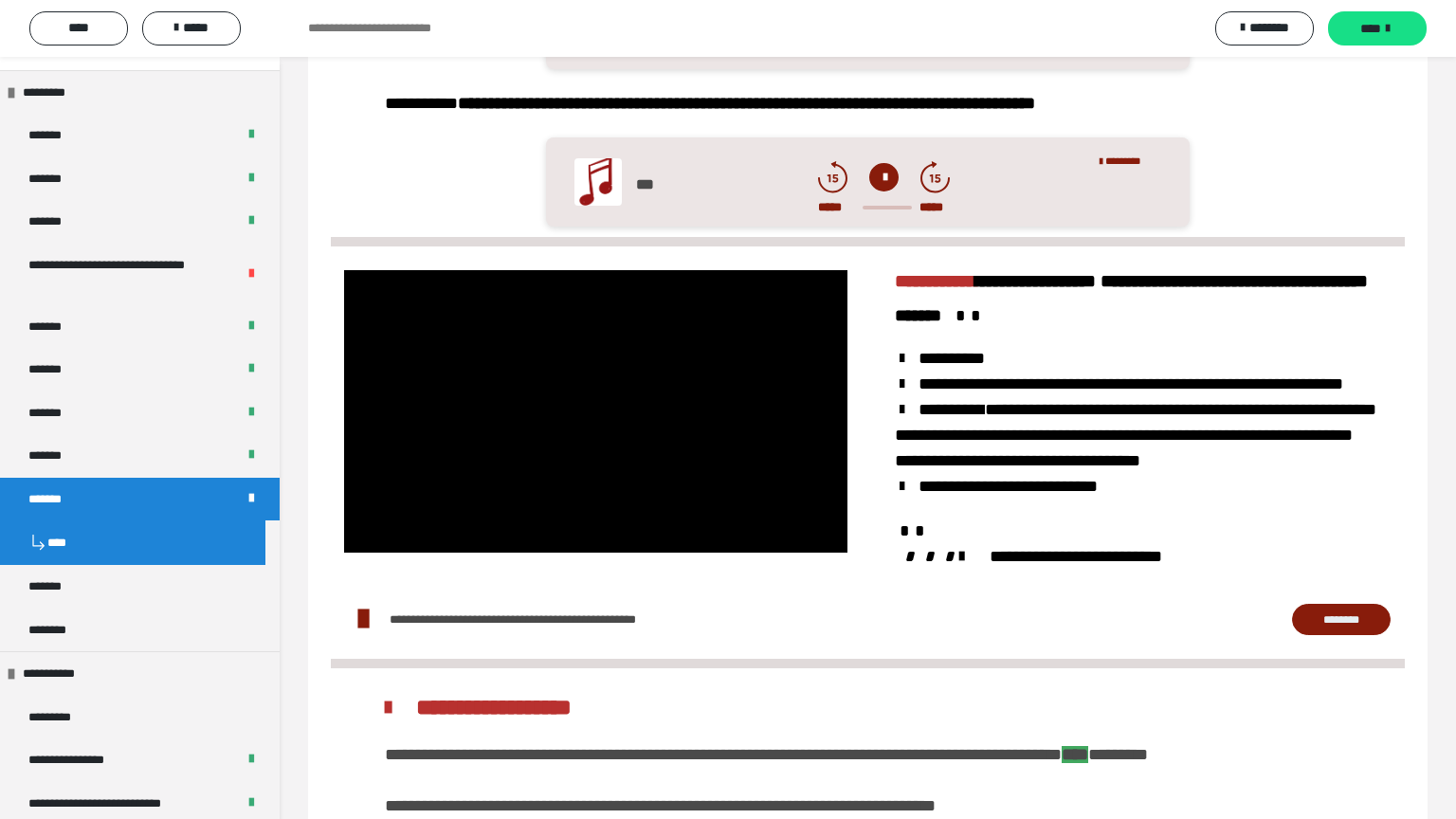 click at bounding box center (595, 411) 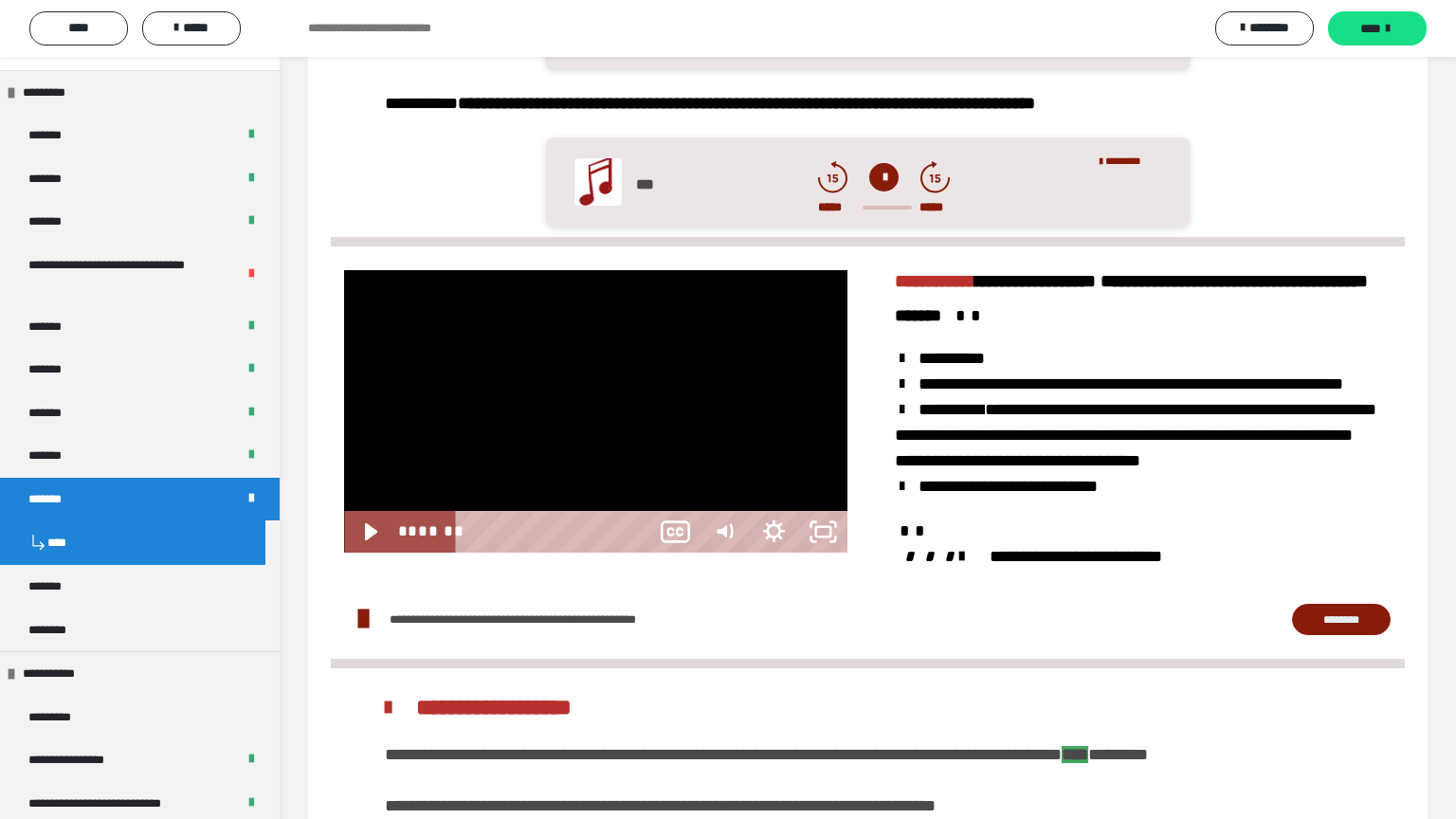 click at bounding box center (595, 411) 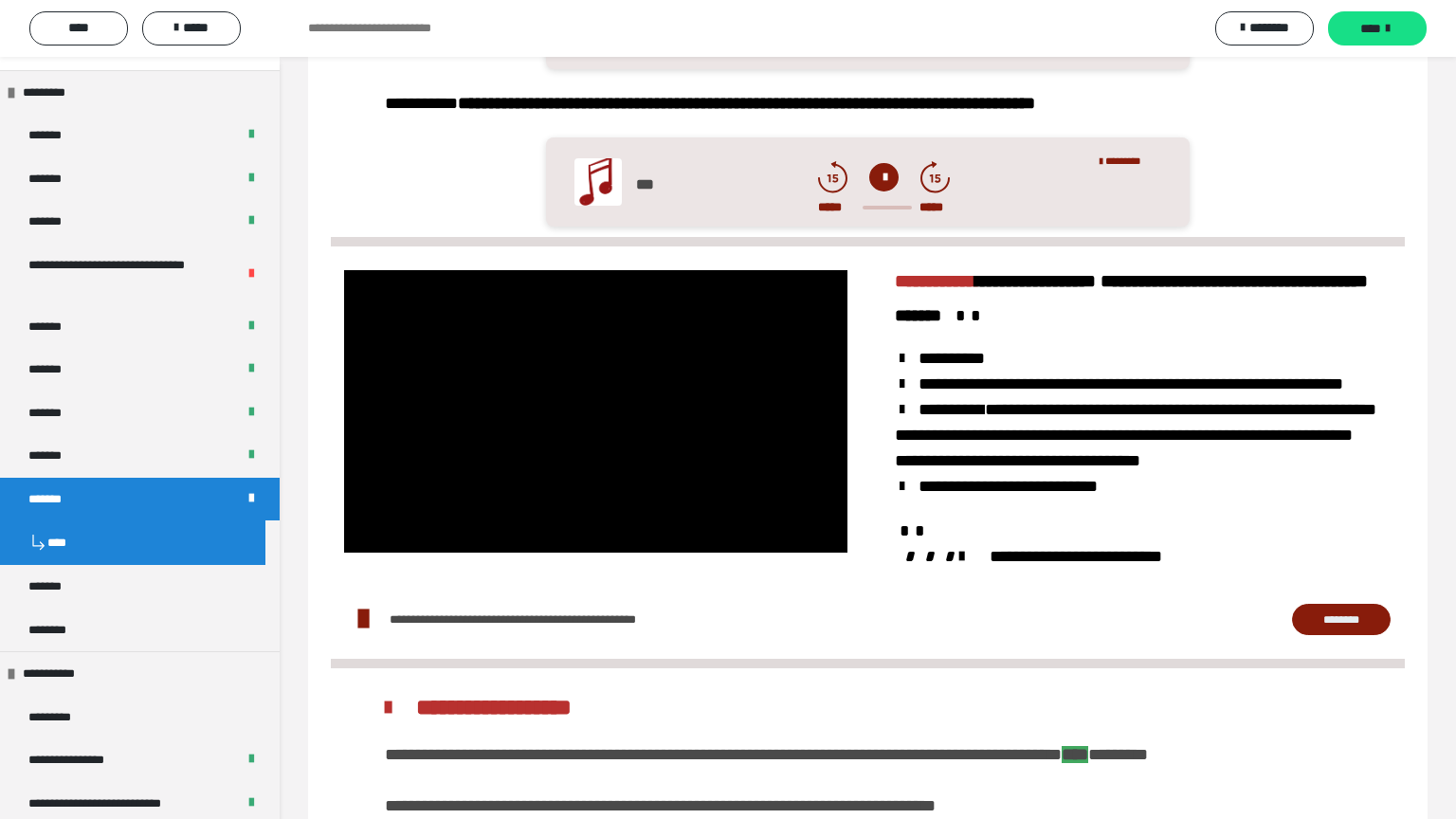 click at bounding box center (595, 411) 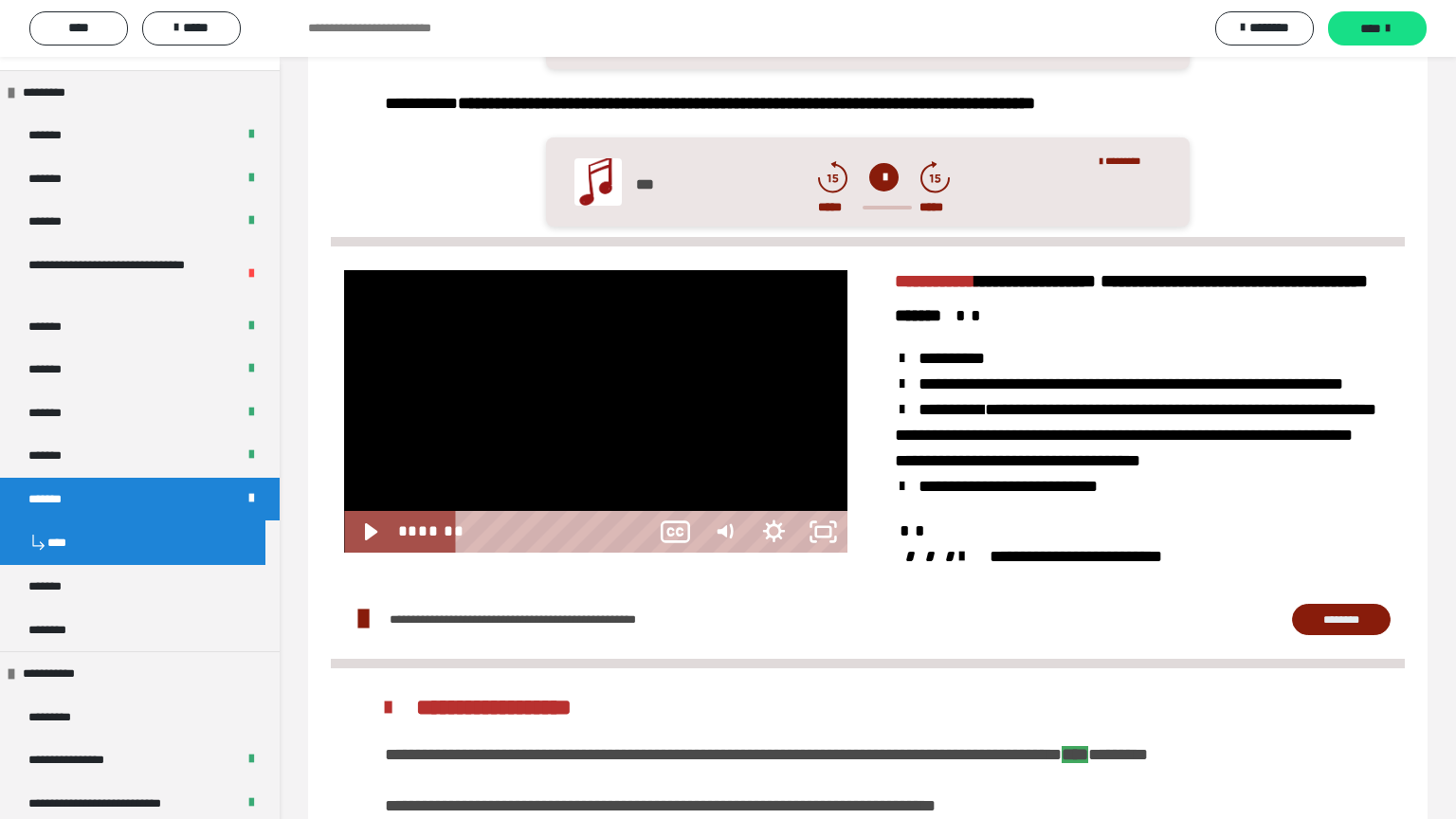 click at bounding box center (1438, 532) 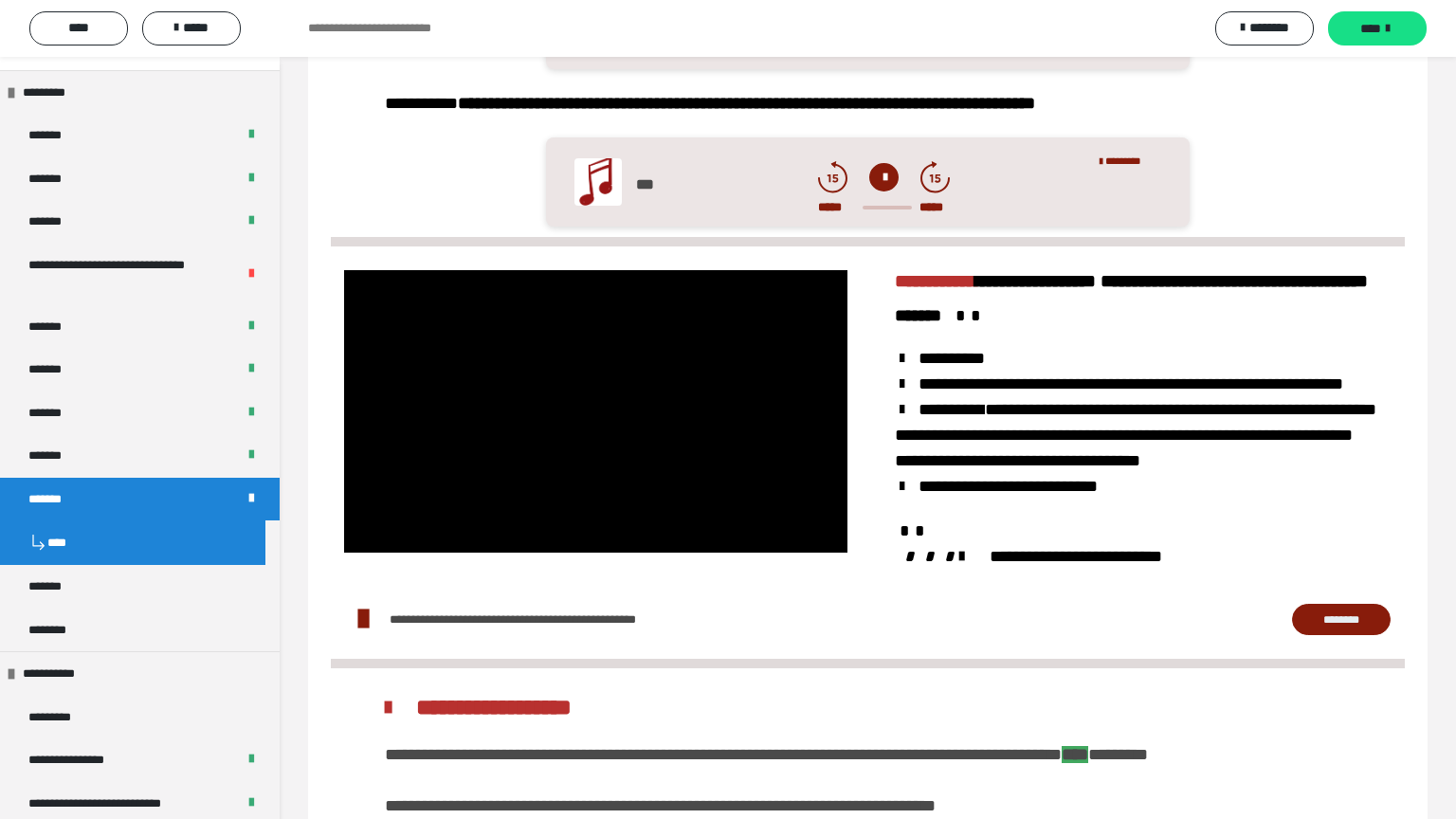 click at bounding box center (595, 411) 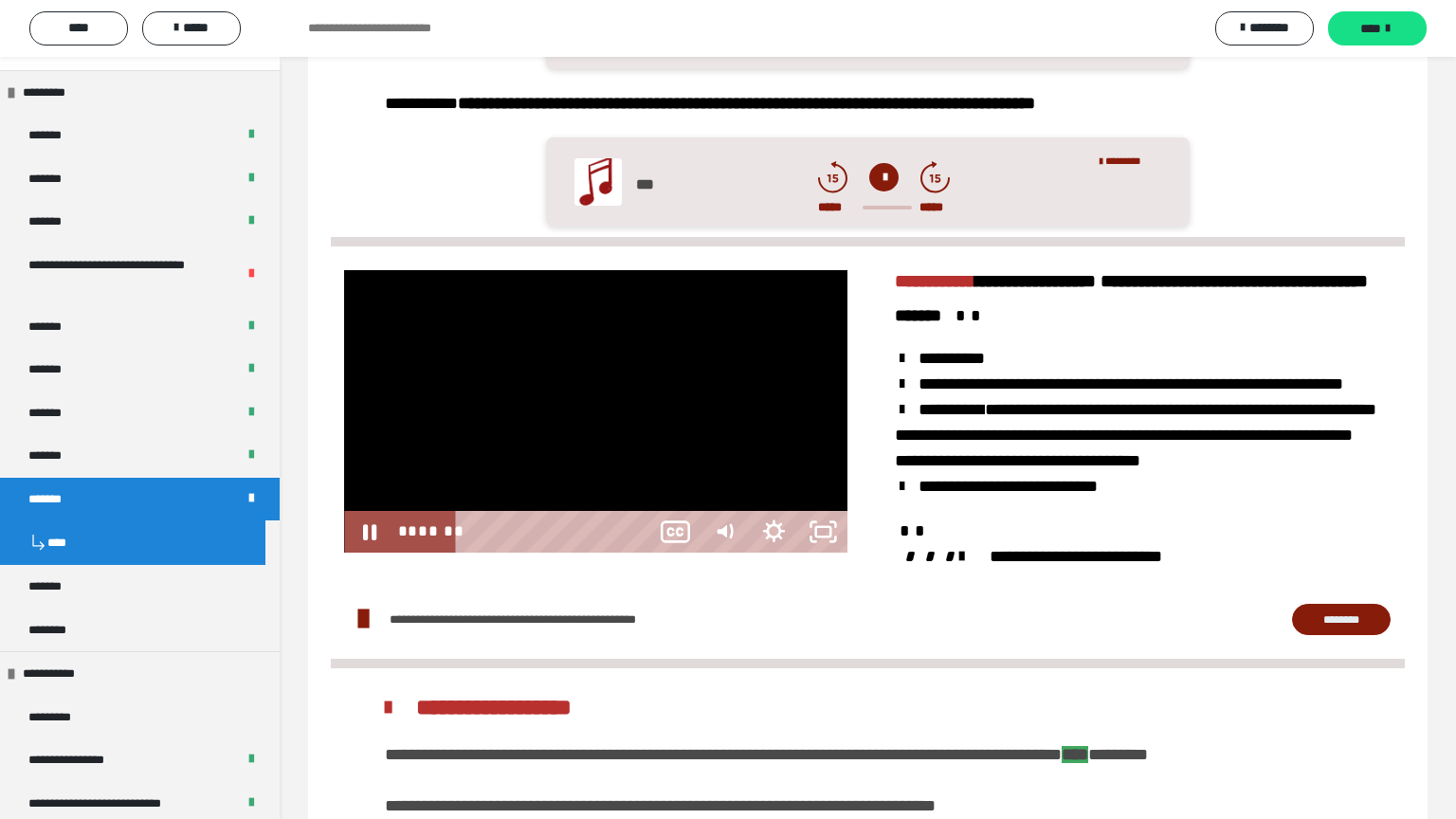 click at bounding box center [595, 411] 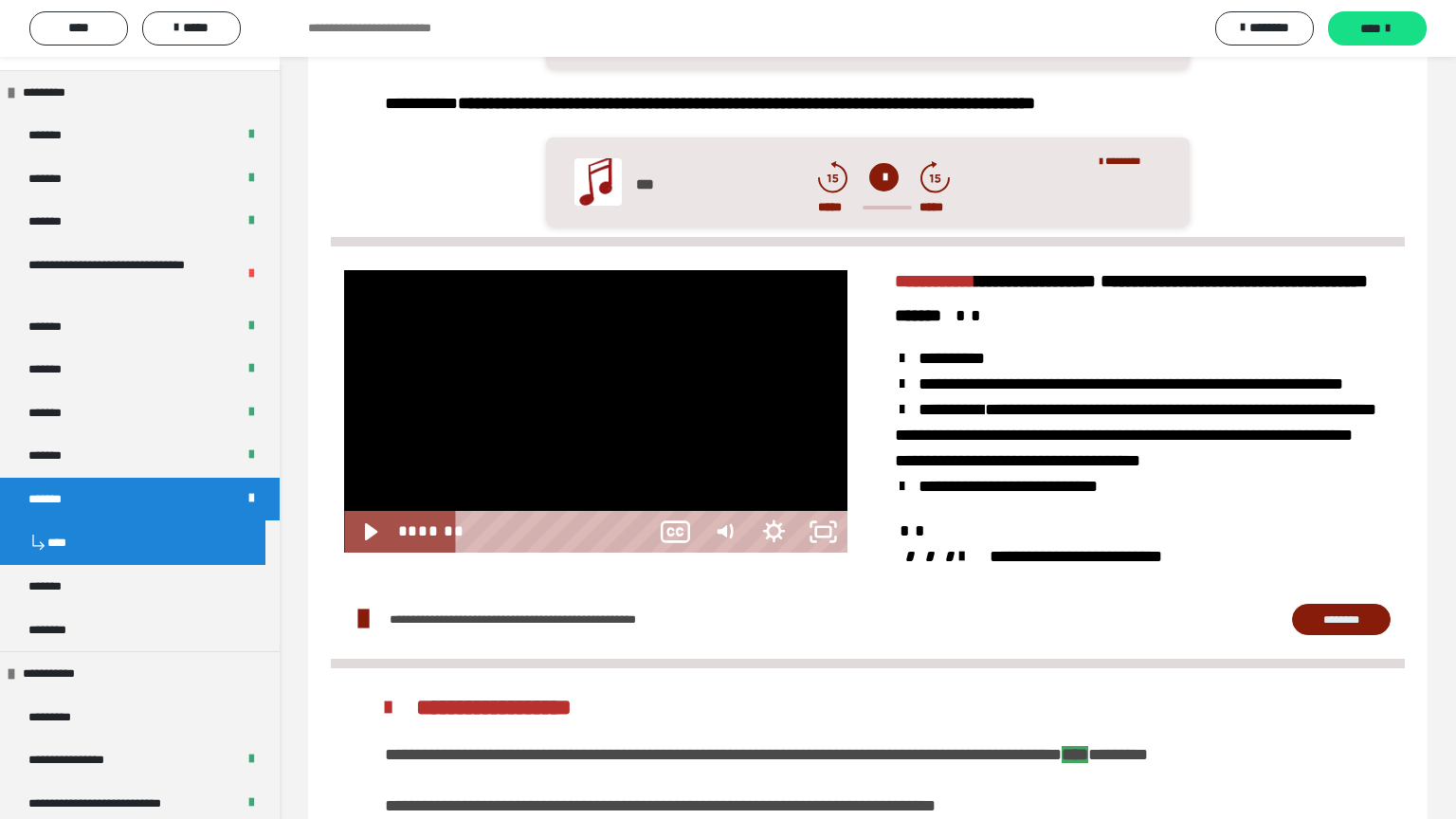 click at bounding box center [595, 411] 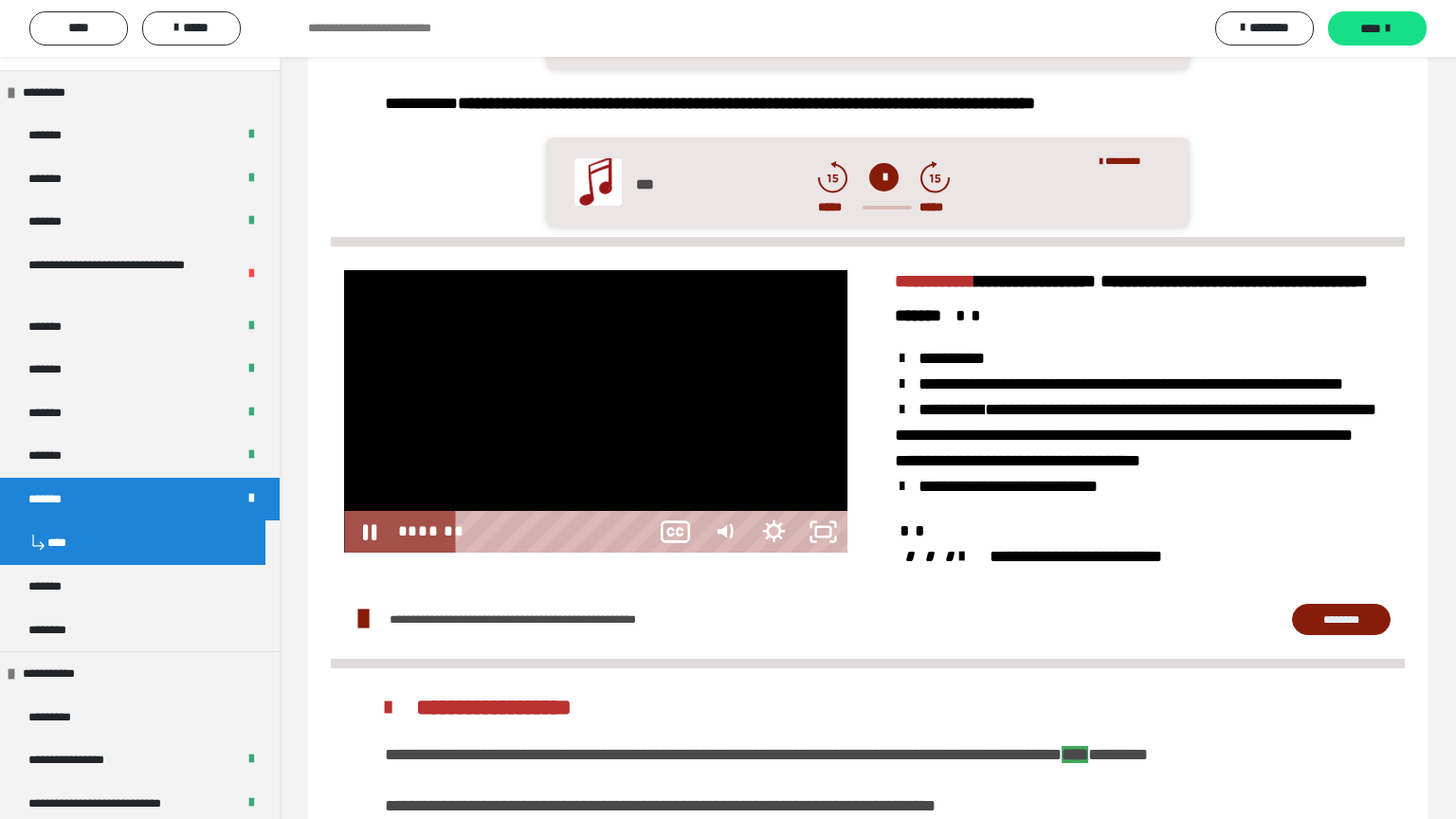 click at bounding box center (595, 411) 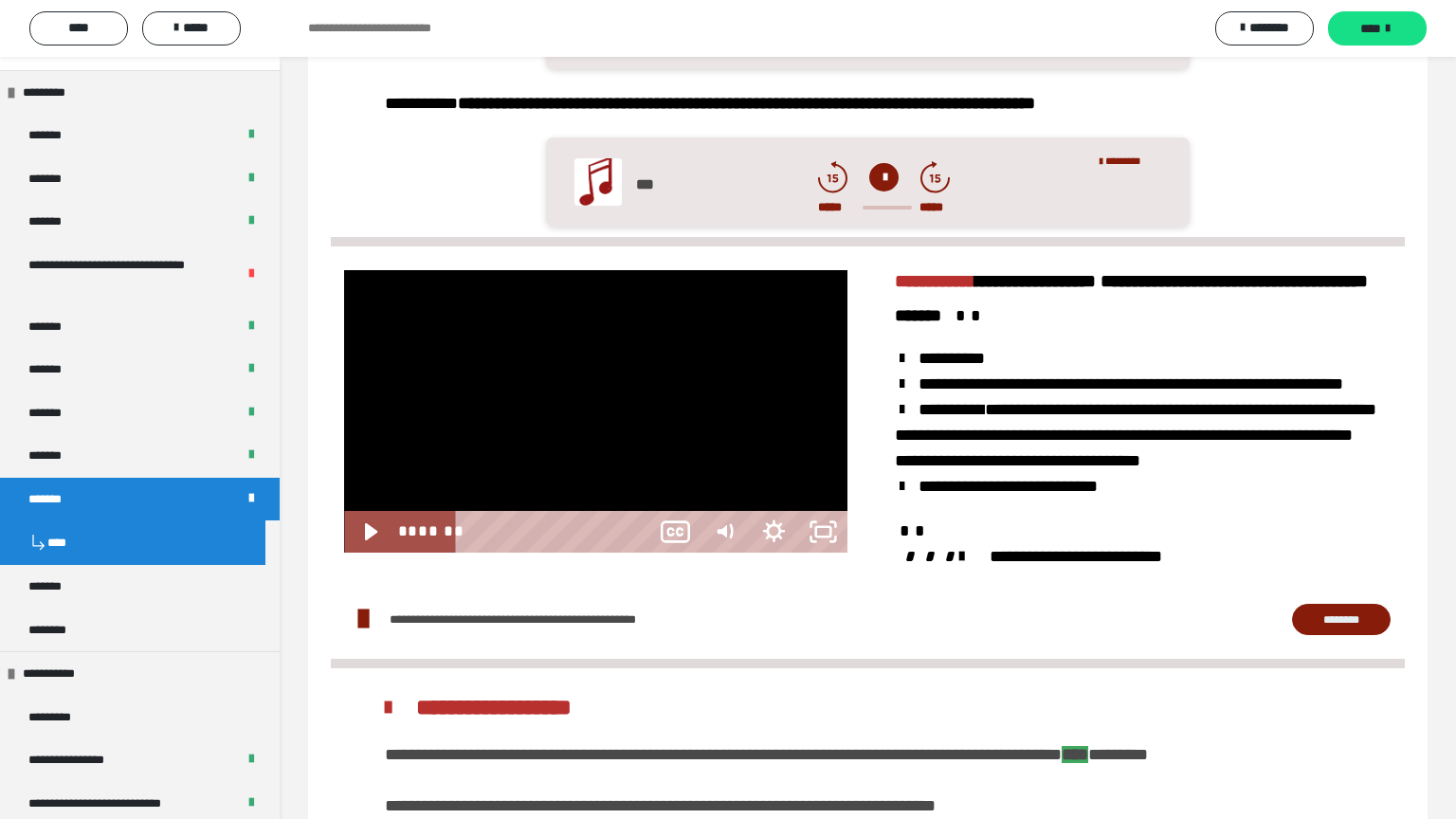 click at bounding box center (595, 411) 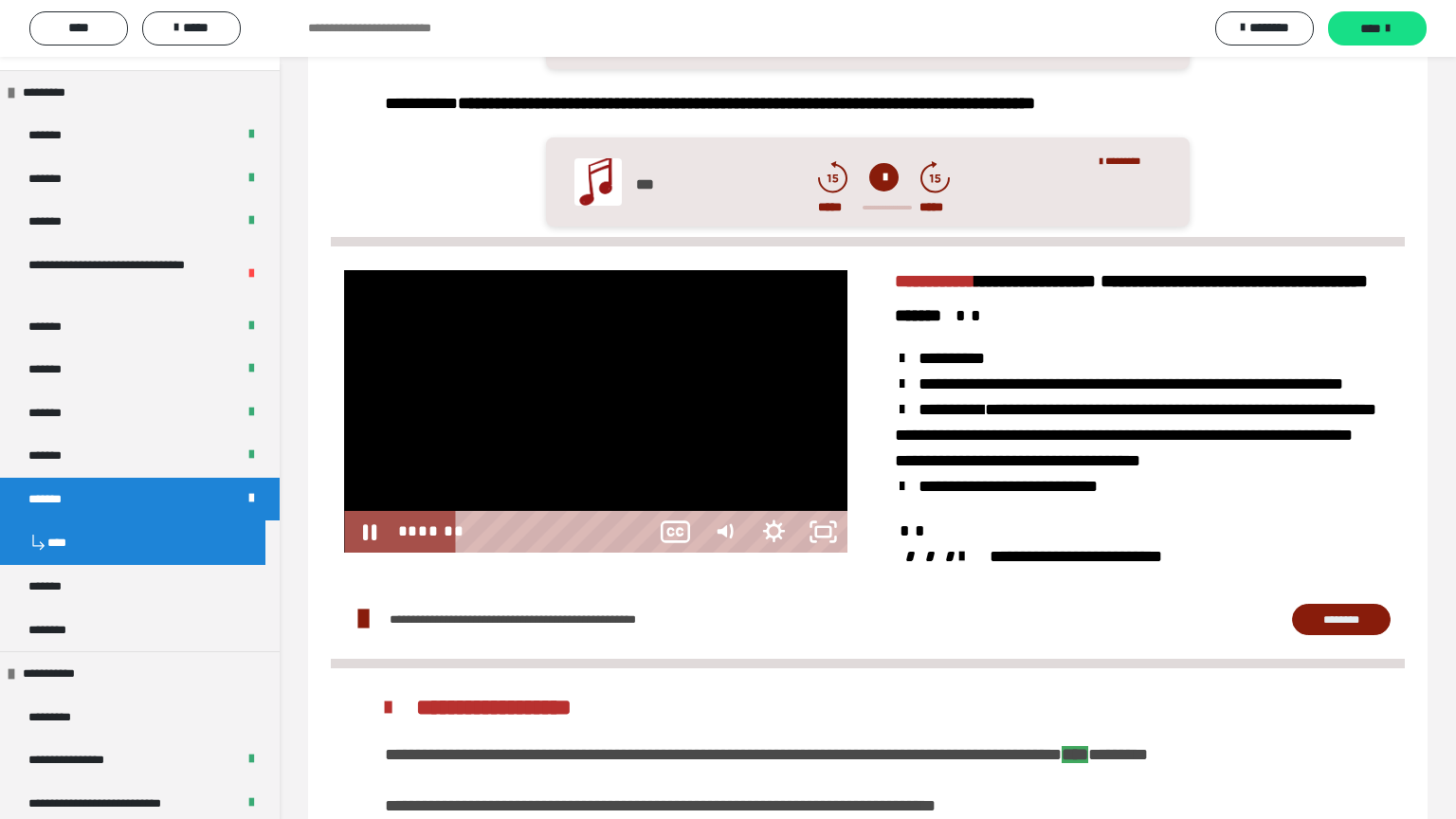 click at bounding box center (1532, 532) 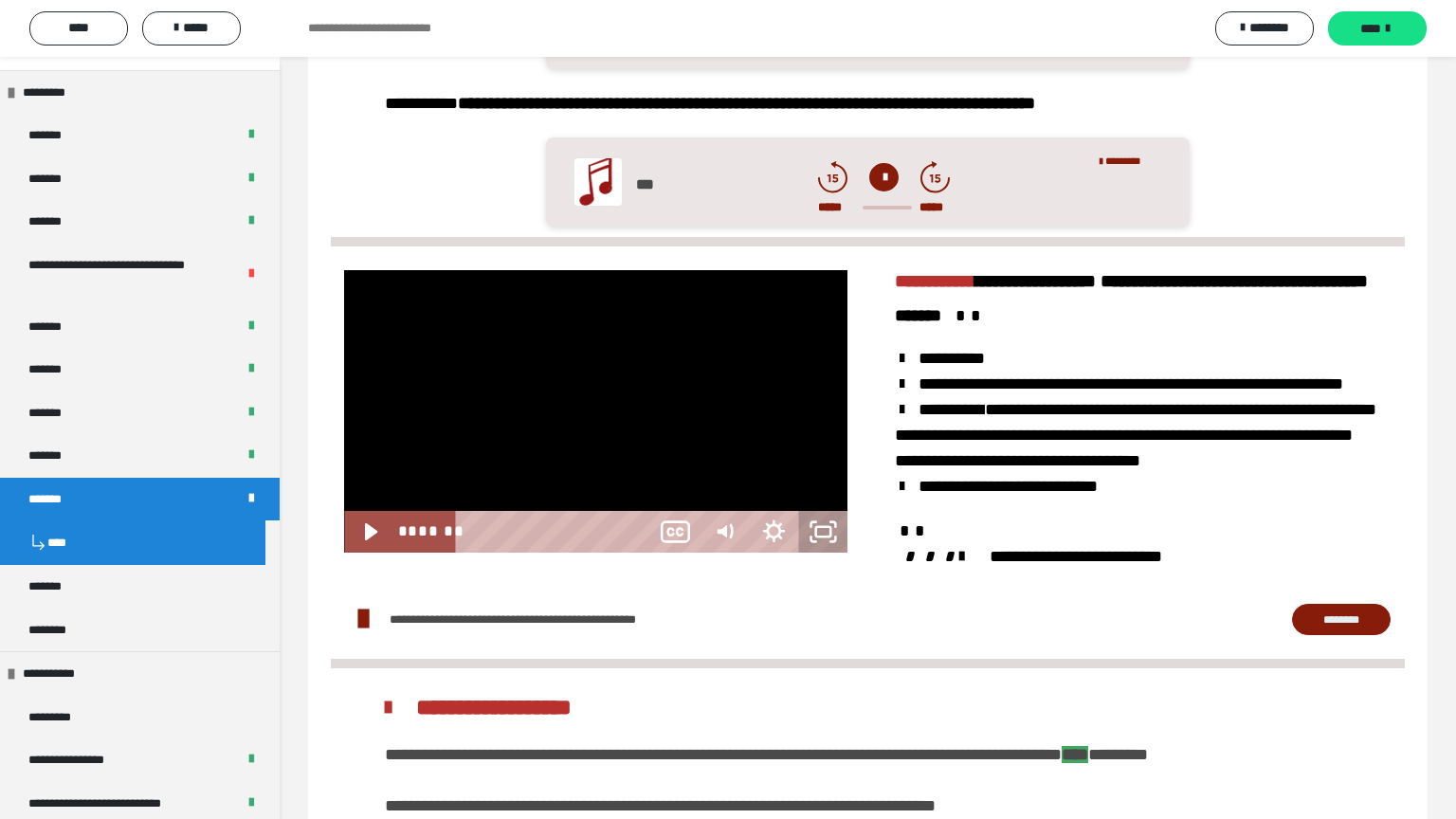 click 